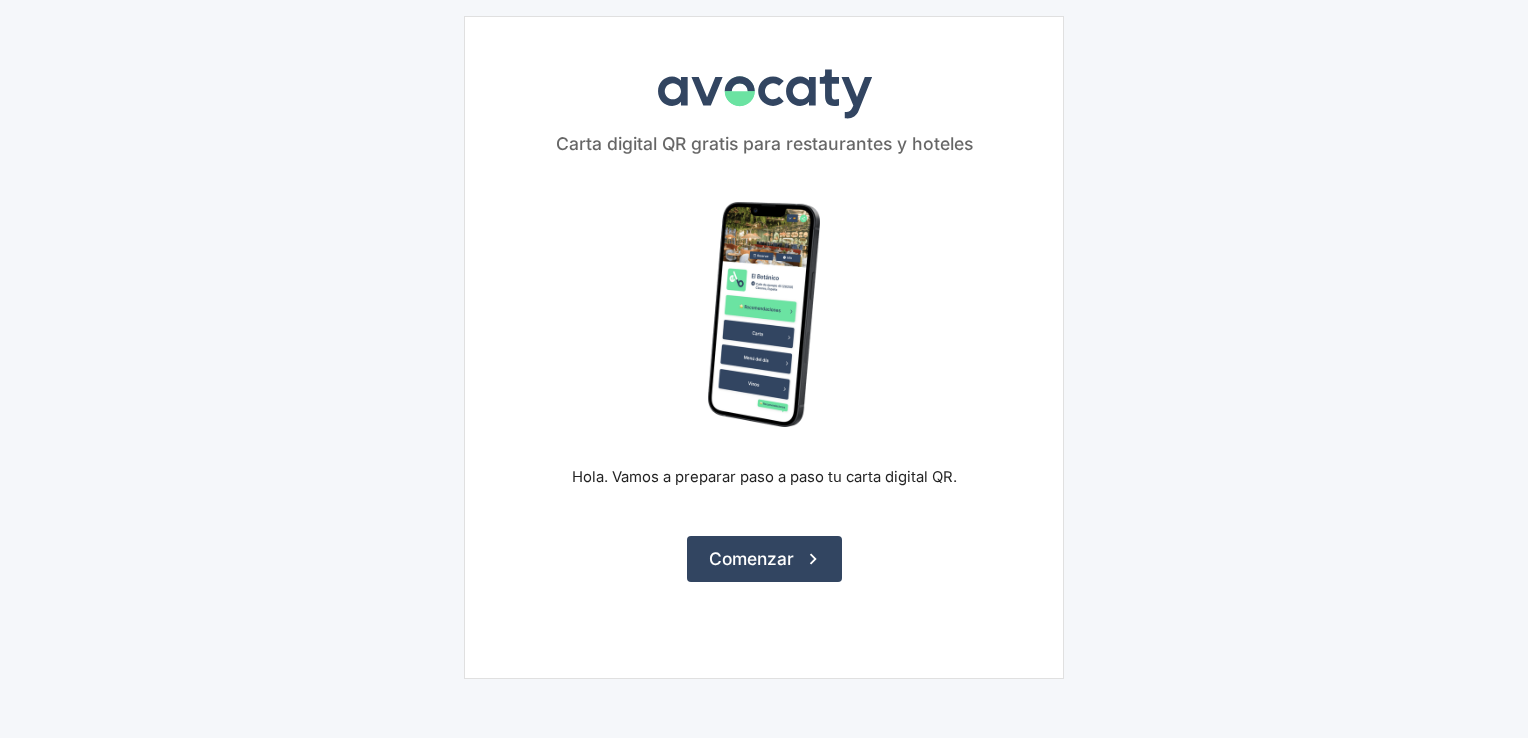 scroll, scrollTop: 0, scrollLeft: 0, axis: both 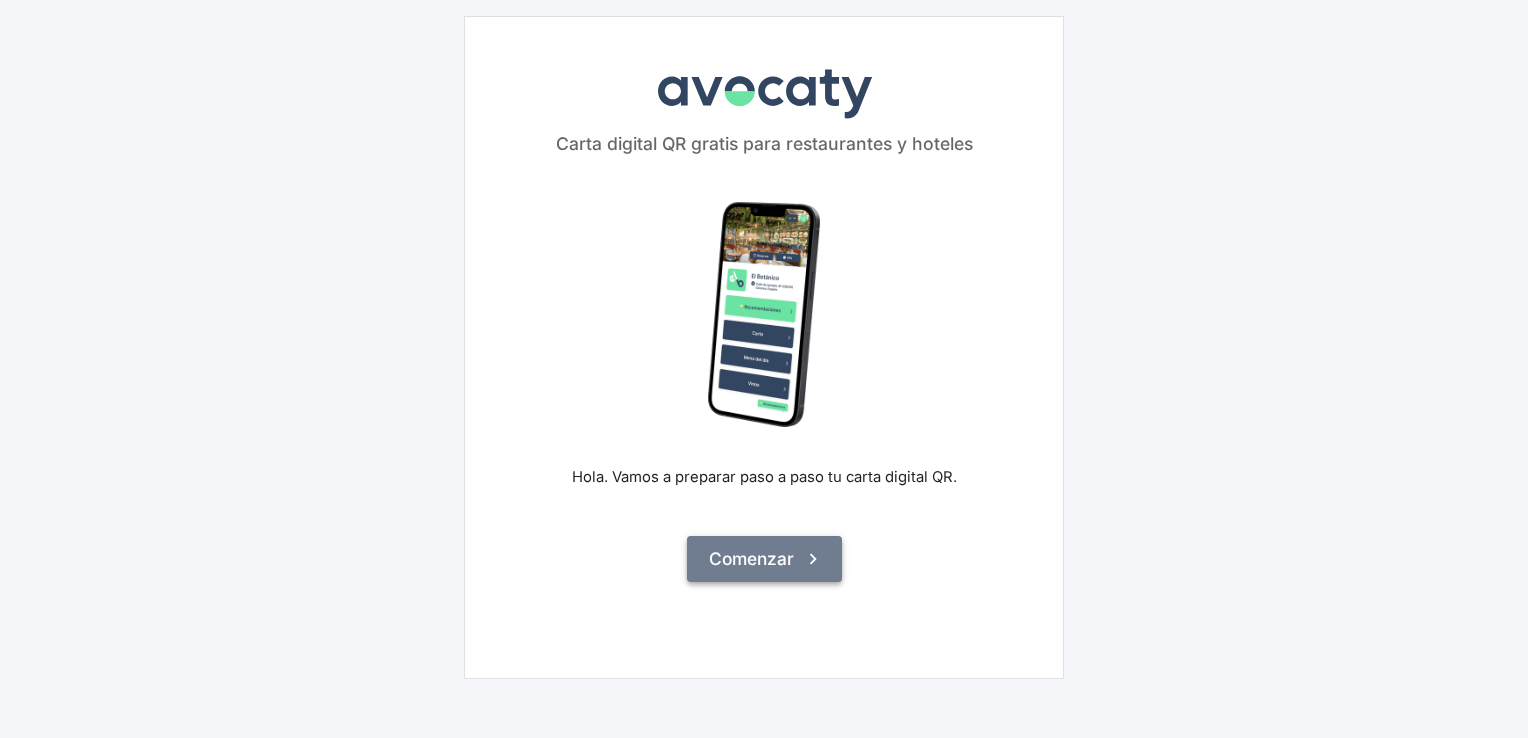 click 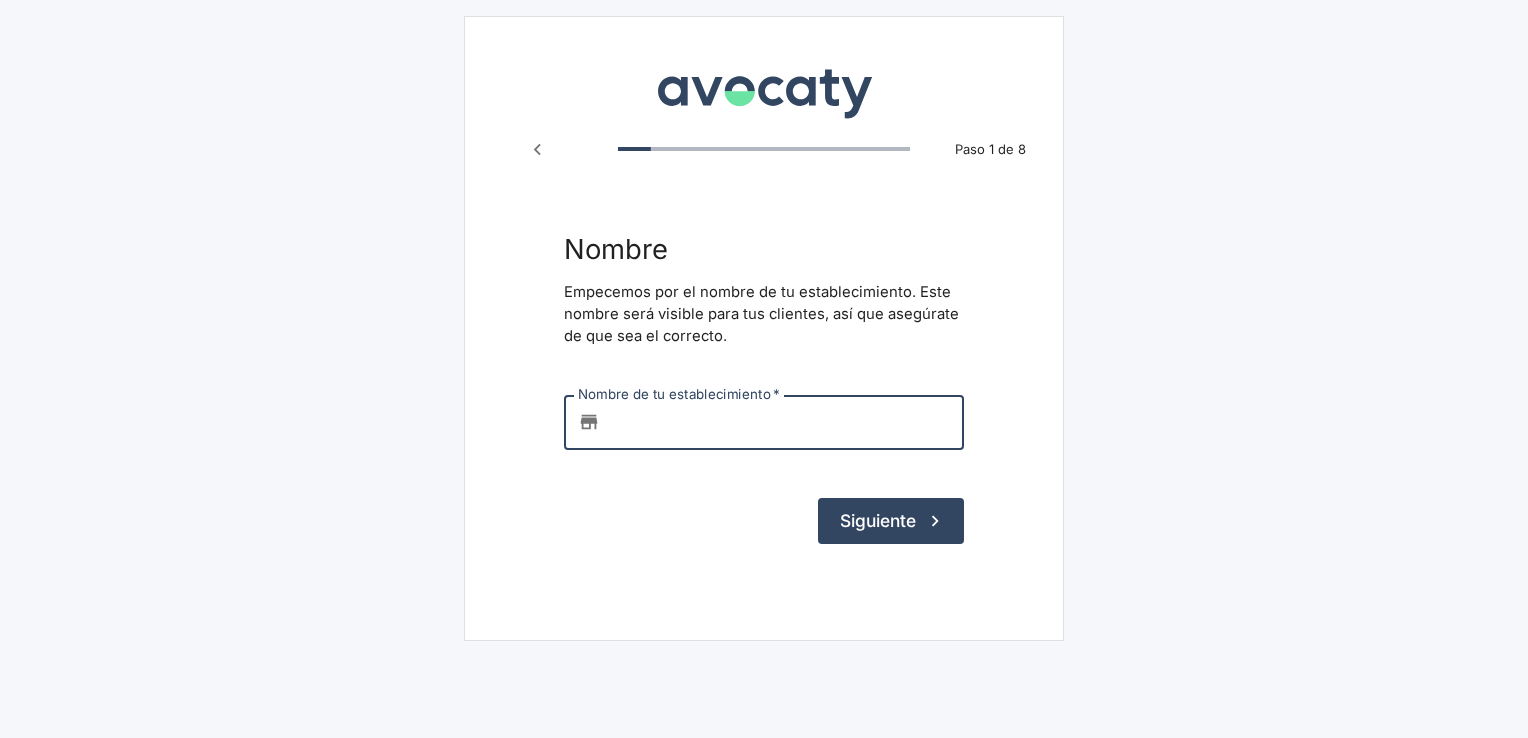 click on "Nombre de tu establecimiento   *" at bounding box center (786, 422) 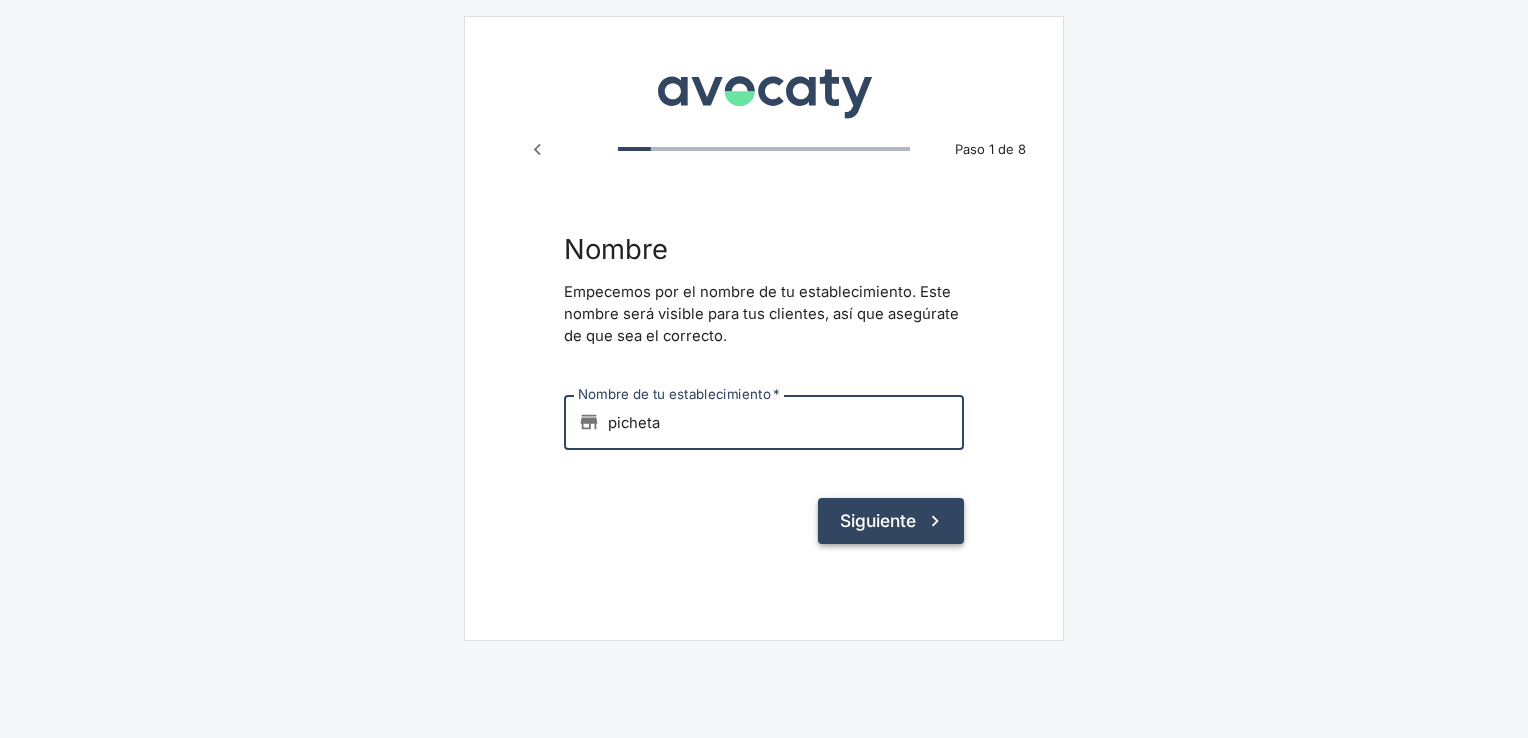 type on "picheta" 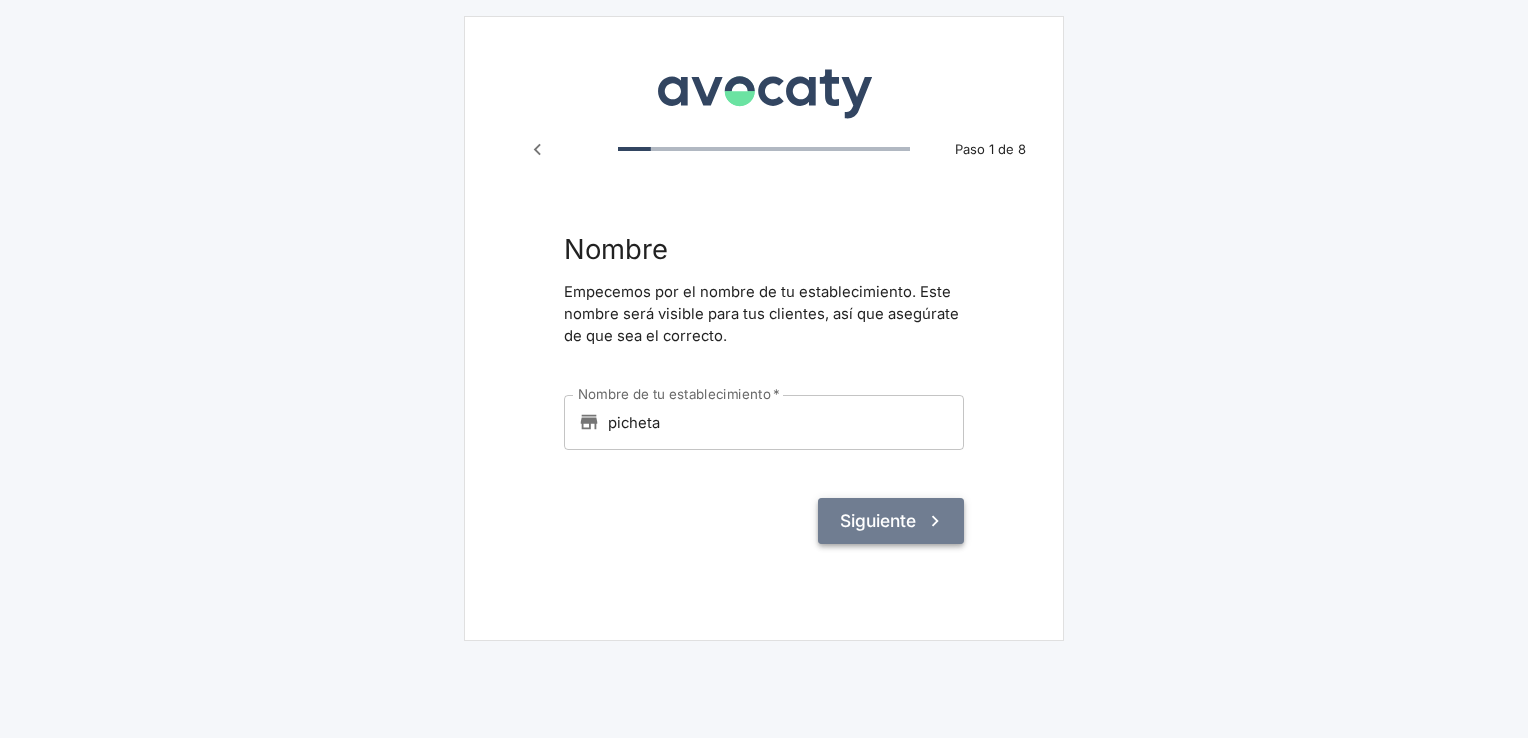 click on "Siguiente" at bounding box center [891, 521] 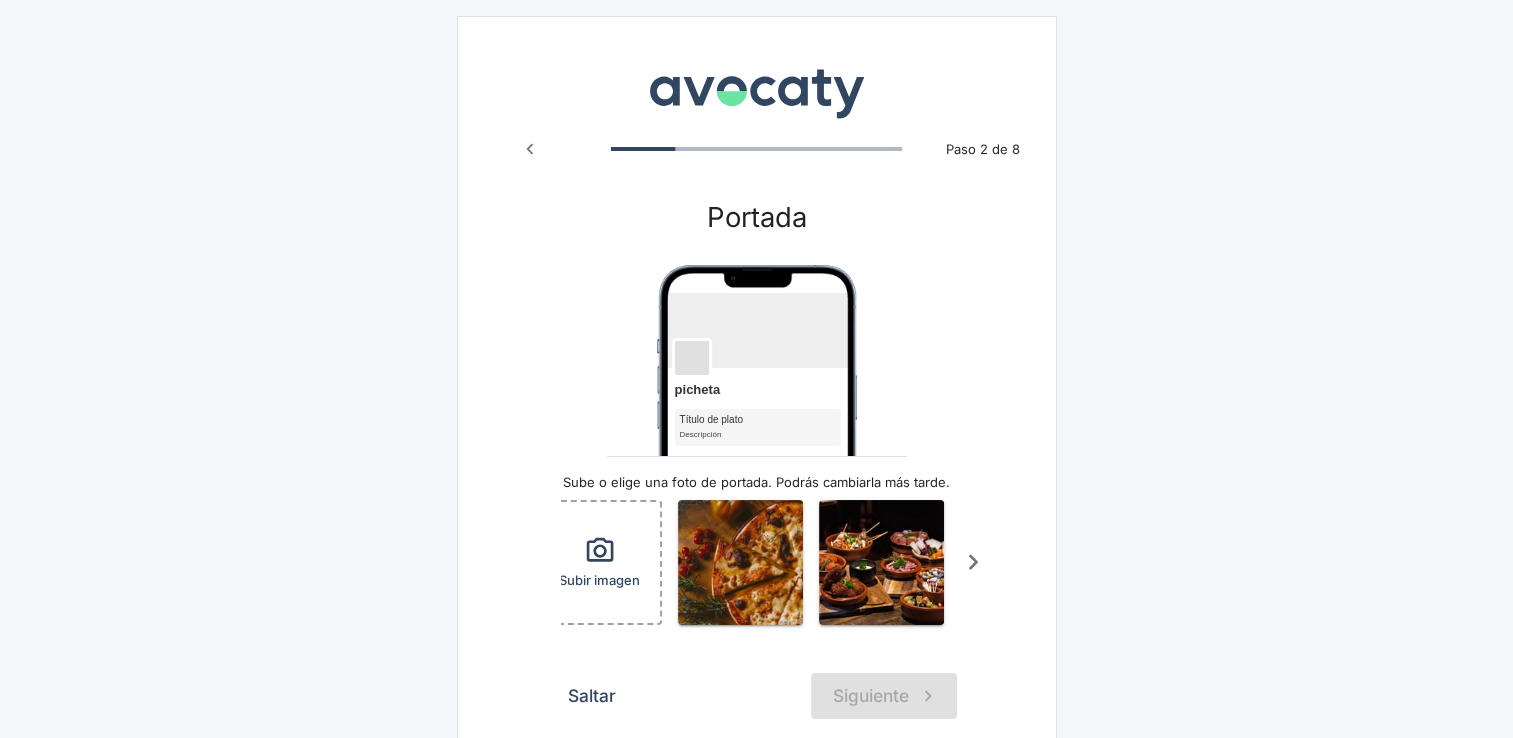 scroll, scrollTop: 0, scrollLeft: 28, axis: horizontal 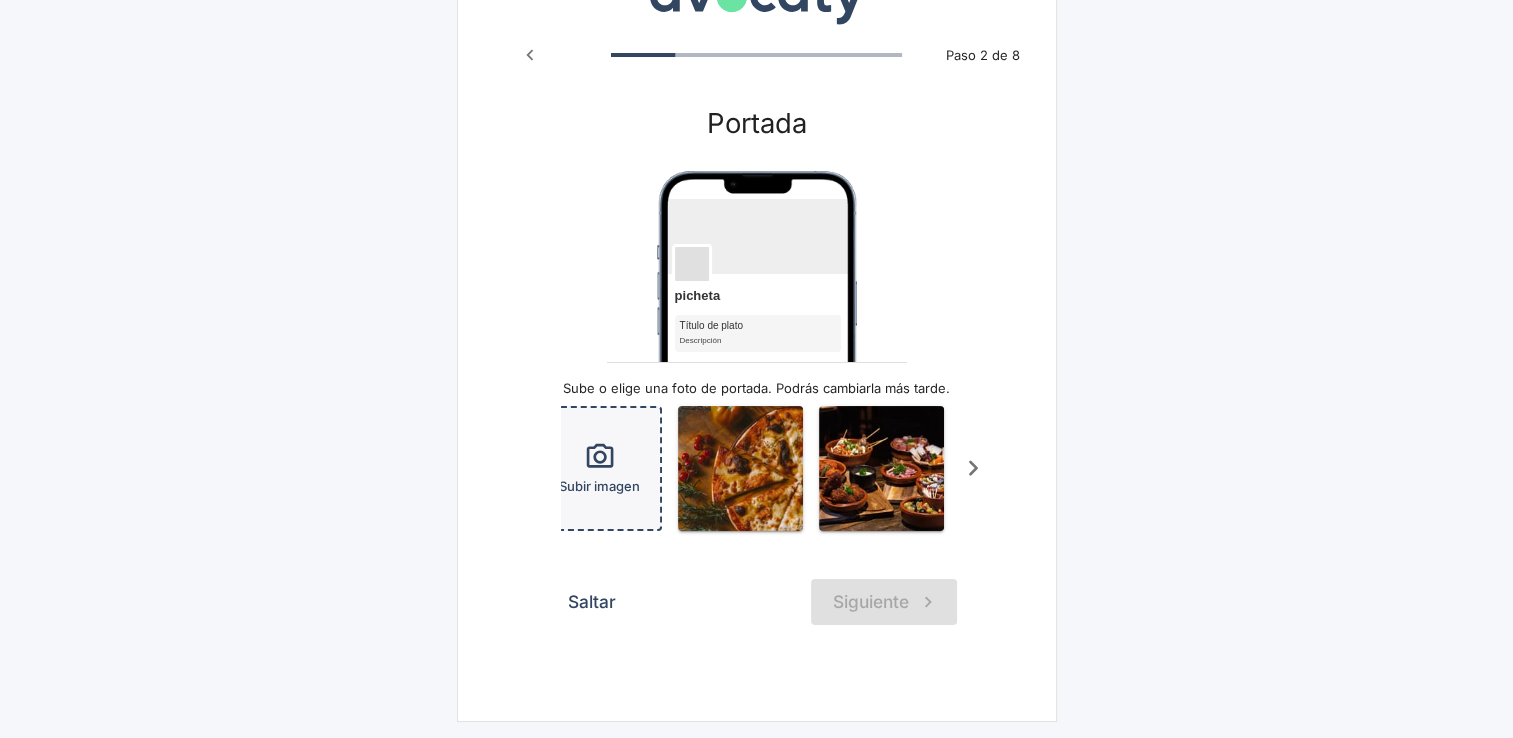 click on "Subir imagen" at bounding box center [599, 468] 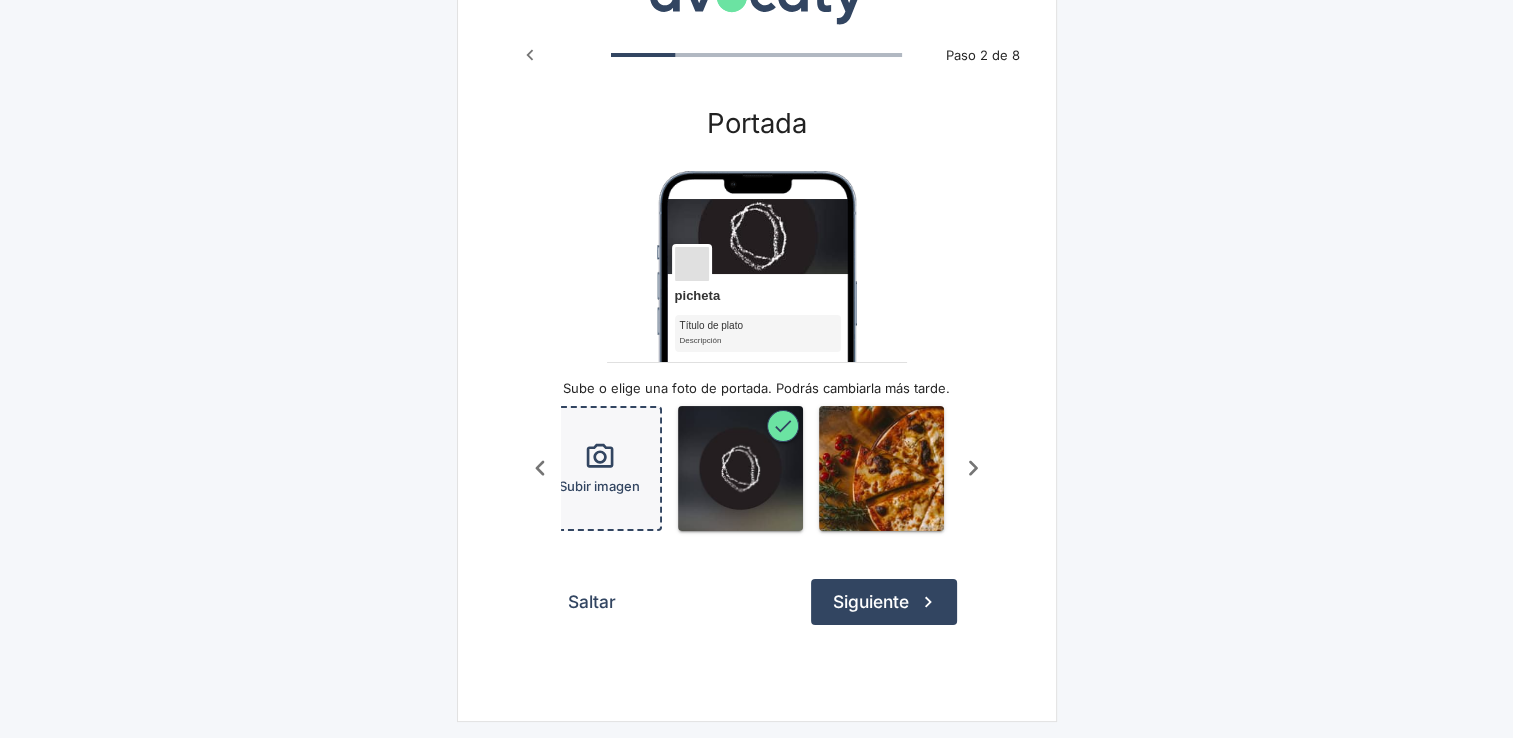 scroll, scrollTop: 0, scrollLeft: 130, axis: horizontal 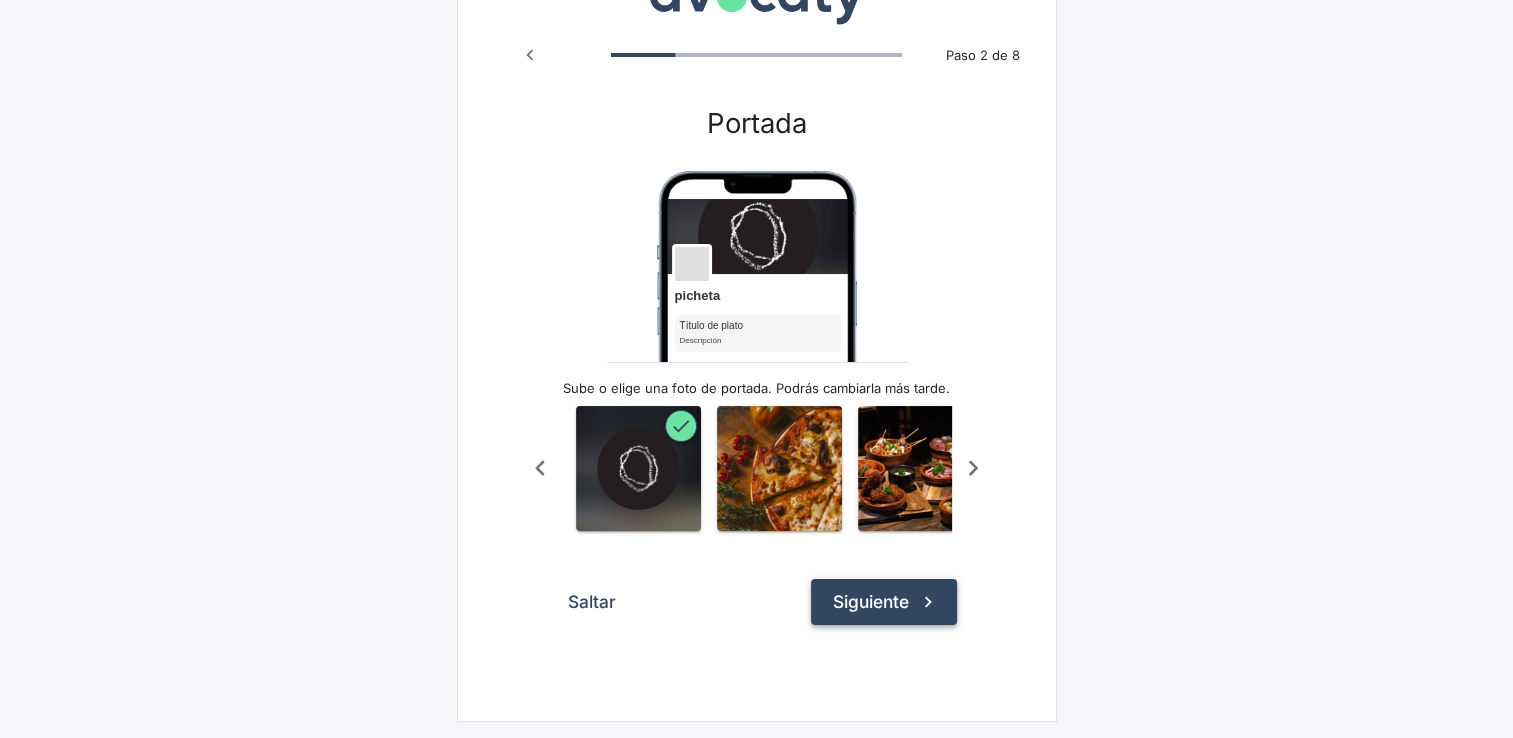 click on "Siguiente" at bounding box center (884, 602) 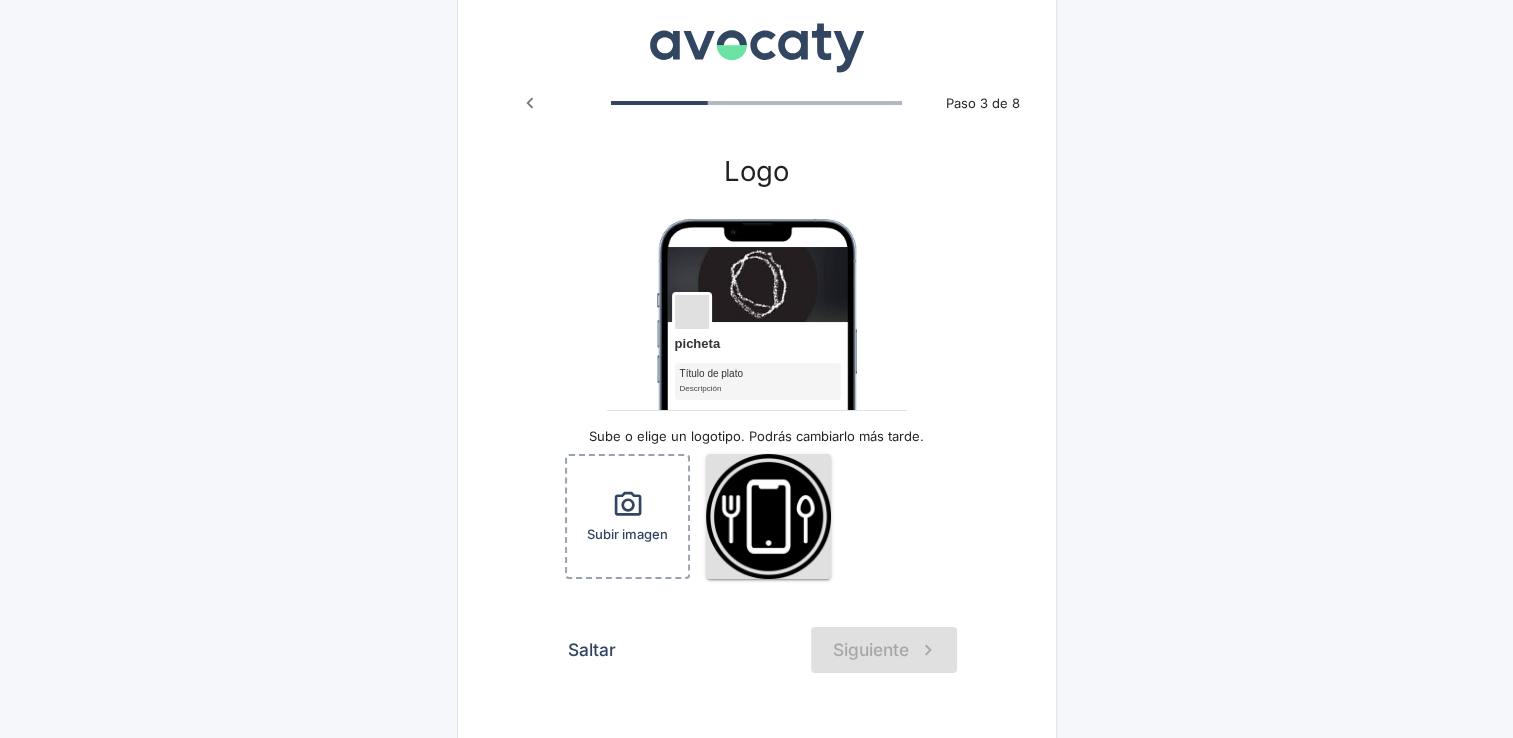 scroll, scrollTop: 92, scrollLeft: 0, axis: vertical 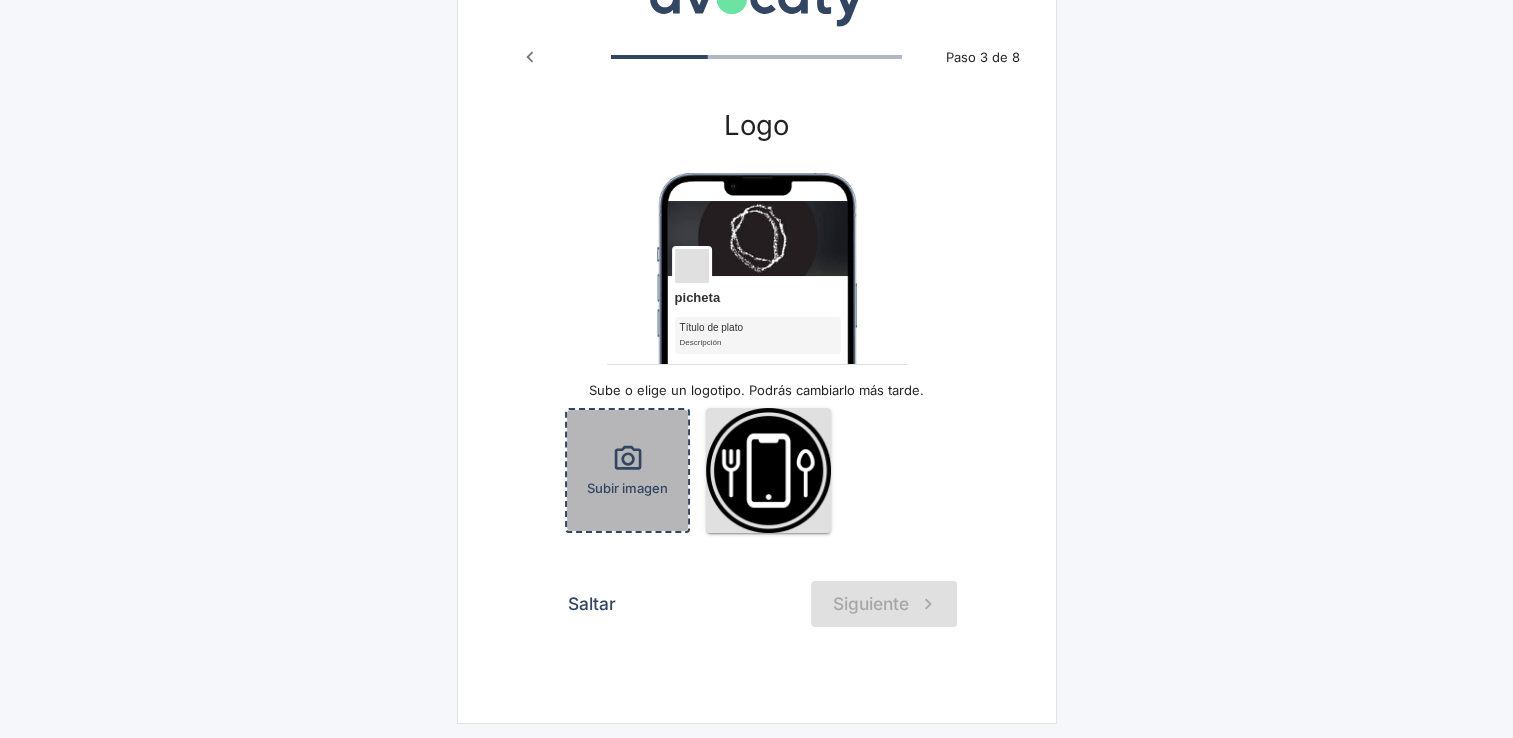click 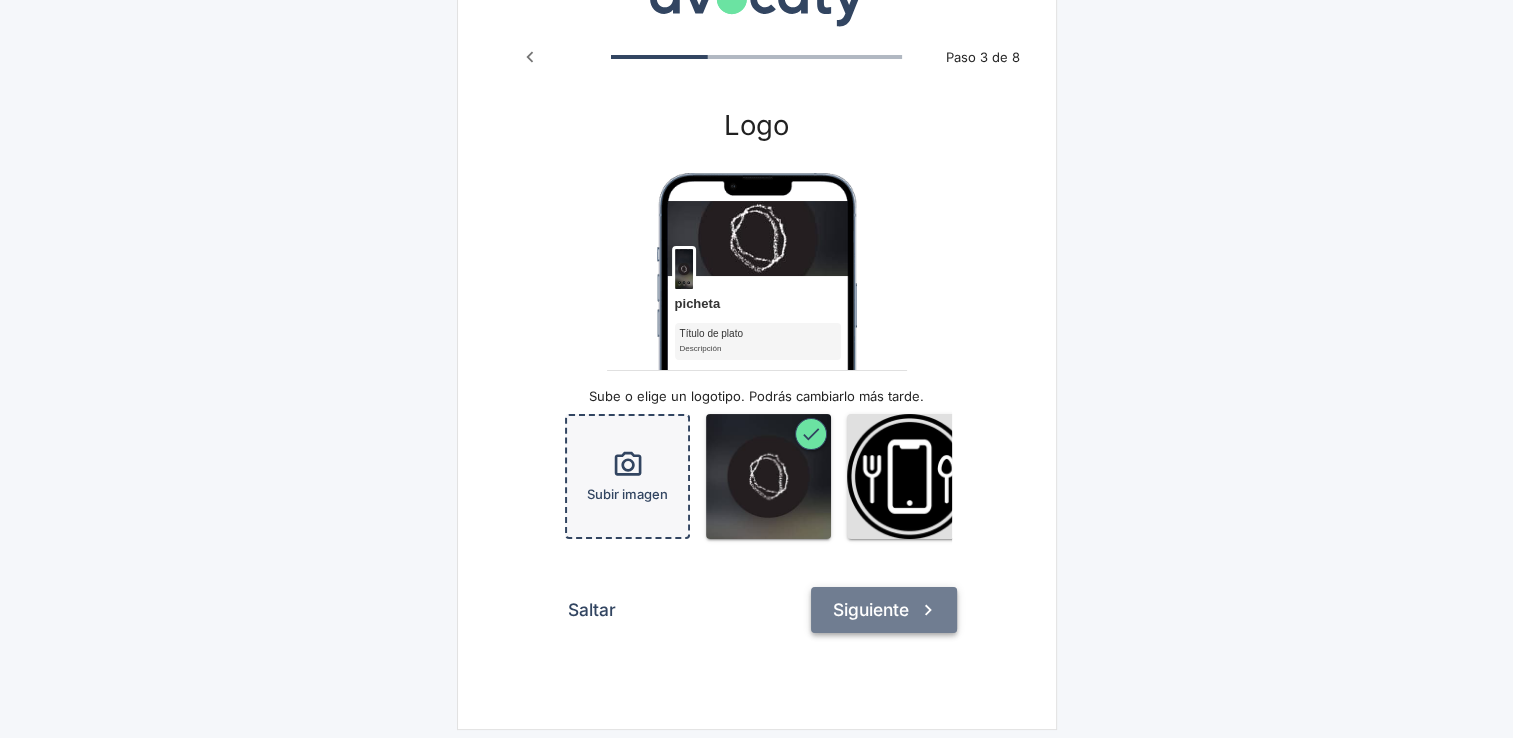 click on "Siguiente" at bounding box center [884, 610] 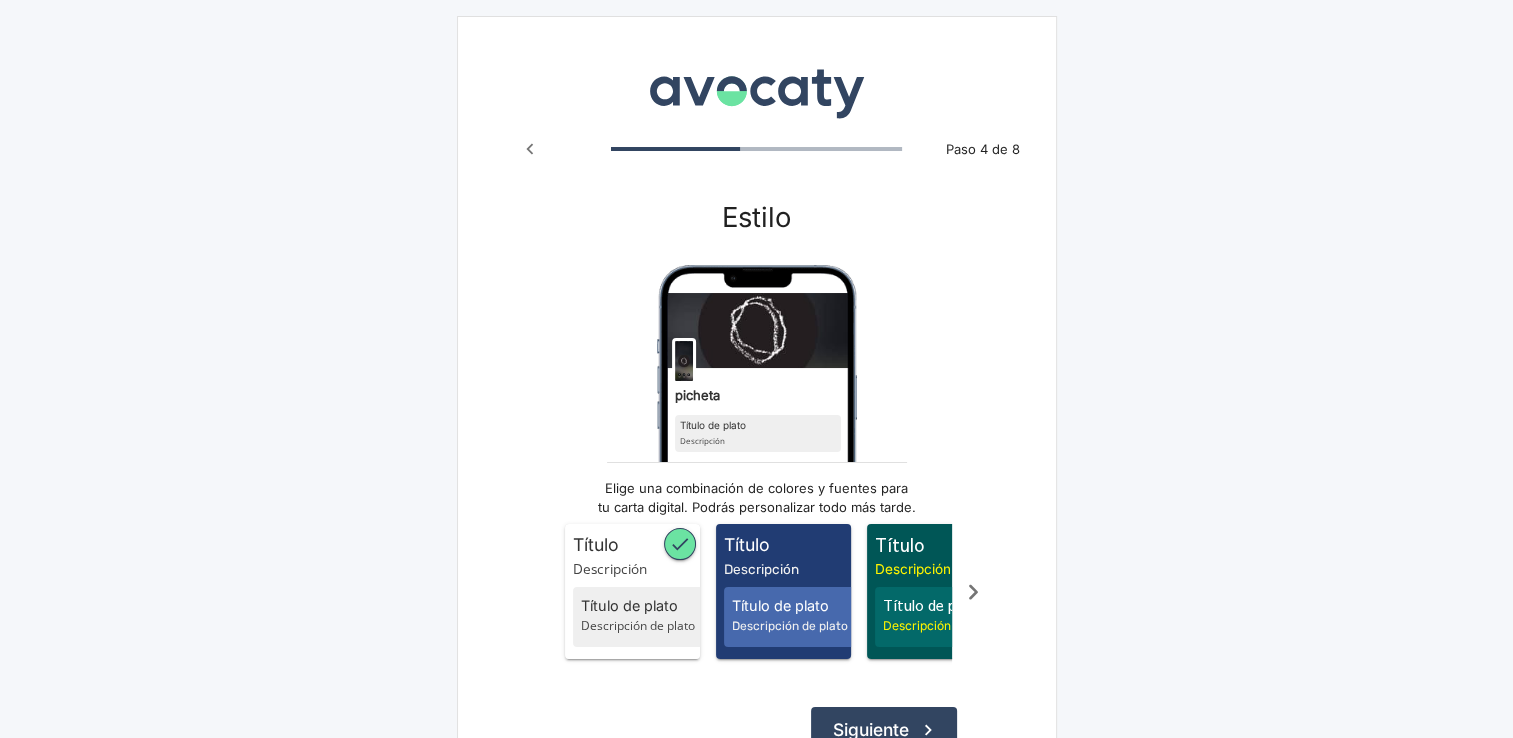scroll, scrollTop: 141, scrollLeft: 0, axis: vertical 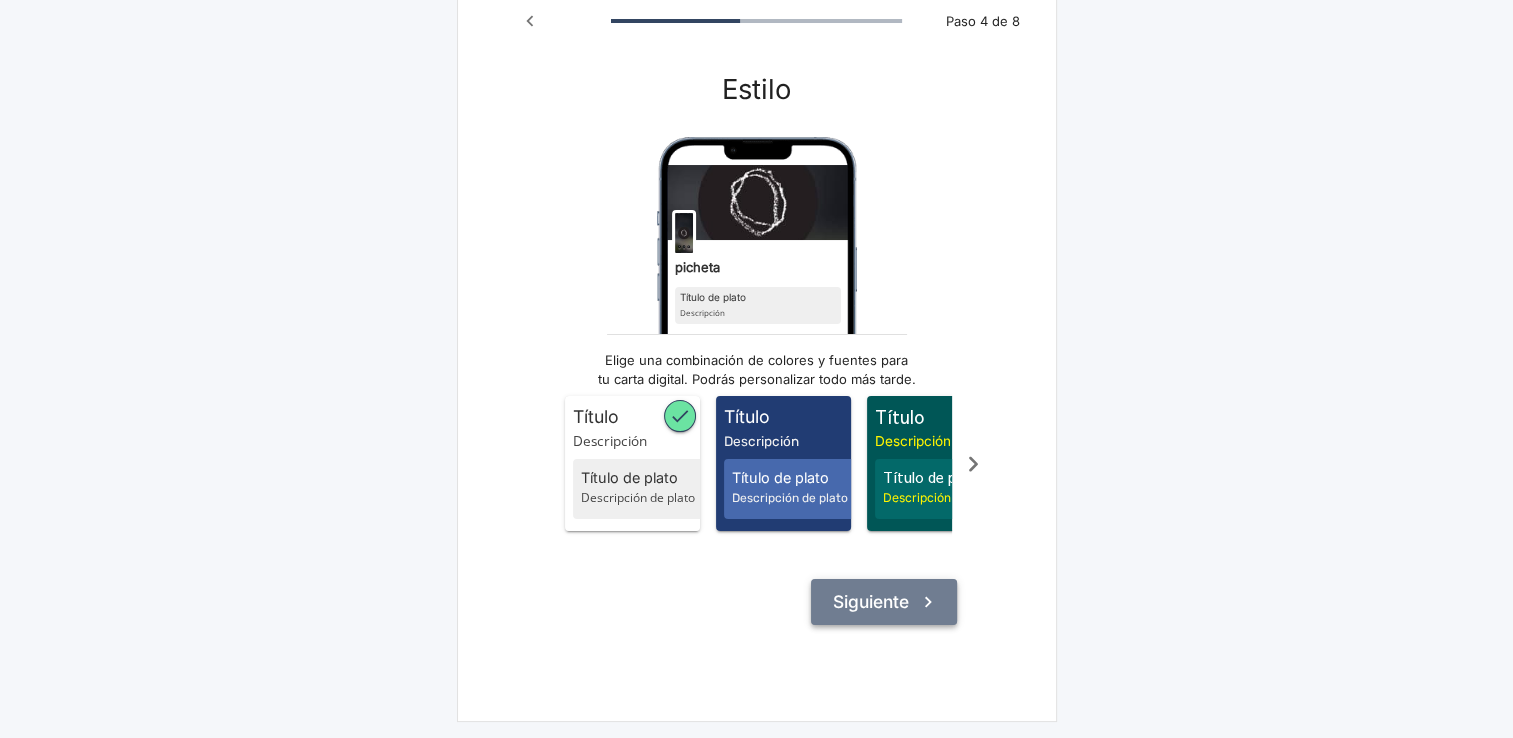 click 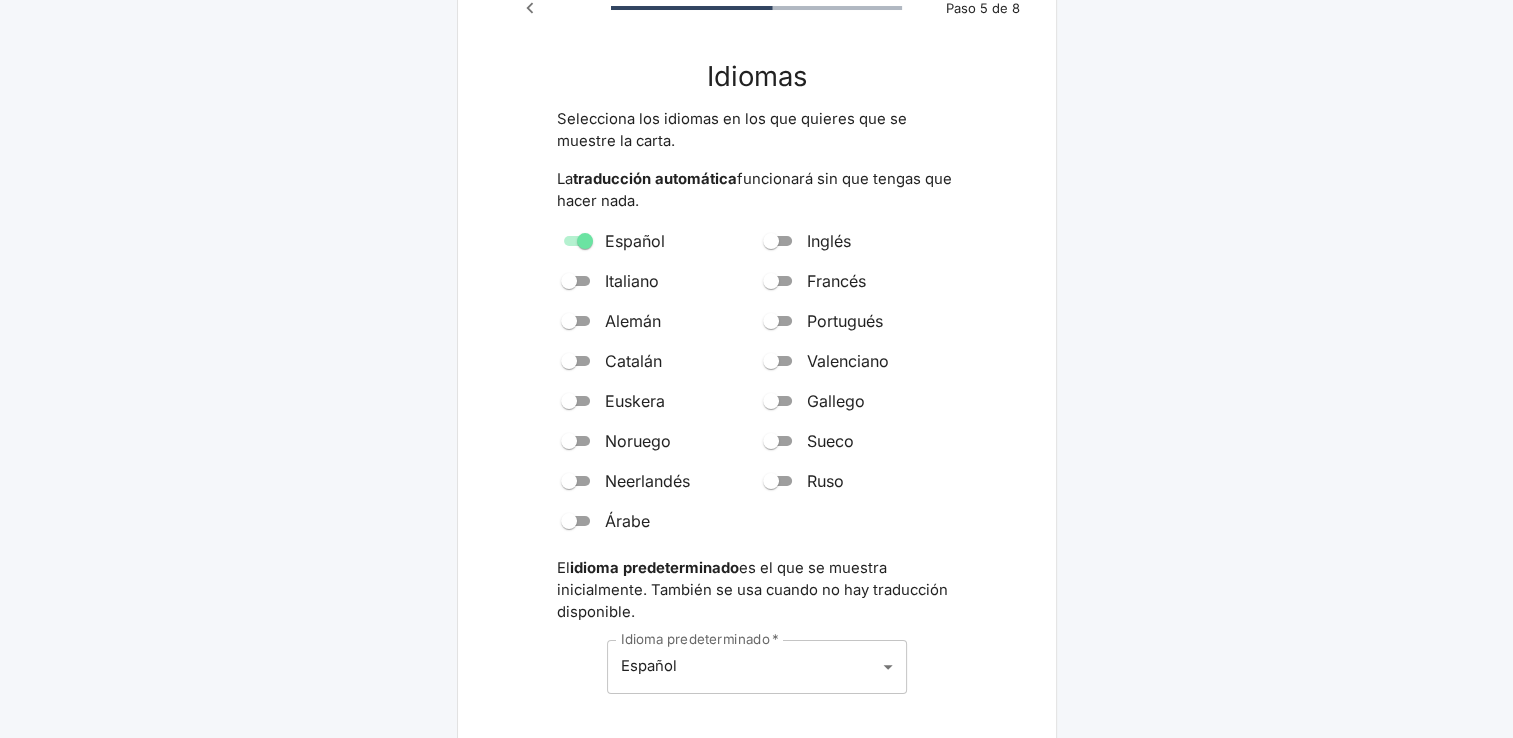 scroll, scrollTop: 0, scrollLeft: 0, axis: both 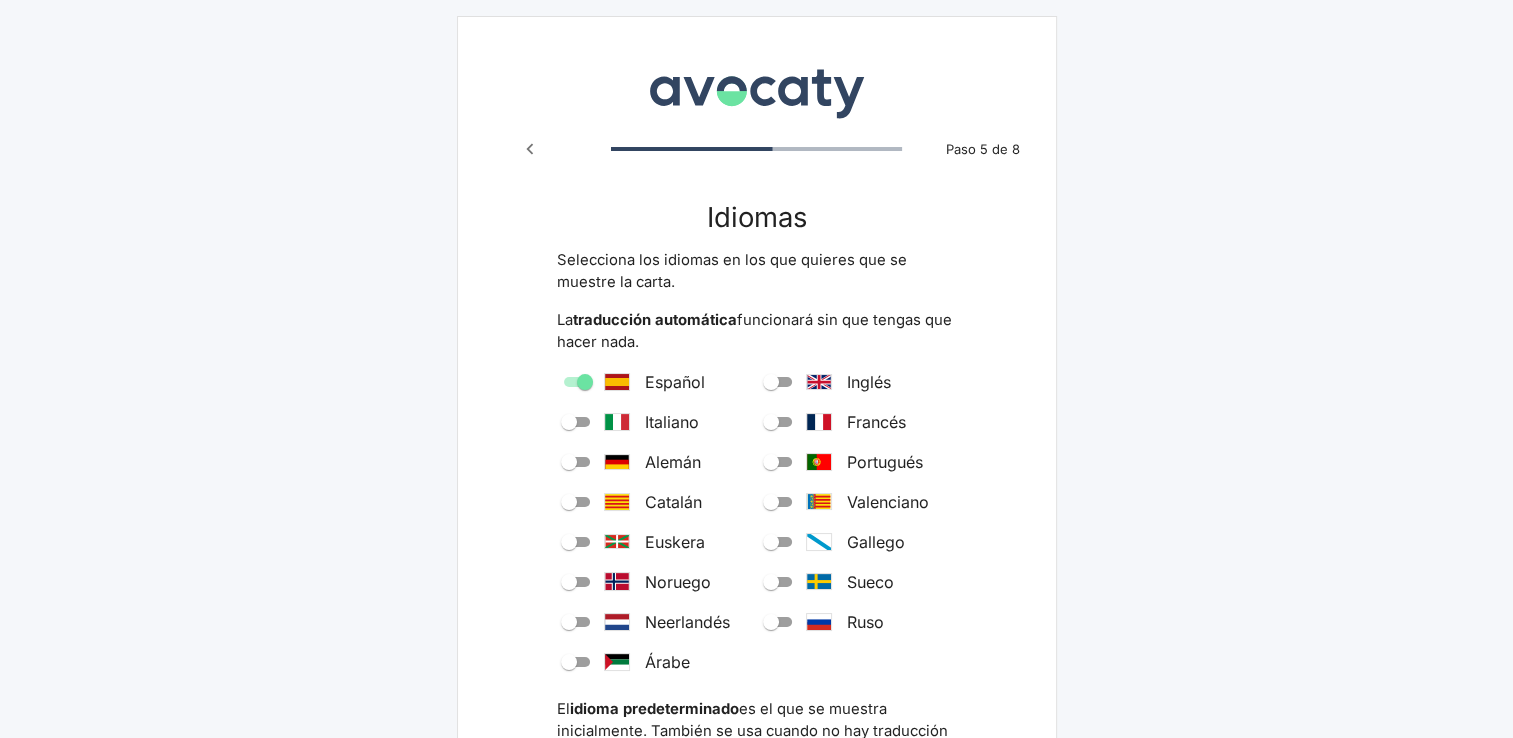 click on "Italiano" at bounding box center [569, 422] 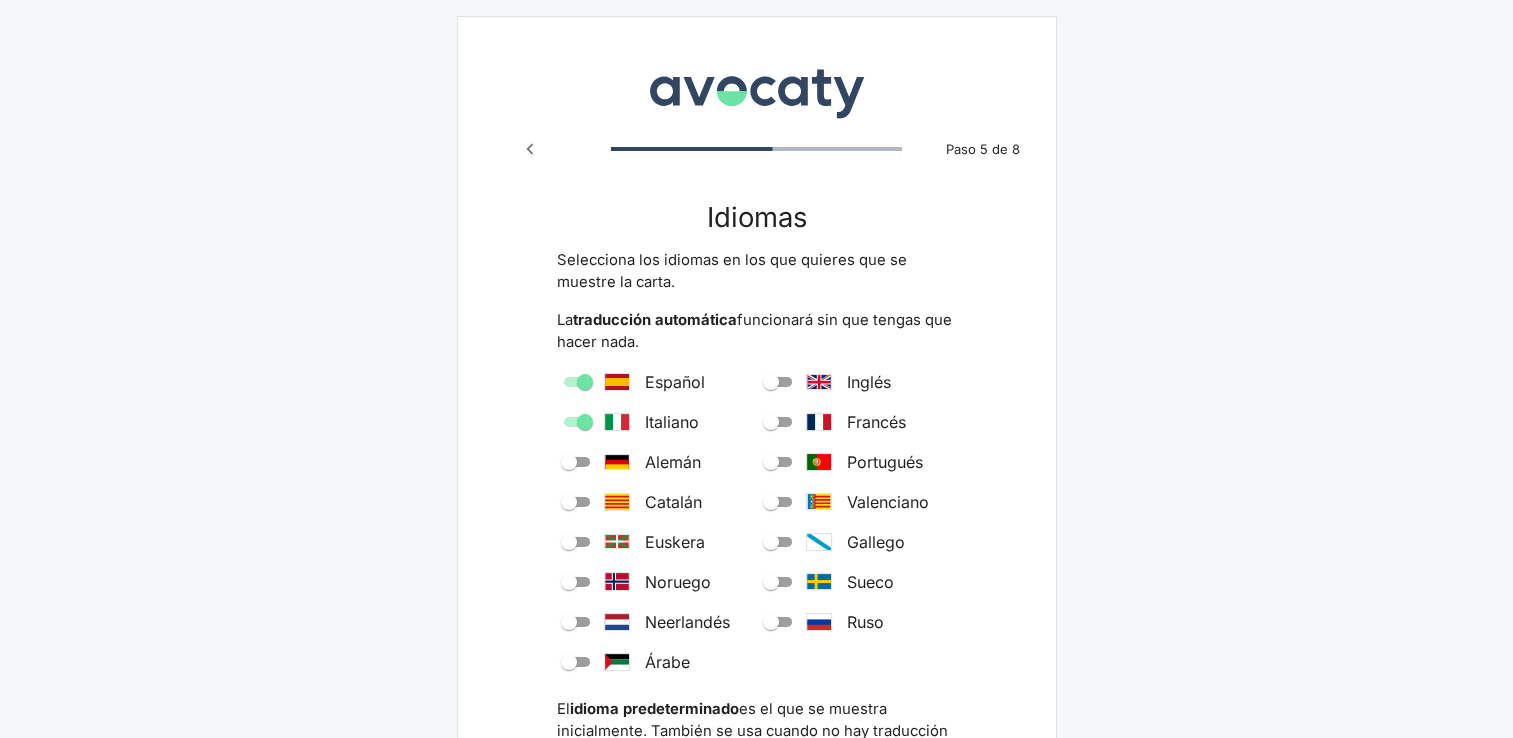 click on "Inglés" at bounding box center (771, 382) 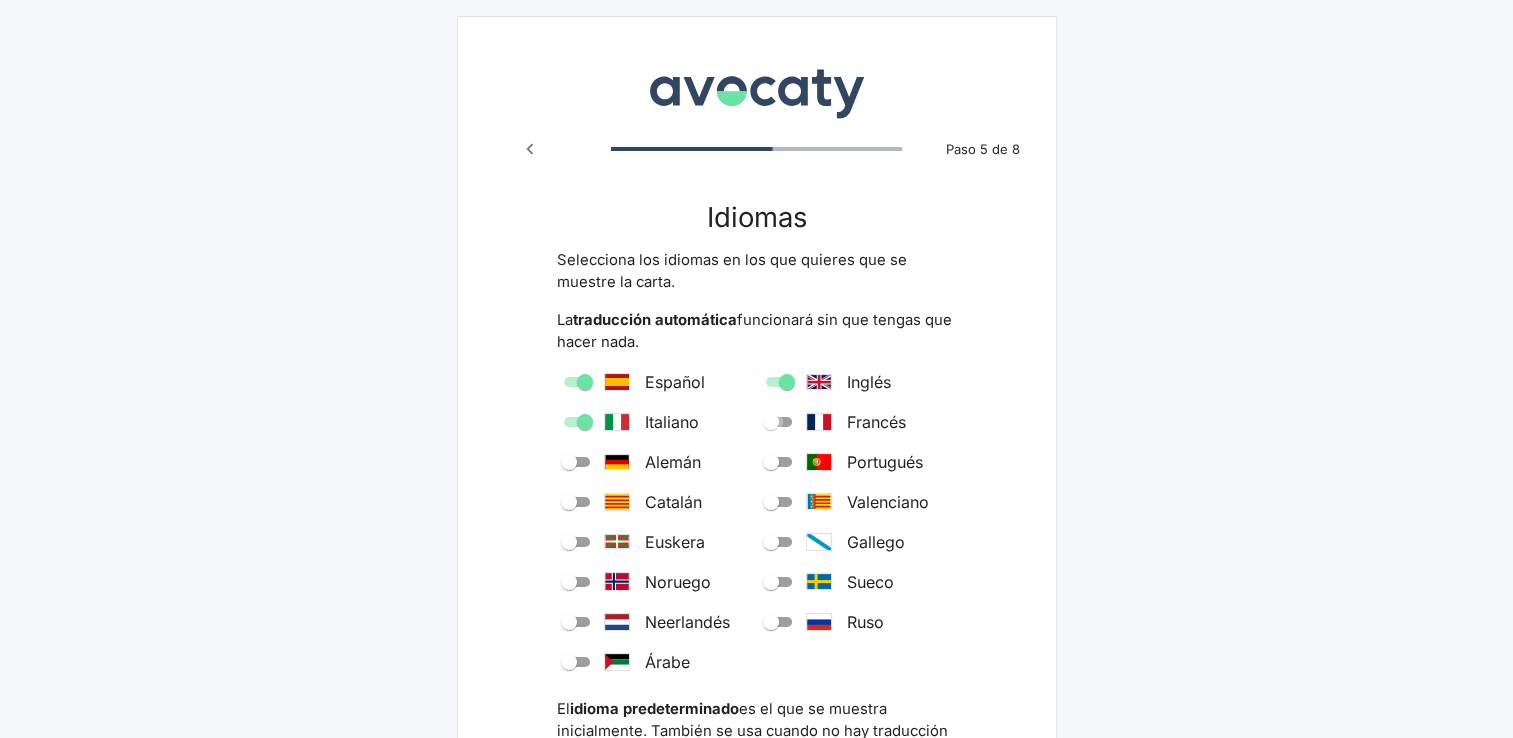 click on "Francés" at bounding box center [771, 422] 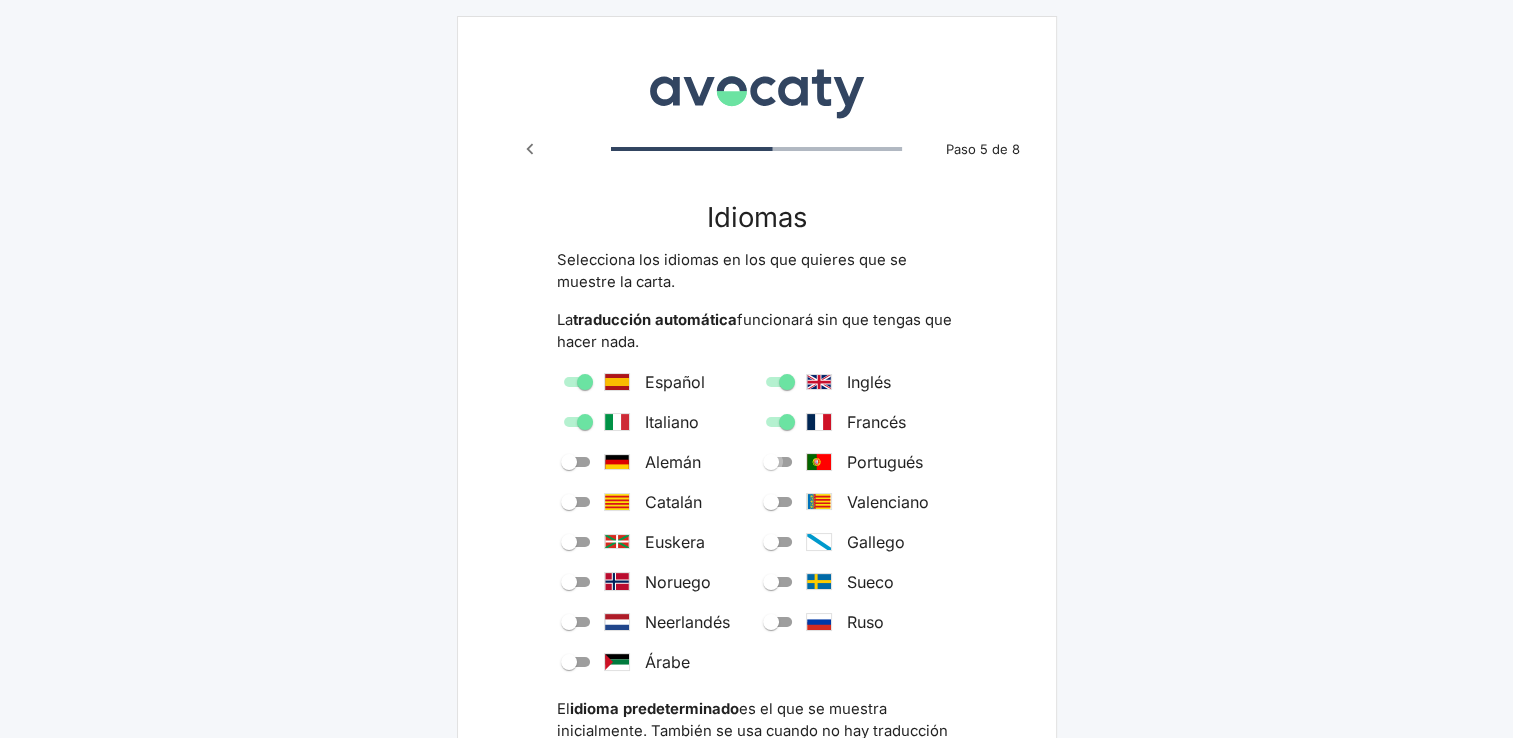 click on "Portugués" at bounding box center [771, 462] 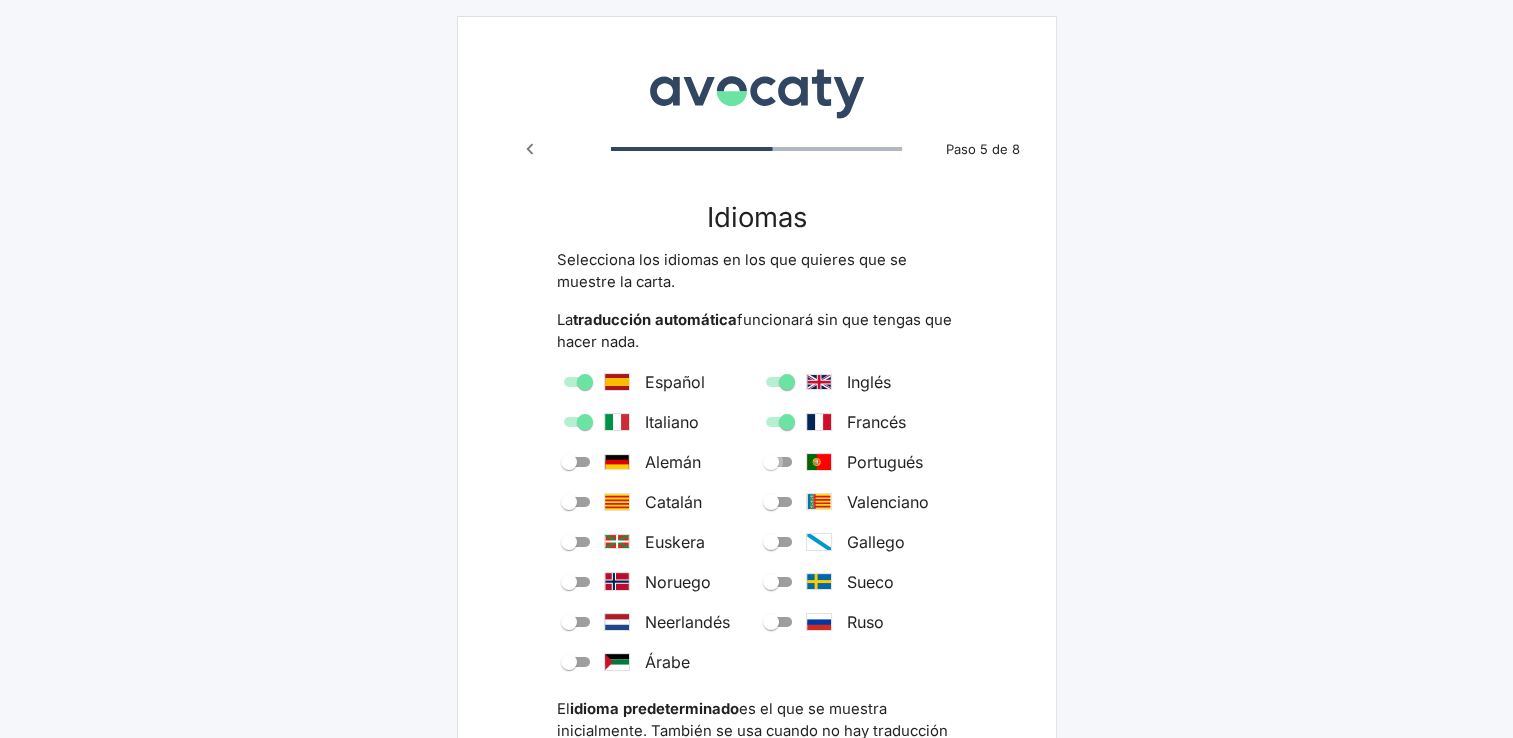 checkbox on "true" 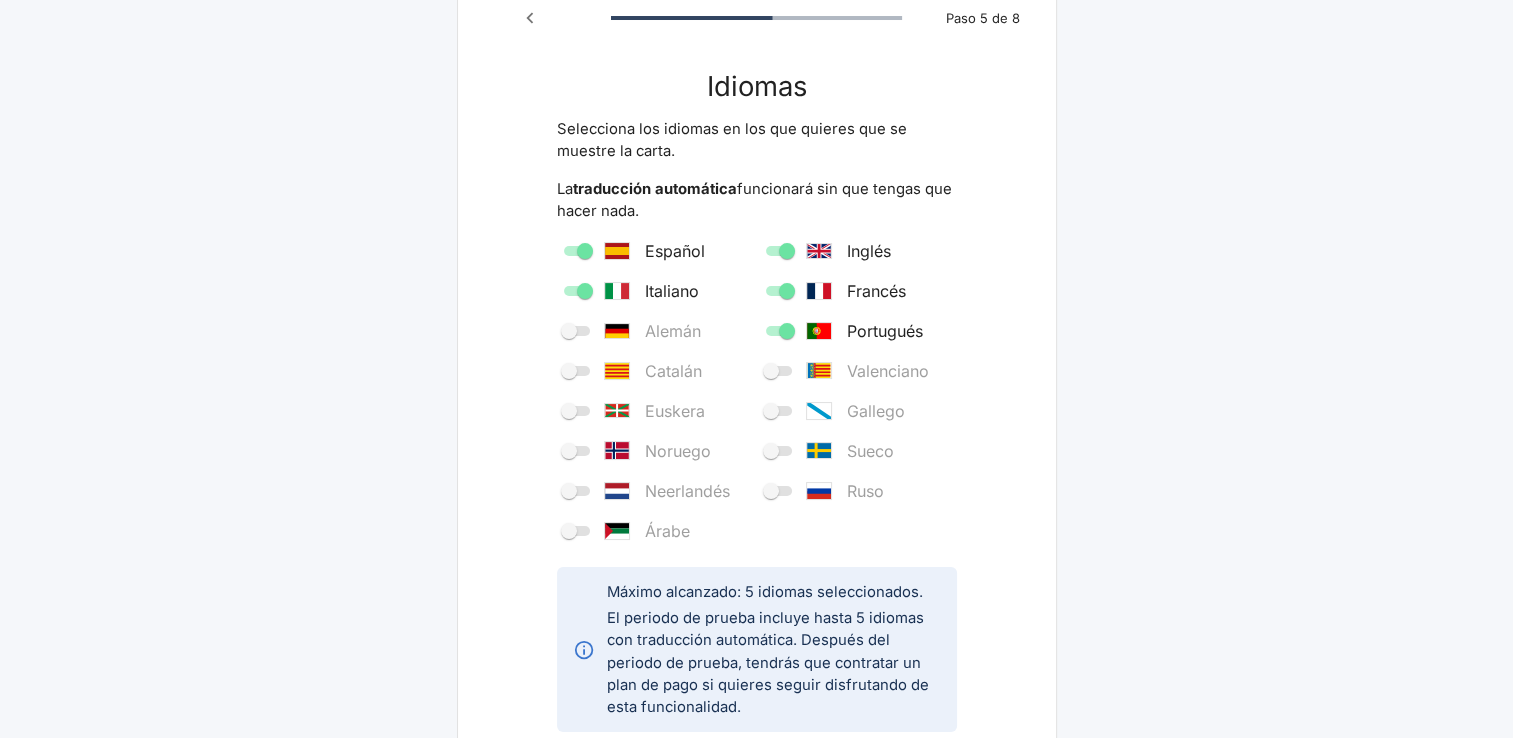 scroll, scrollTop: 132, scrollLeft: 0, axis: vertical 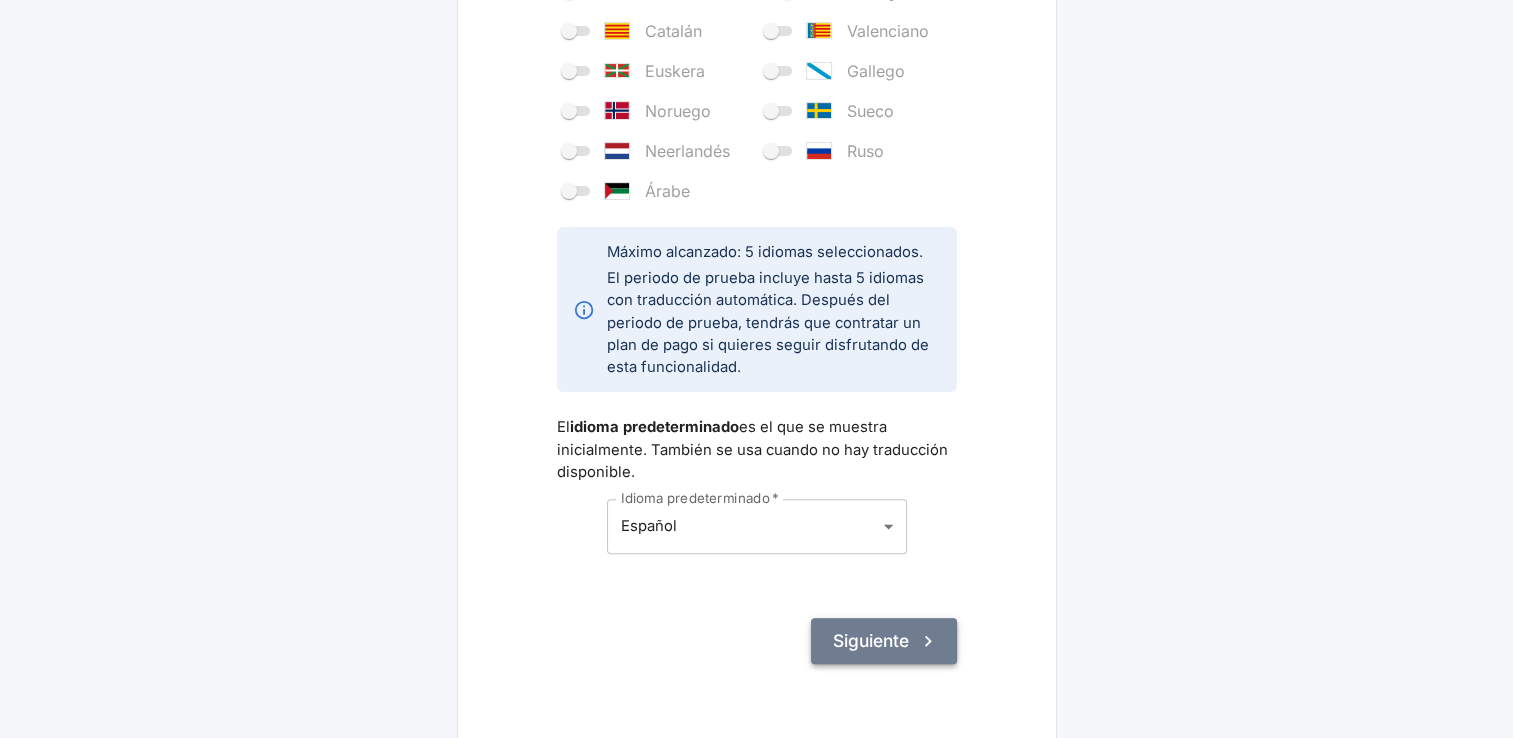 click on "Siguiente" at bounding box center (884, 641) 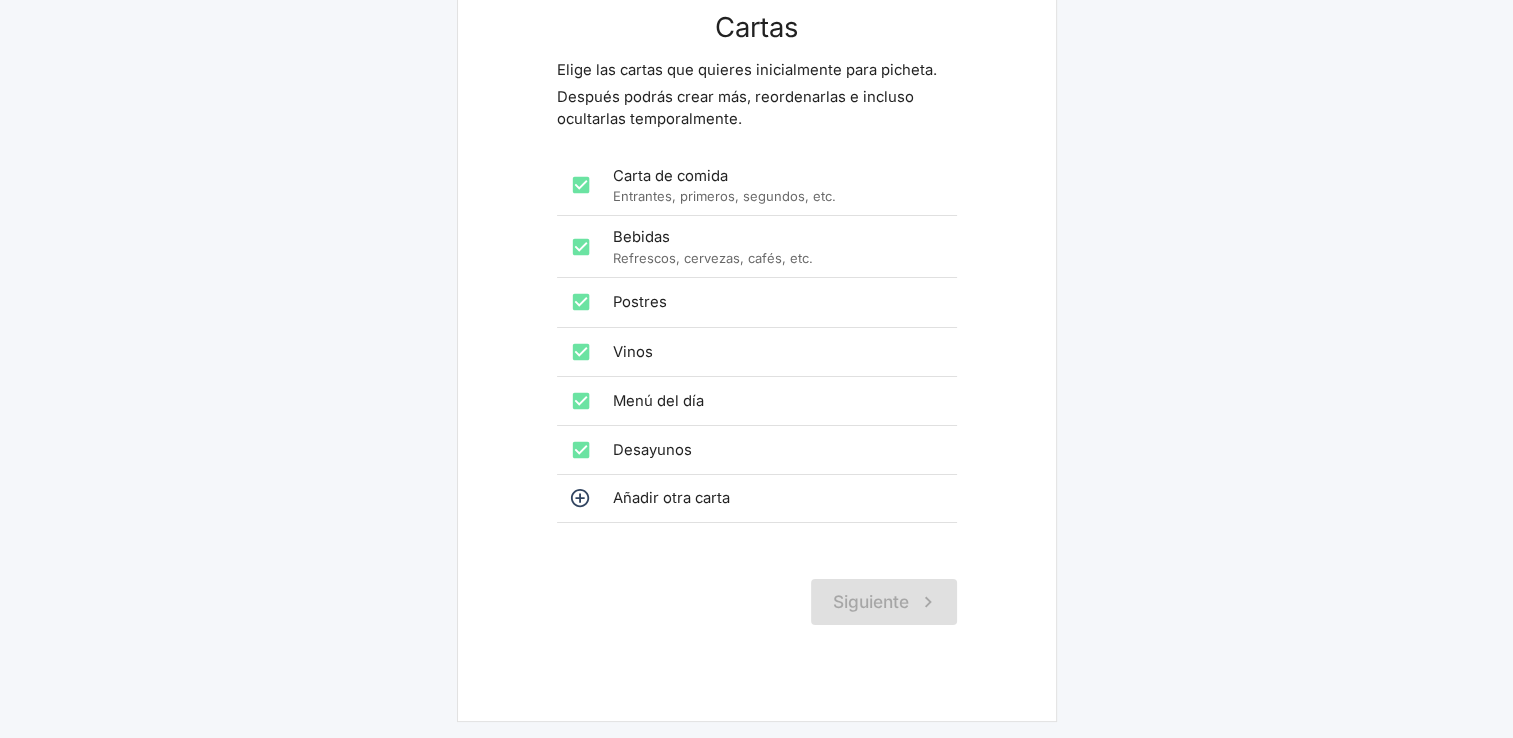 scroll, scrollTop: 0, scrollLeft: 0, axis: both 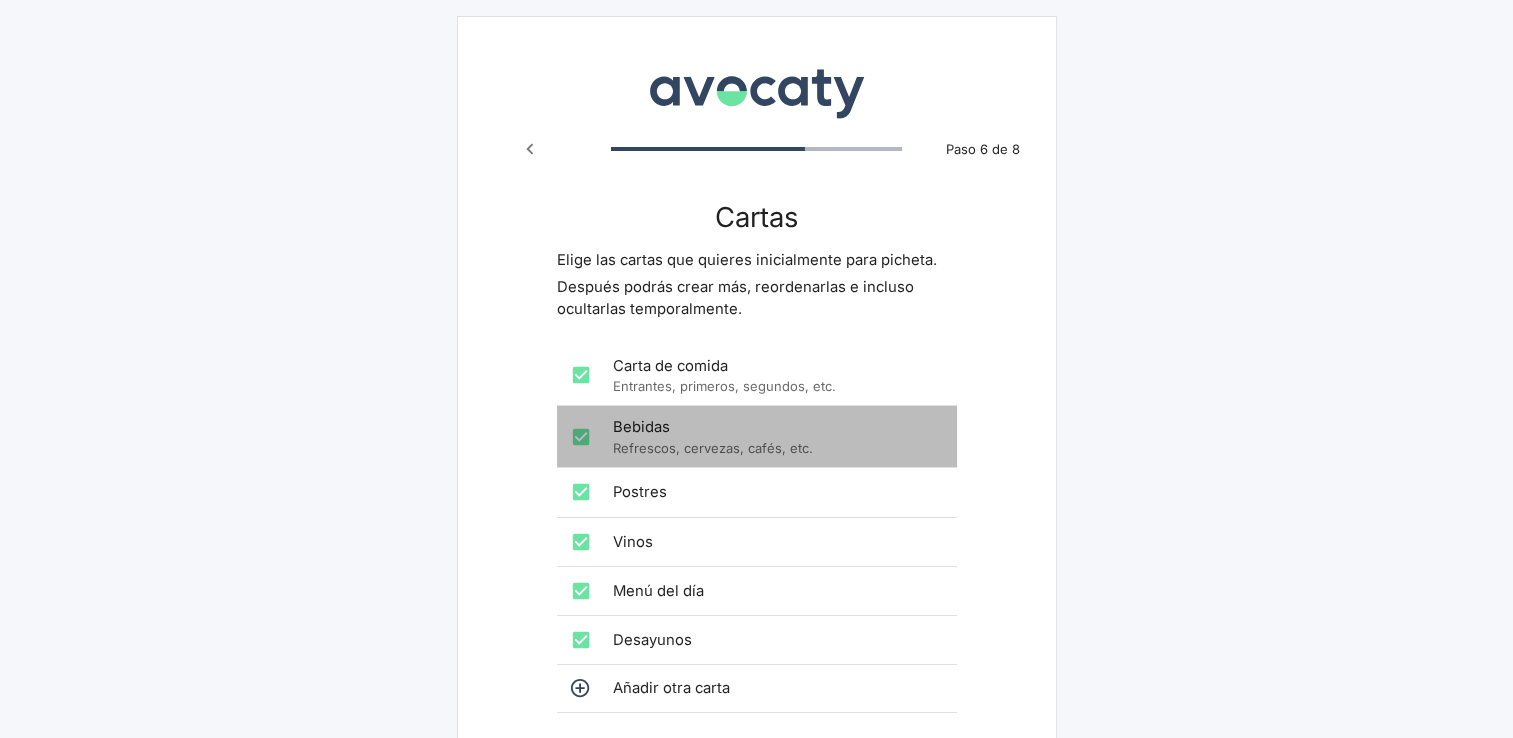 click at bounding box center (581, 437) 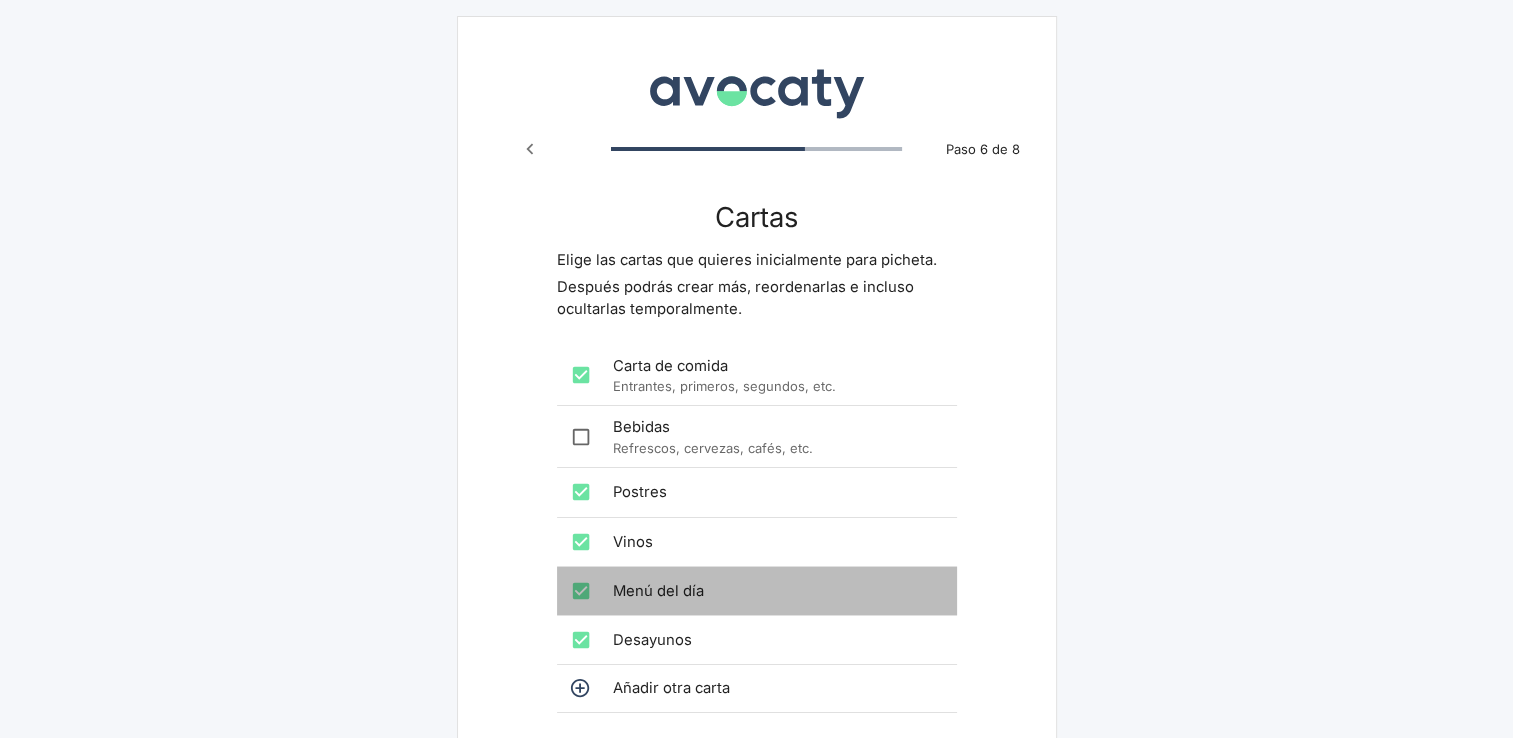 click at bounding box center [581, 591] 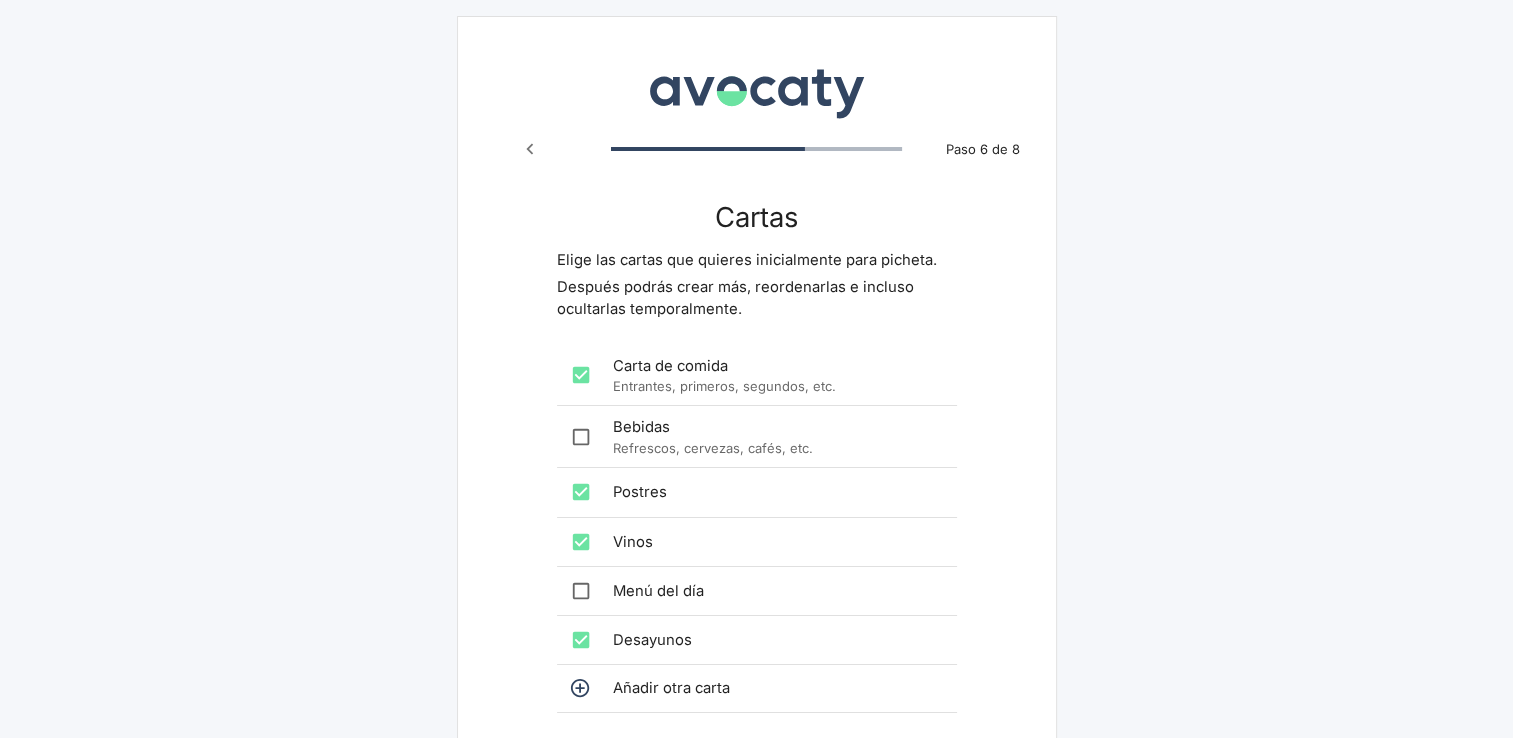 click at bounding box center (581, 640) 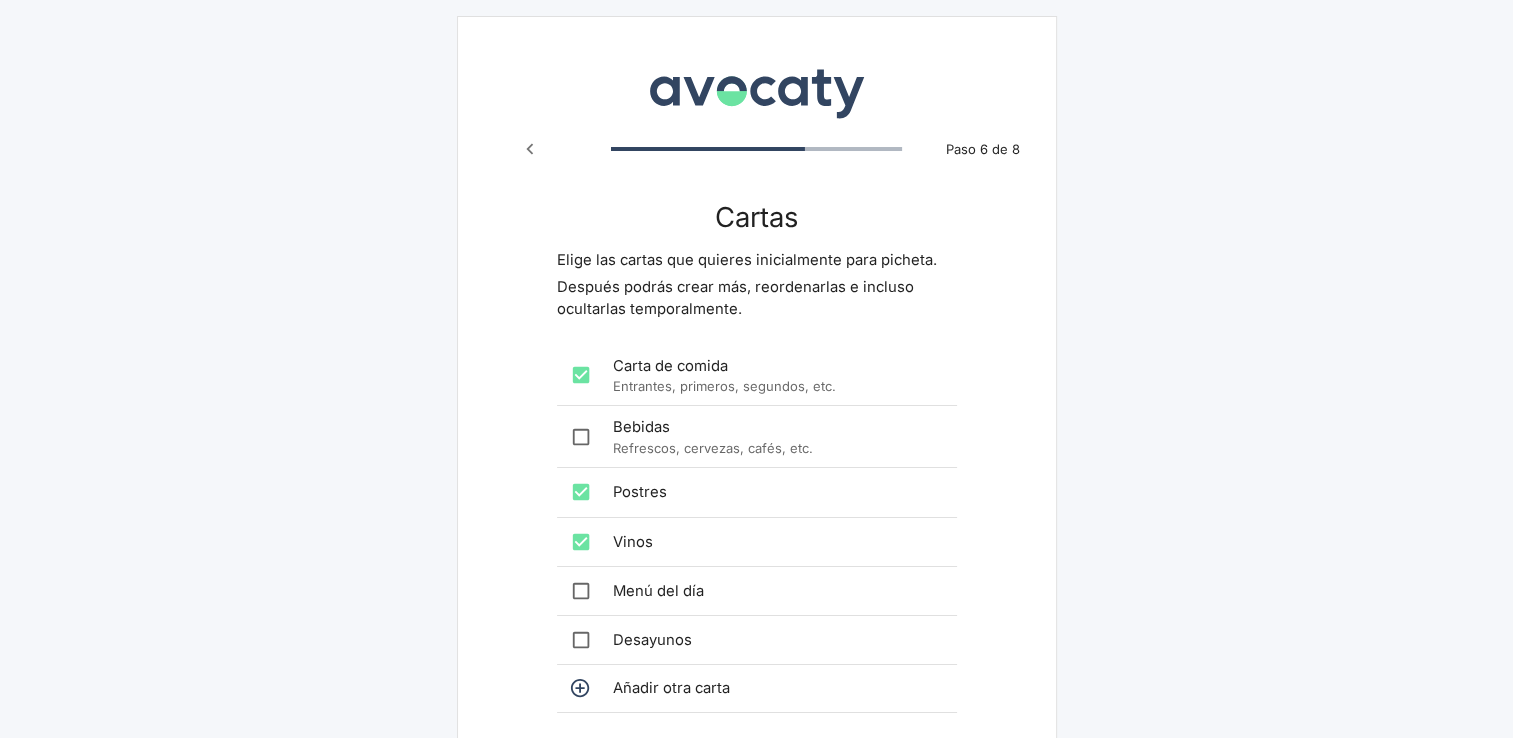 scroll, scrollTop: 188, scrollLeft: 0, axis: vertical 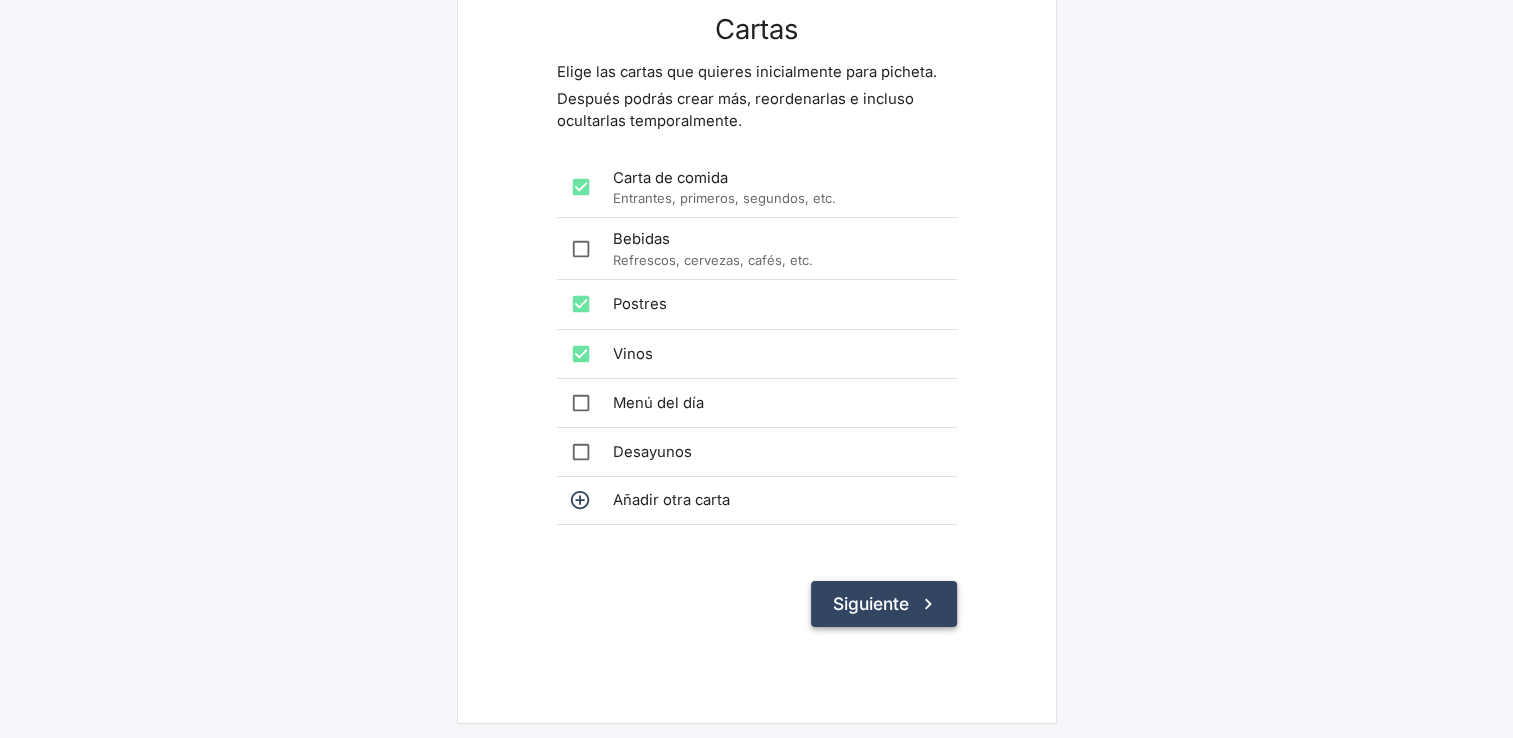 click on "Siguiente" at bounding box center (884, 604) 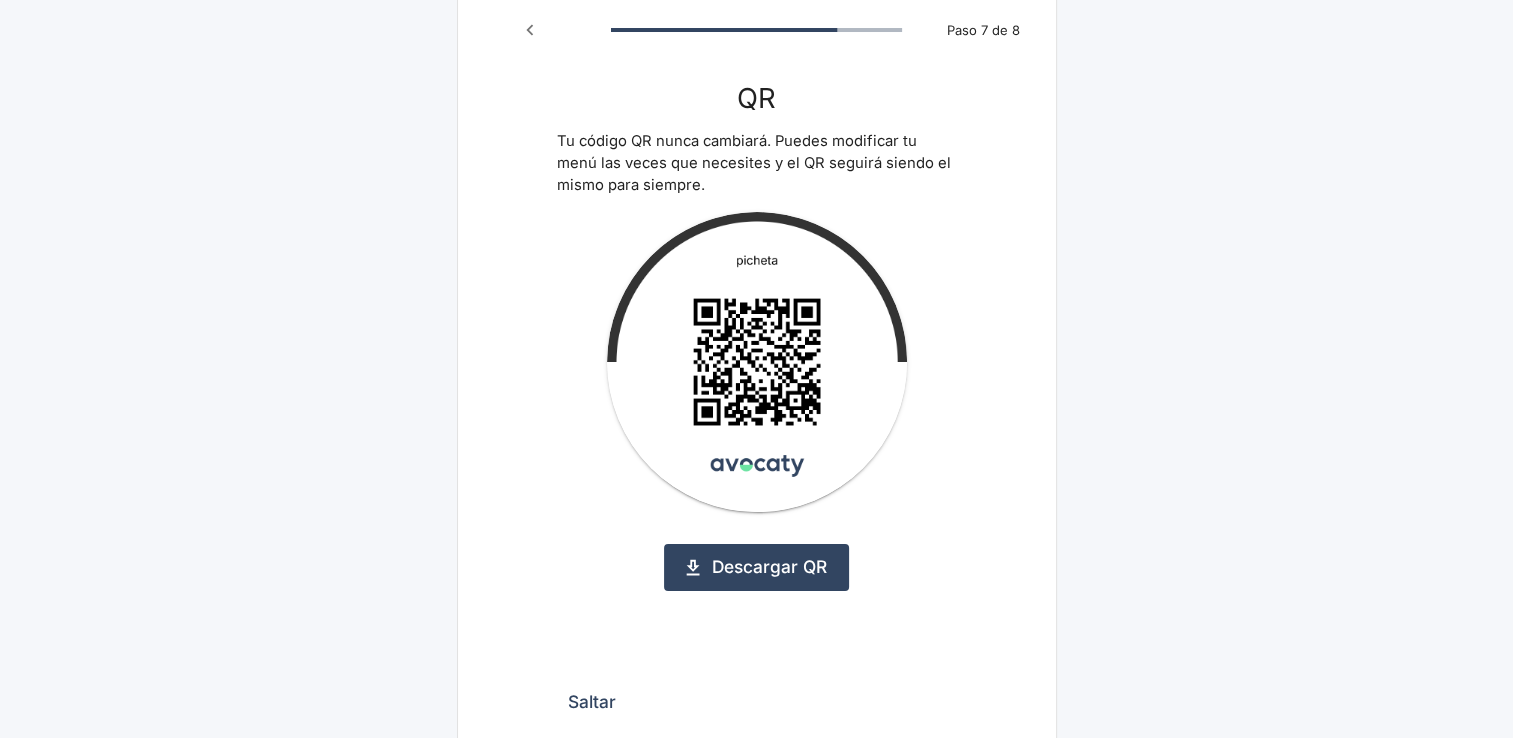 scroll, scrollTop: 143, scrollLeft: 0, axis: vertical 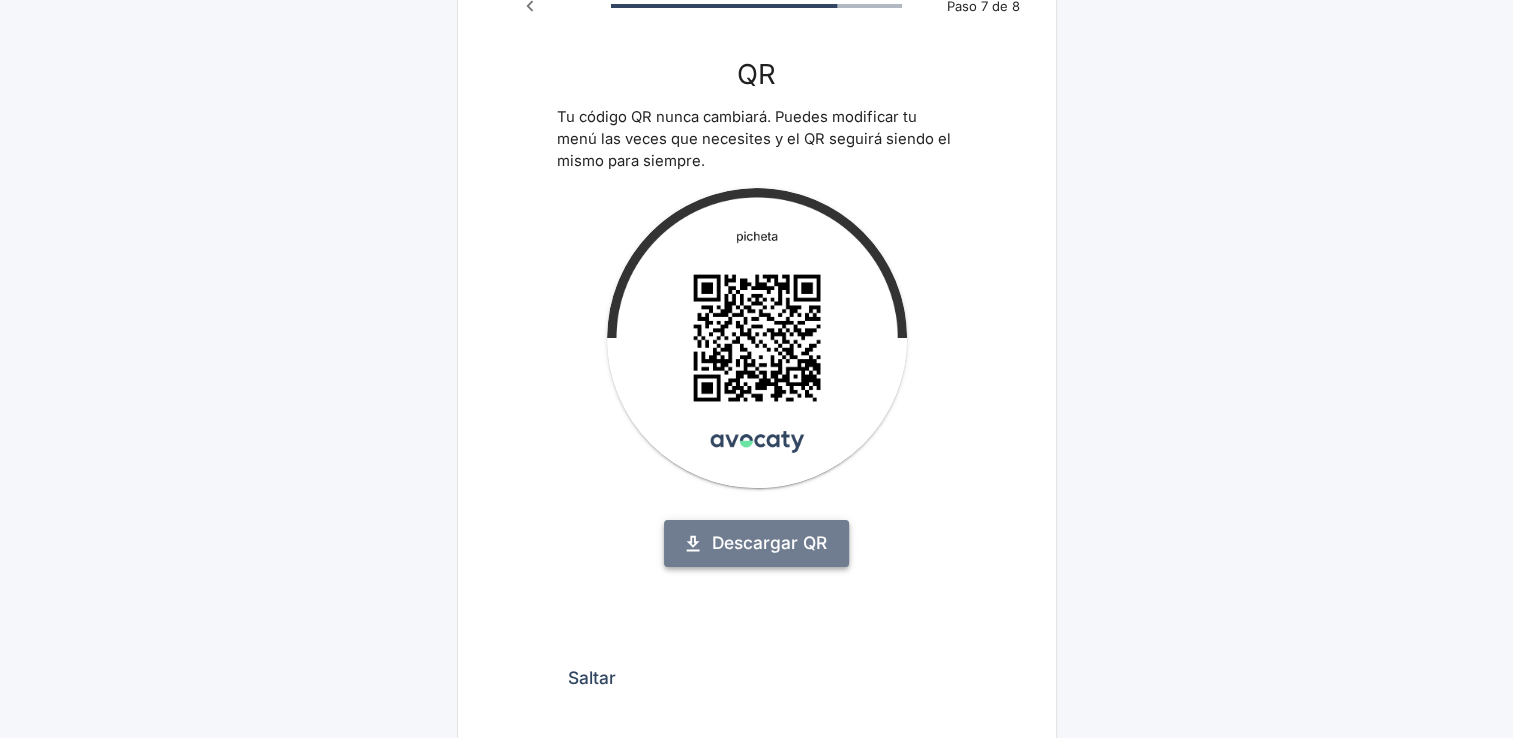 click on "Descargar QR" at bounding box center (756, 543) 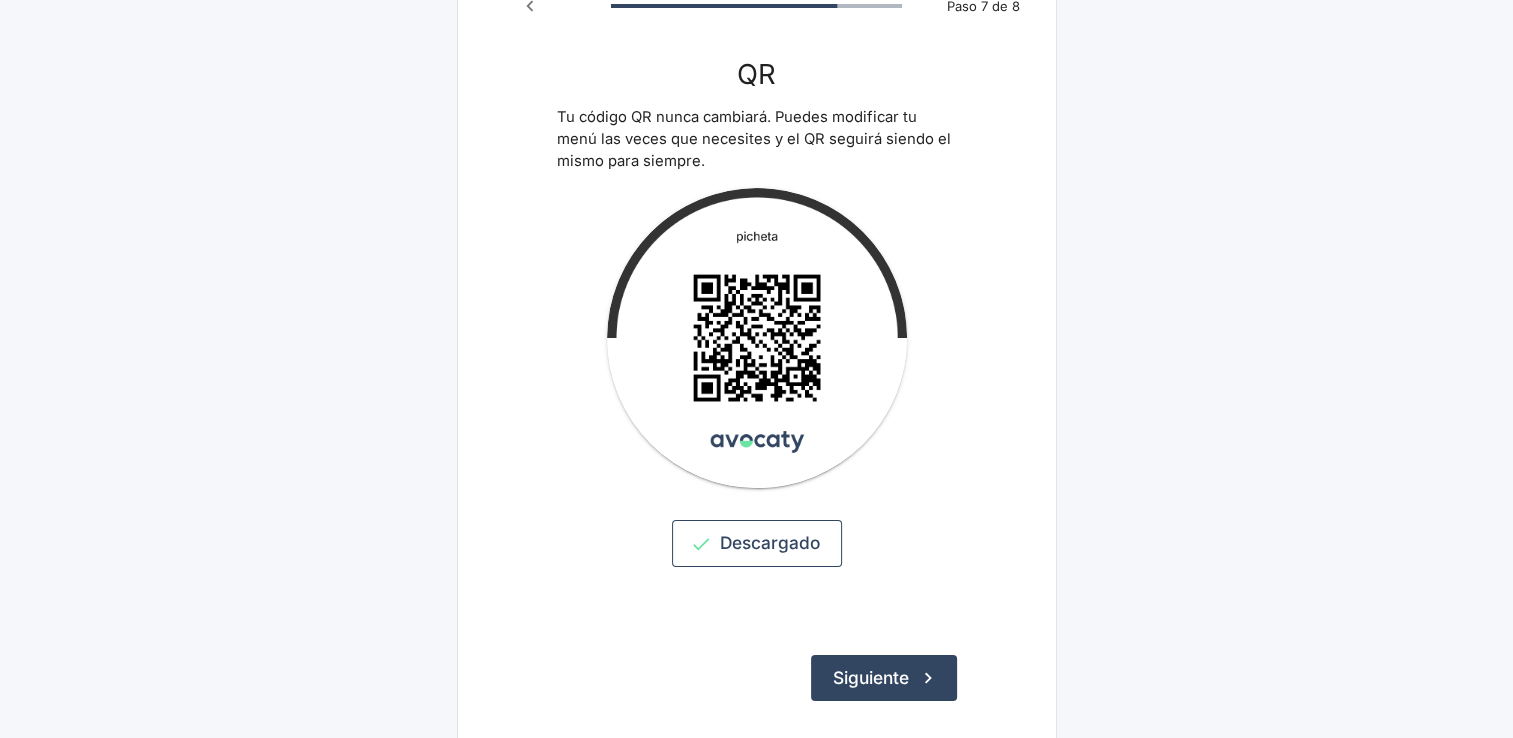 scroll, scrollTop: 217, scrollLeft: 0, axis: vertical 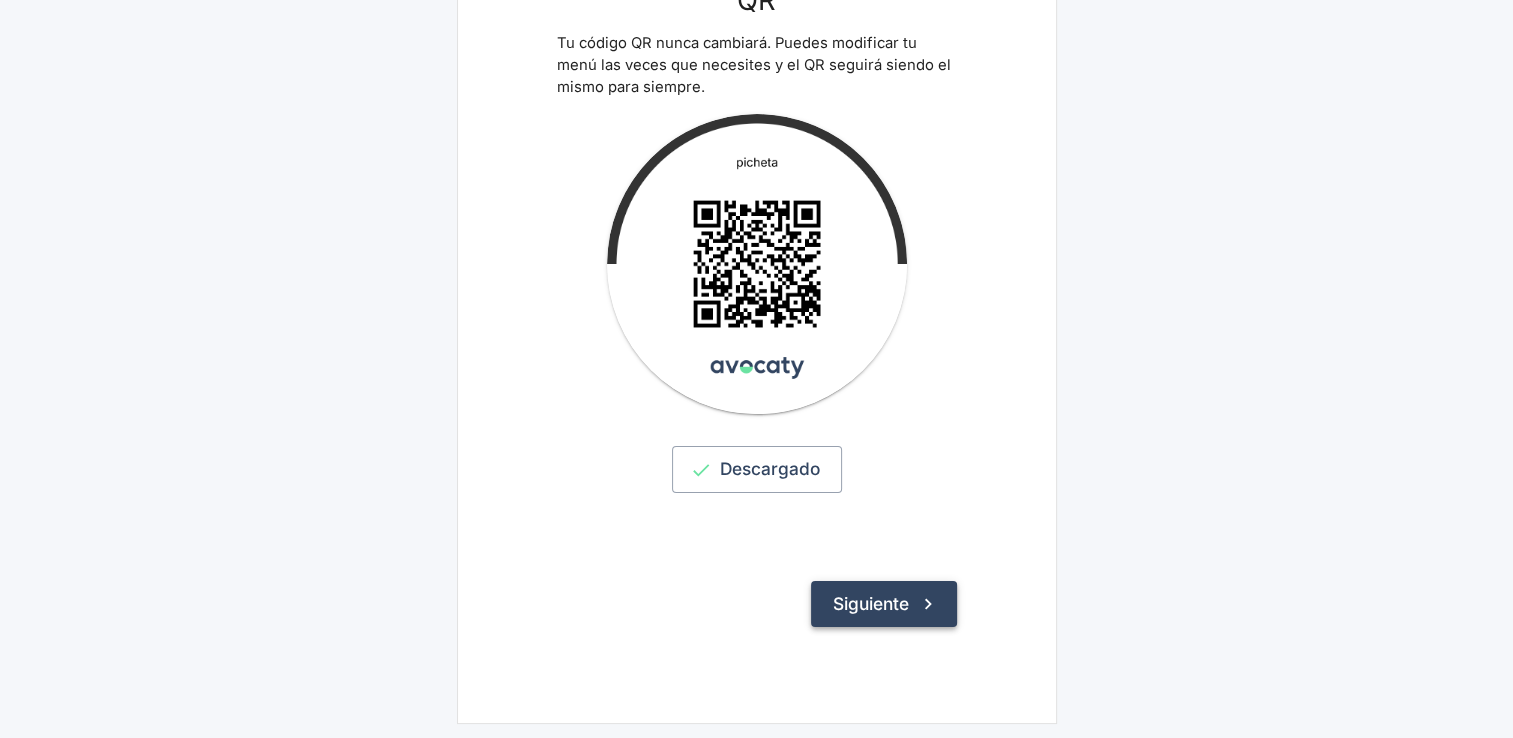 click on "Siguiente" at bounding box center [884, 604] 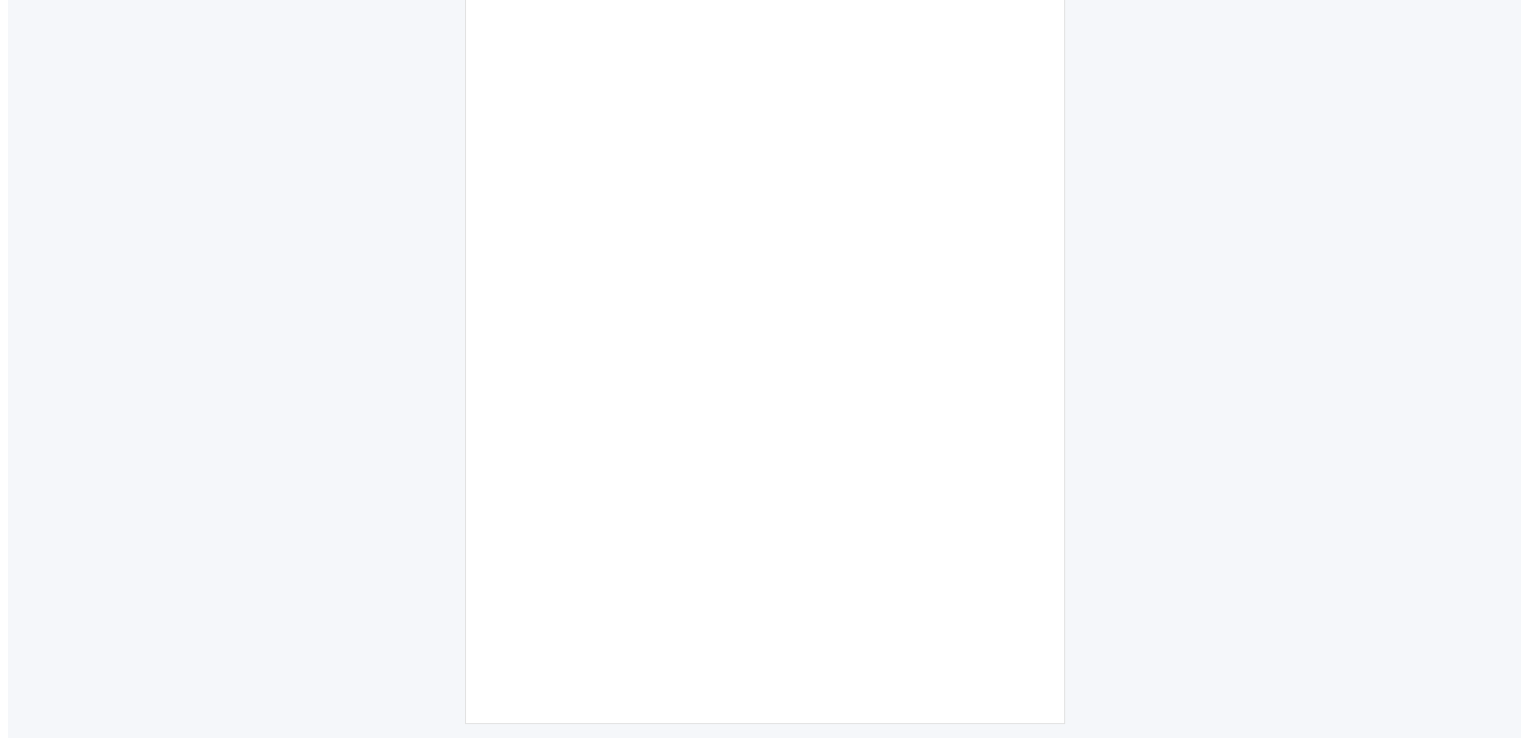 scroll, scrollTop: 0, scrollLeft: 0, axis: both 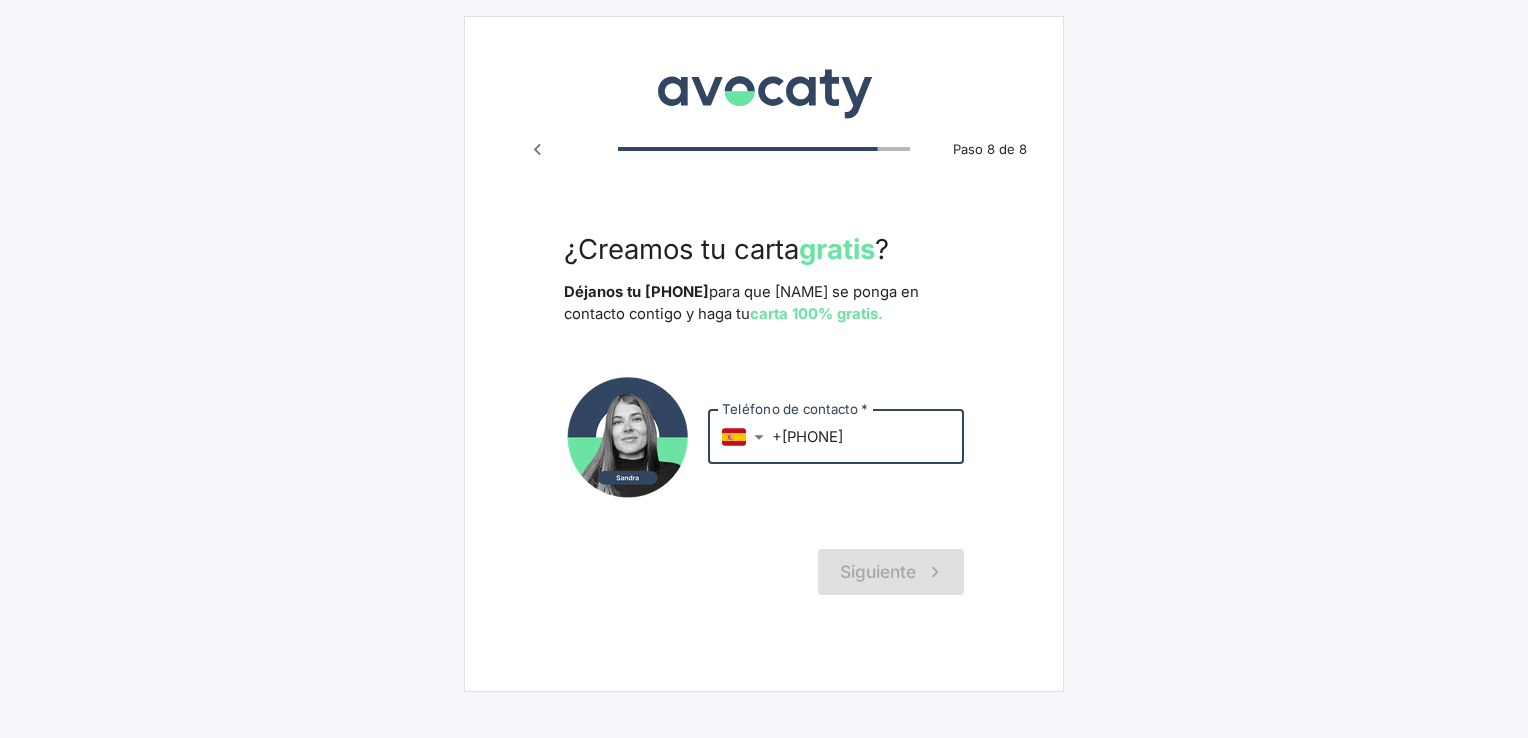 click on "+34" at bounding box center (868, 437) 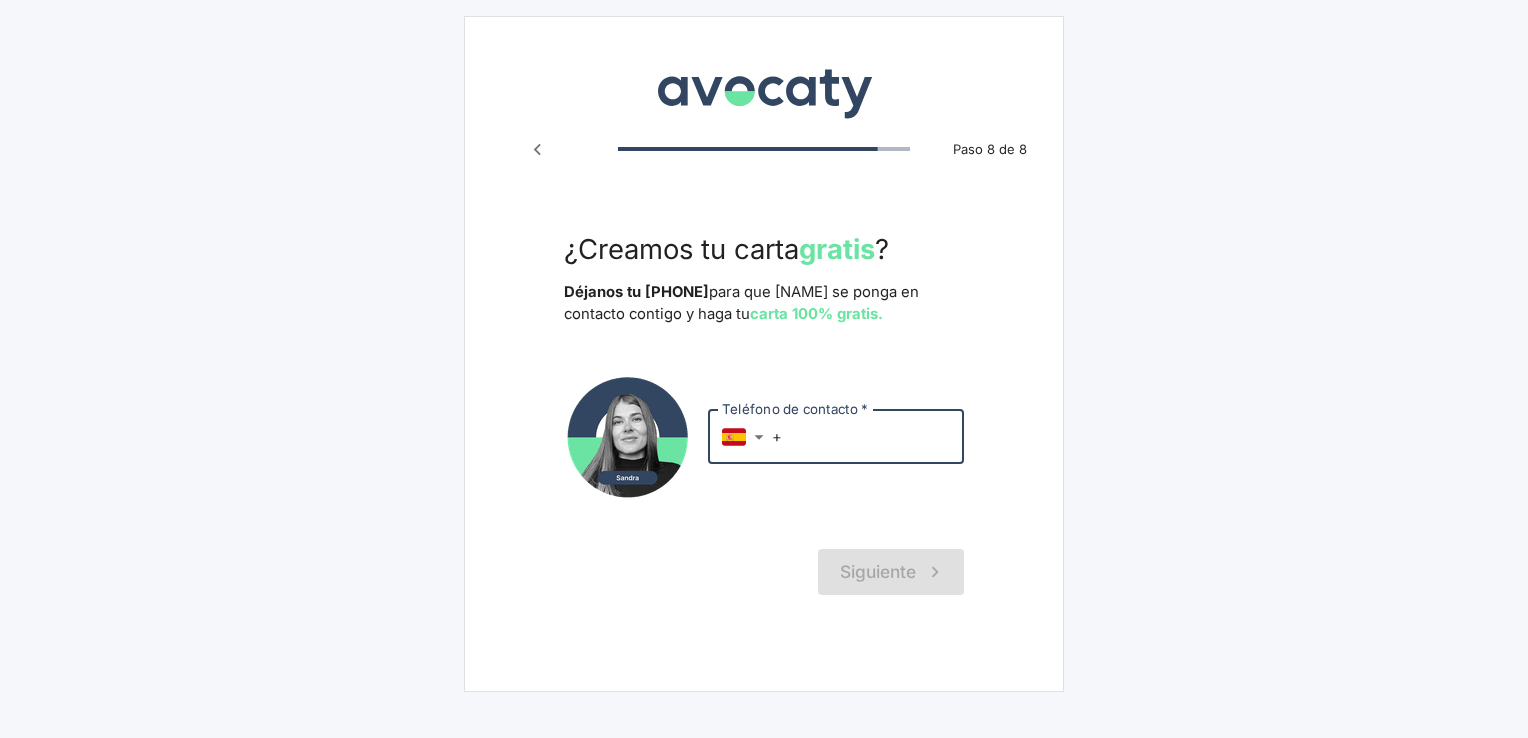 type on "+5" 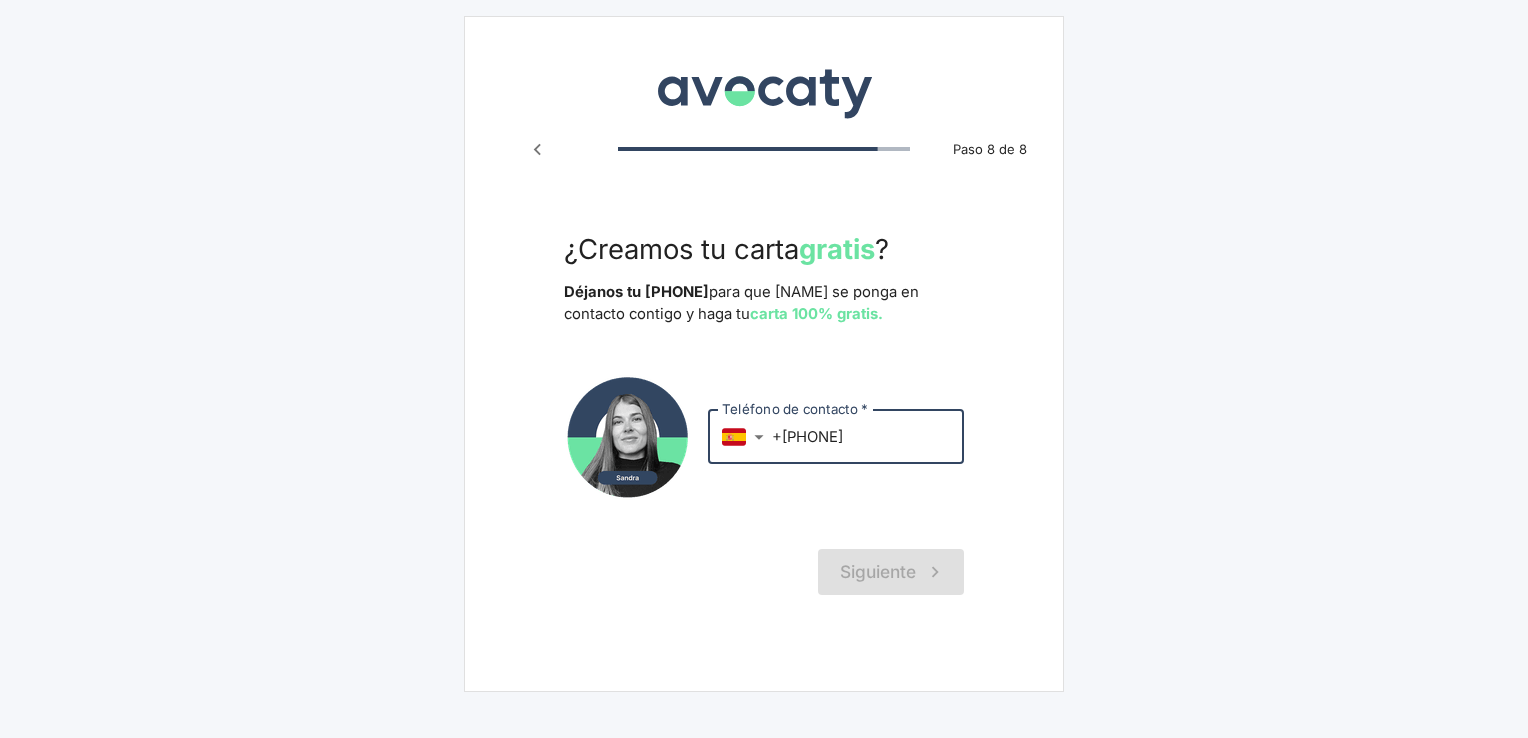type on "mx" 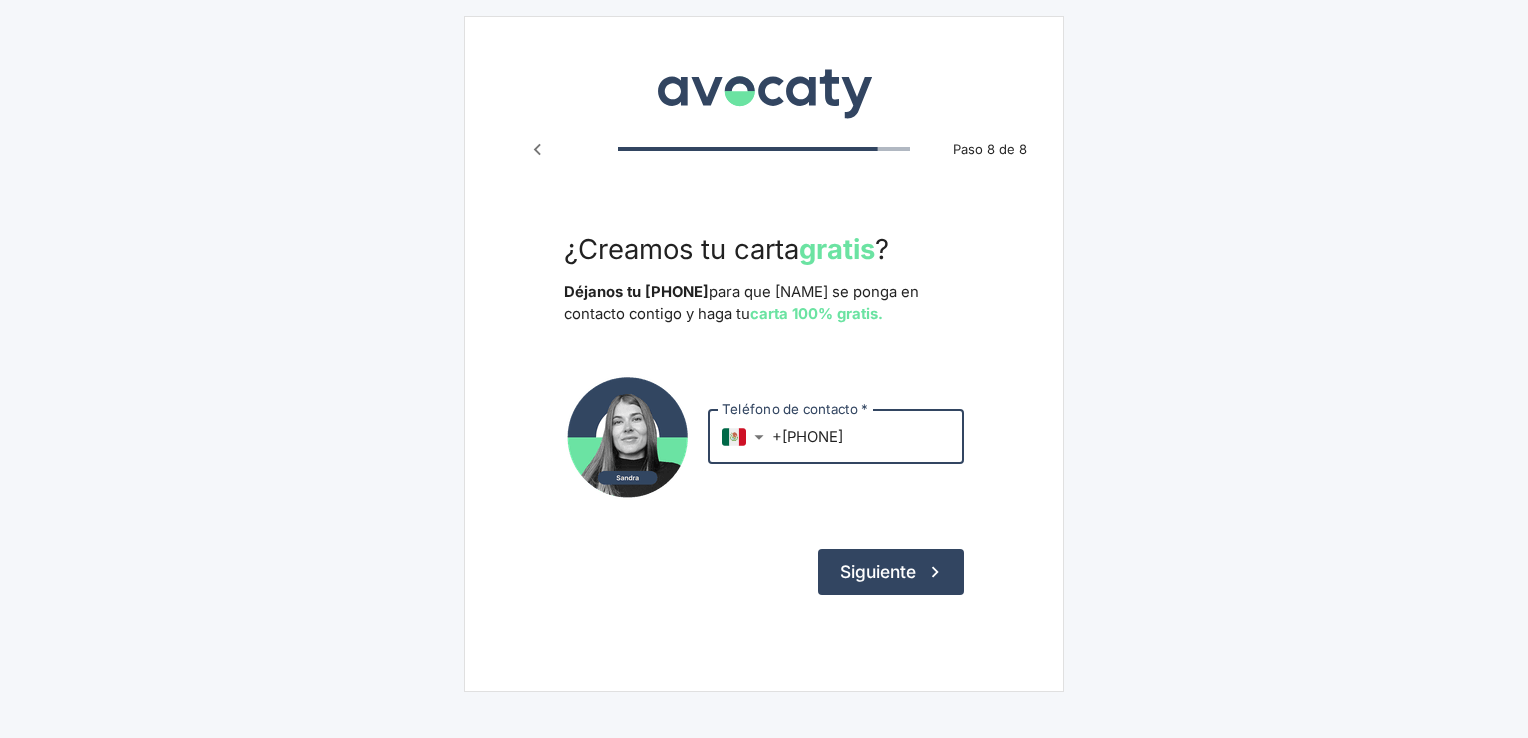 type on "+52 963 169 3256" 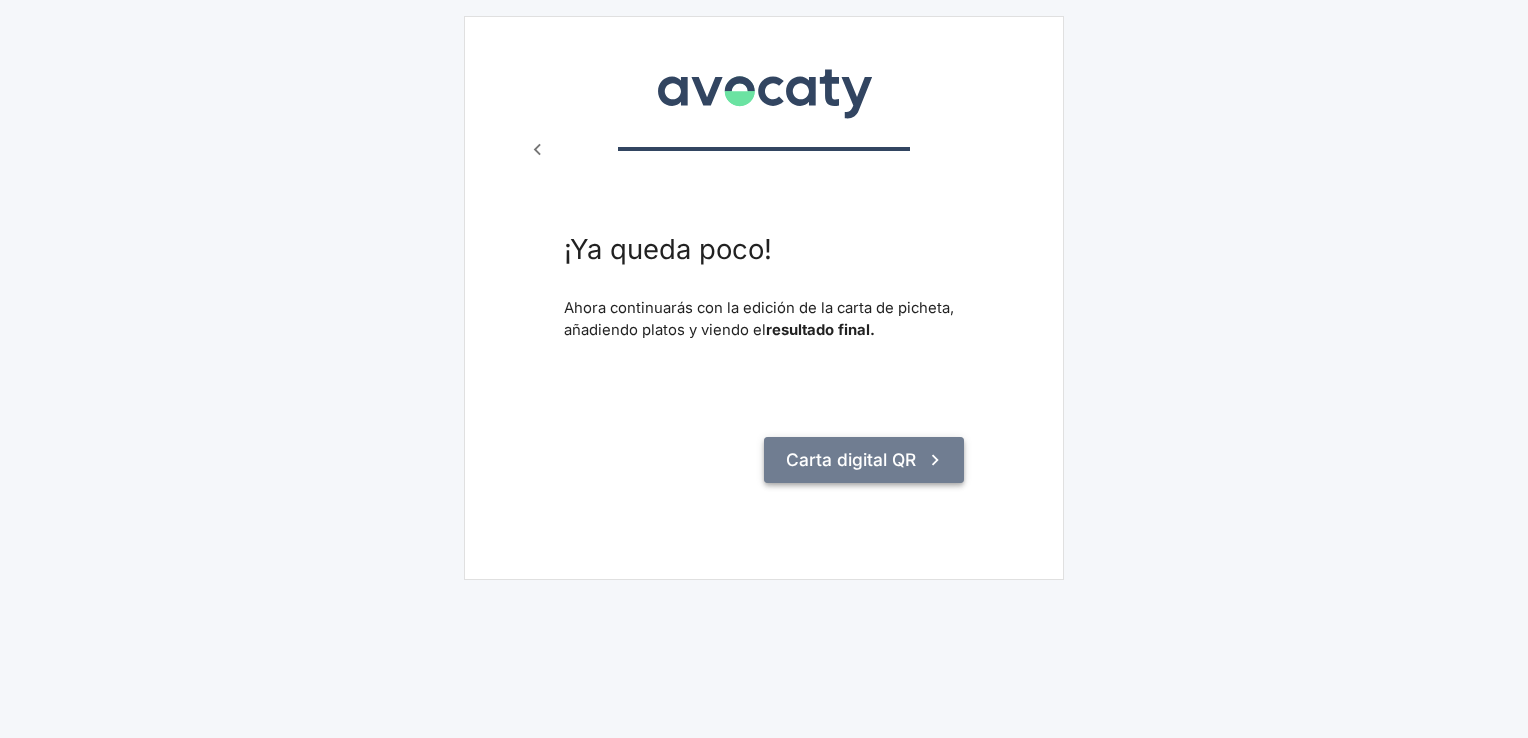 click on "Carta digital QR" at bounding box center [864, 460] 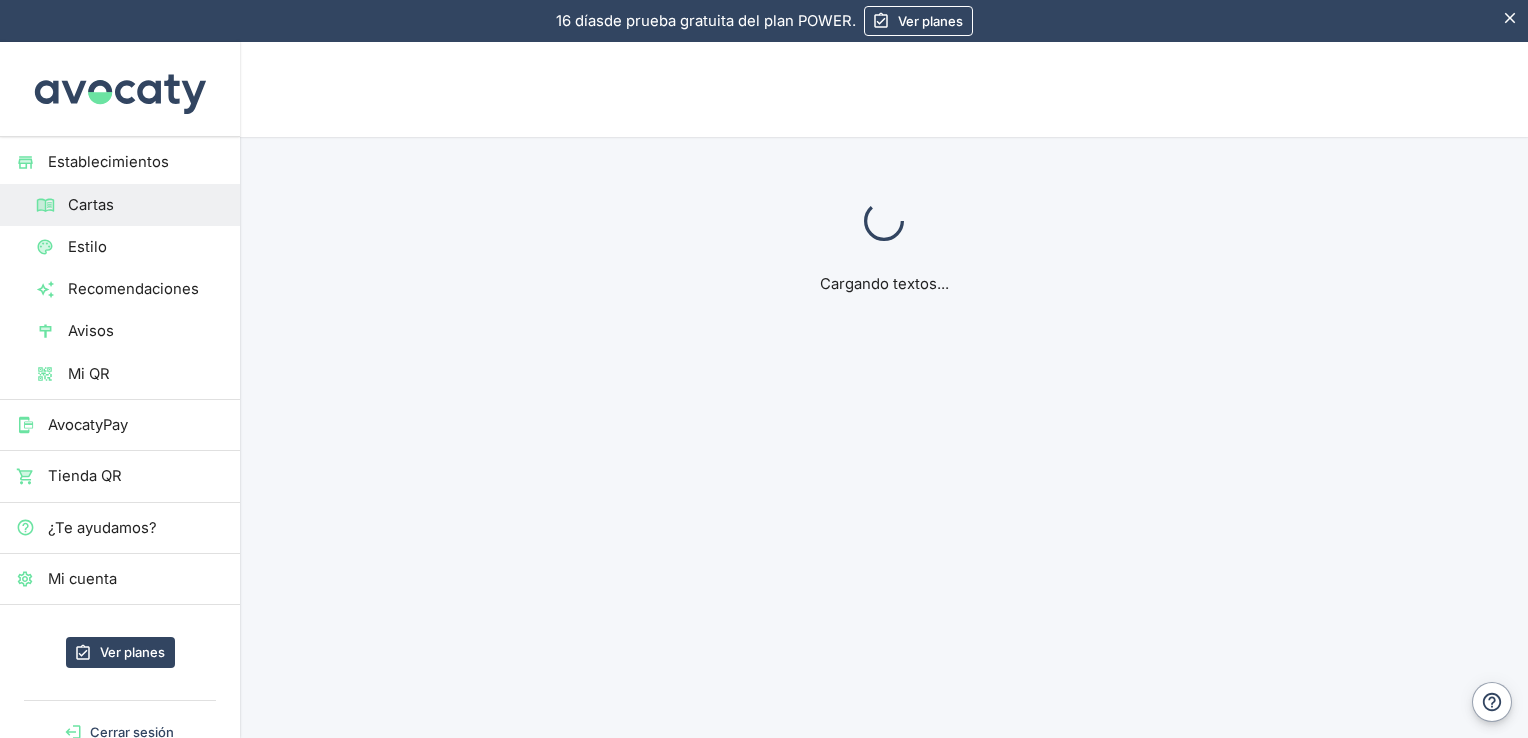 scroll, scrollTop: 0, scrollLeft: 0, axis: both 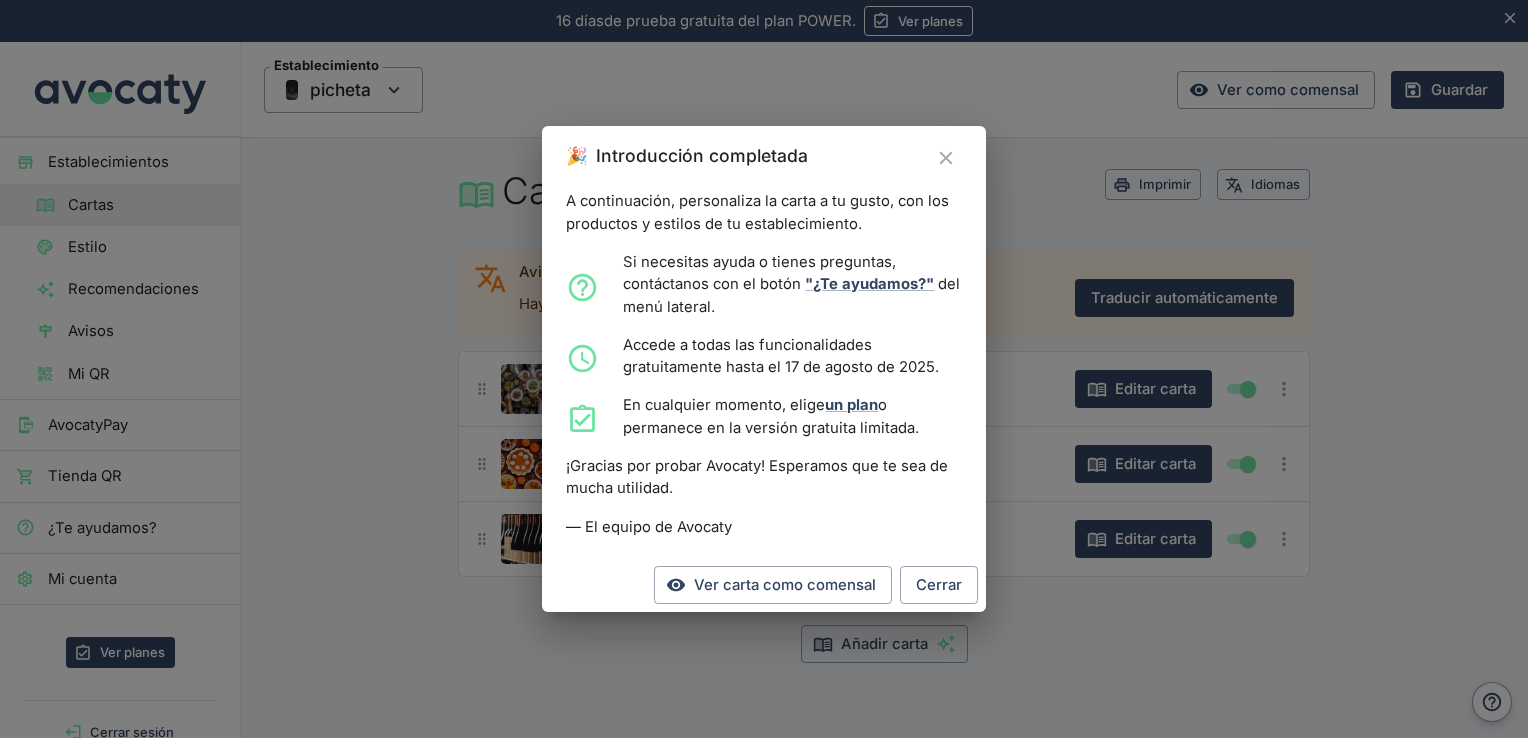 click 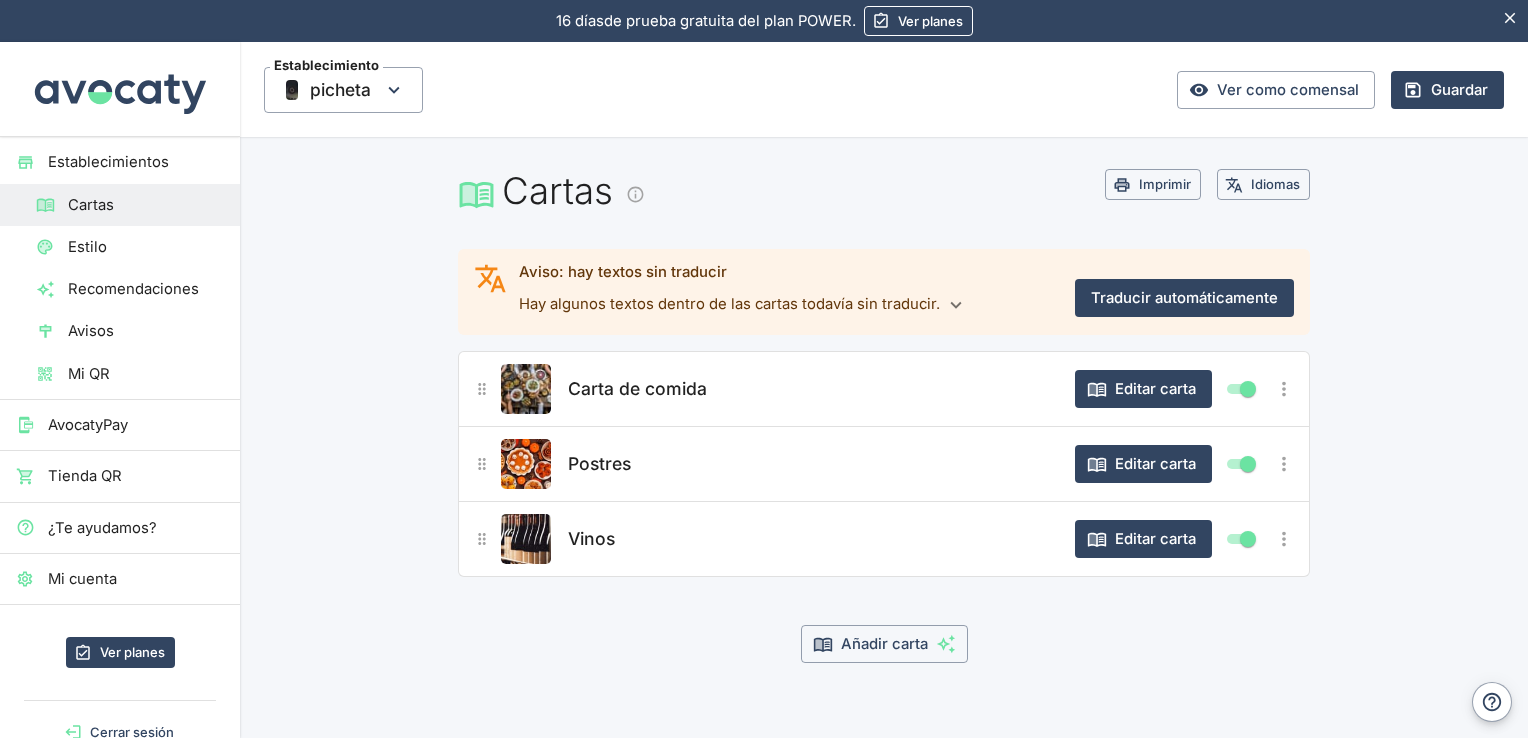 click on "🎉 Introducción completada A continuación, personaliza la carta a tu gusto, con los productos y estilos de tu establecimiento. Si necesitas ayuda o tienes preguntas, contáctanos con el botón   "¿Te ayudamos?"   del menú lateral. Accede a todas las funcionalidades gratuitamente hasta el 17 de agosto de 2025. En cualquier momento, elige  un plan  o permanece en la versión gratuita limitada. ¡Gracias por probar Avocaty! Esperamos que te sea de mucha utilidad. — El equipo de Avocaty Ver carta como comensal Cerrar" at bounding box center (764, 369) 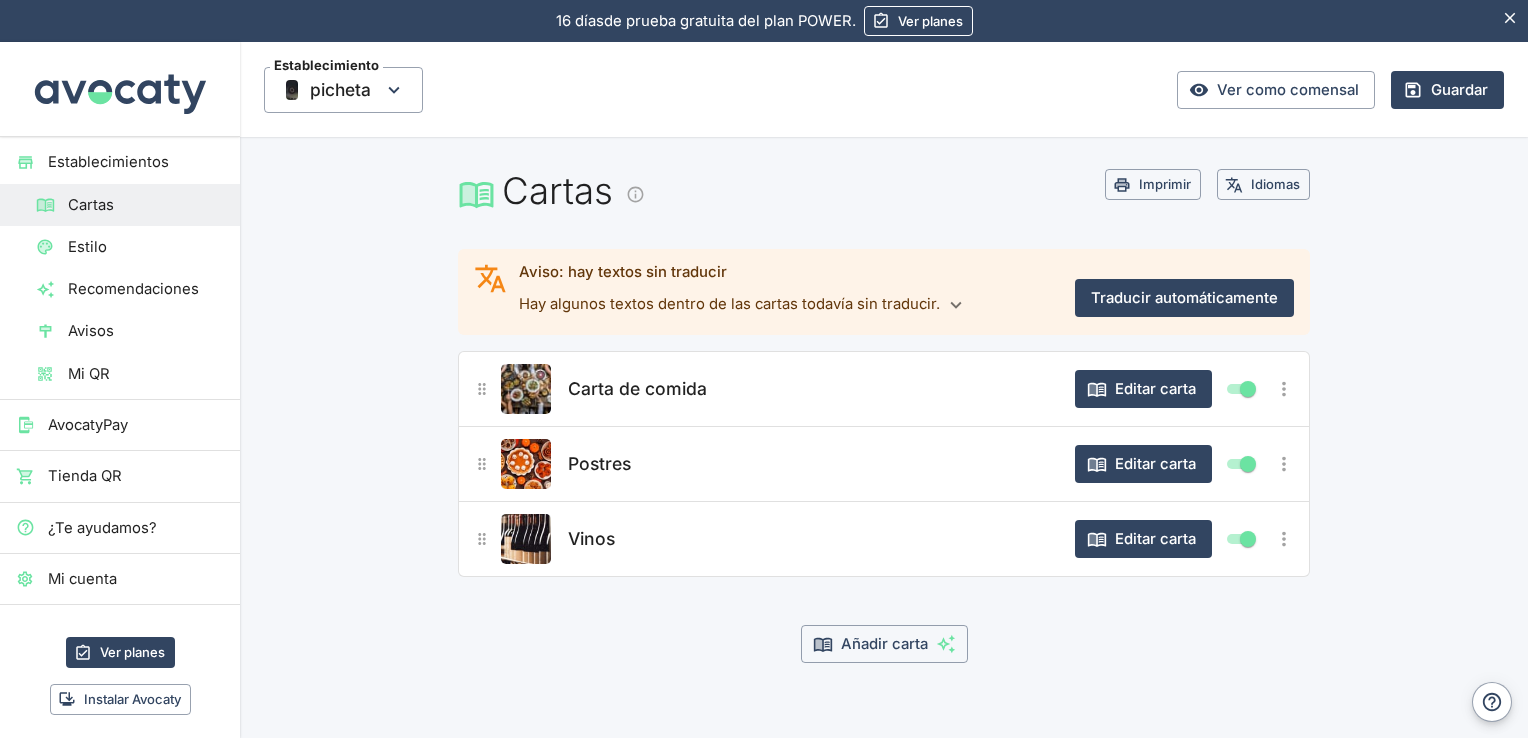 scroll, scrollTop: 18, scrollLeft: 0, axis: vertical 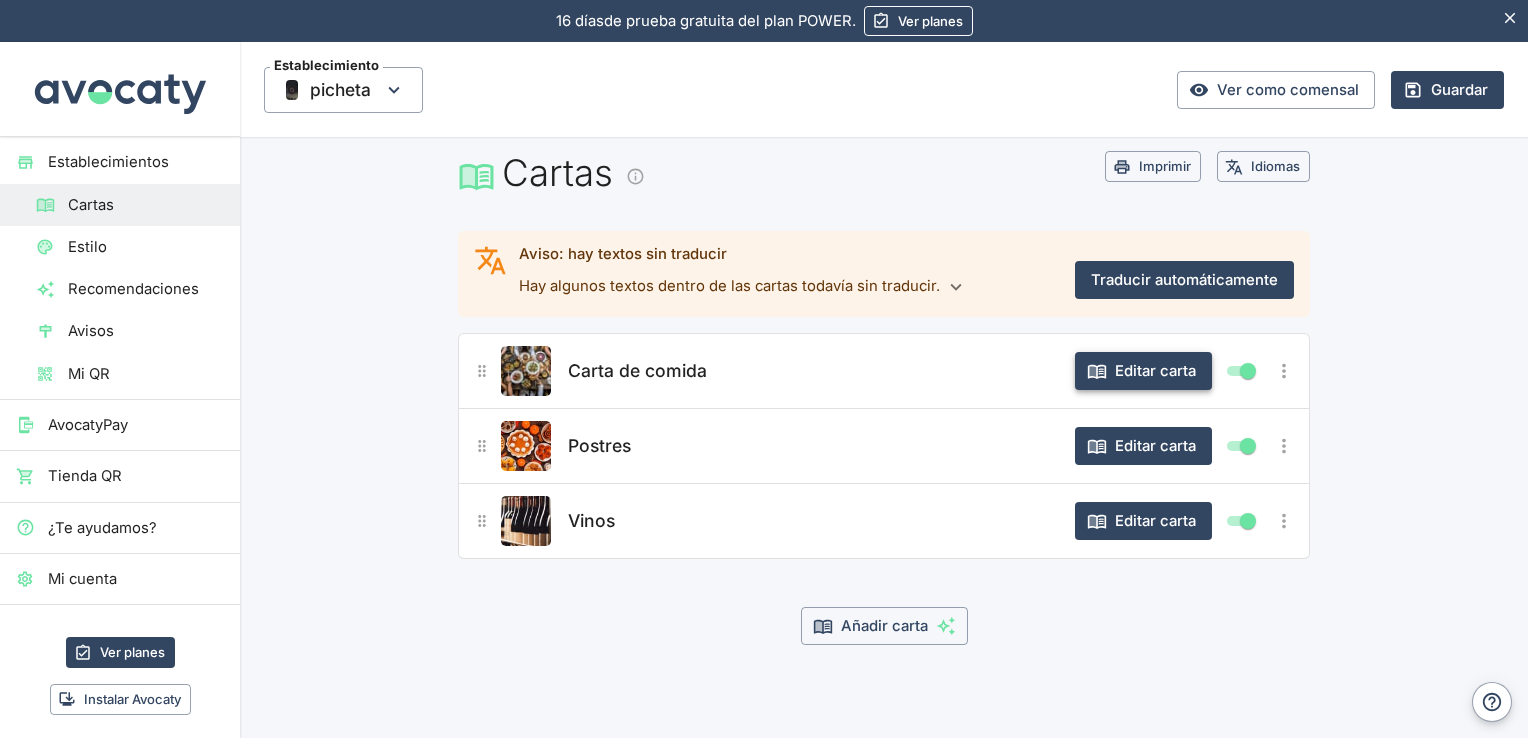 click on "Editar carta" at bounding box center [1143, 371] 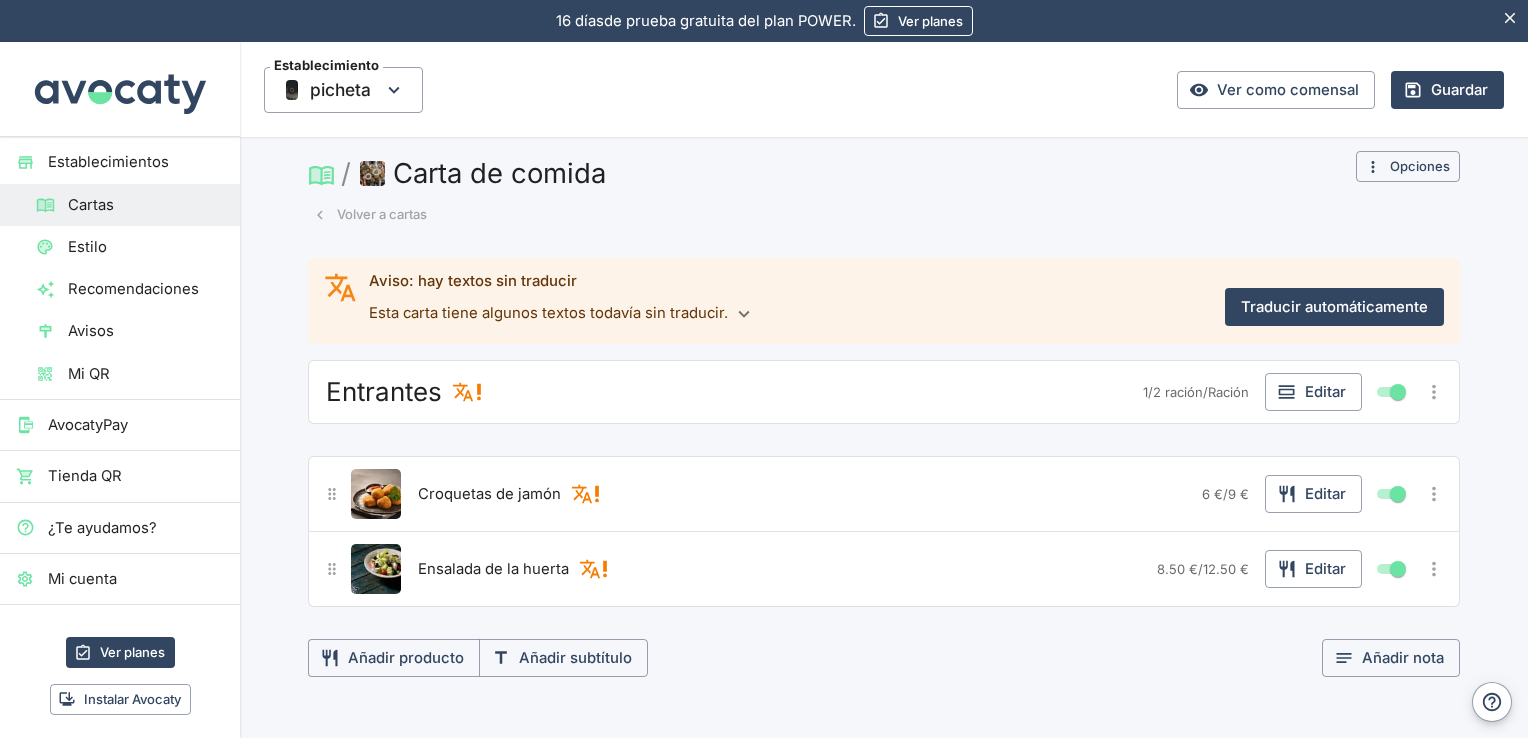 scroll, scrollTop: 0, scrollLeft: 0, axis: both 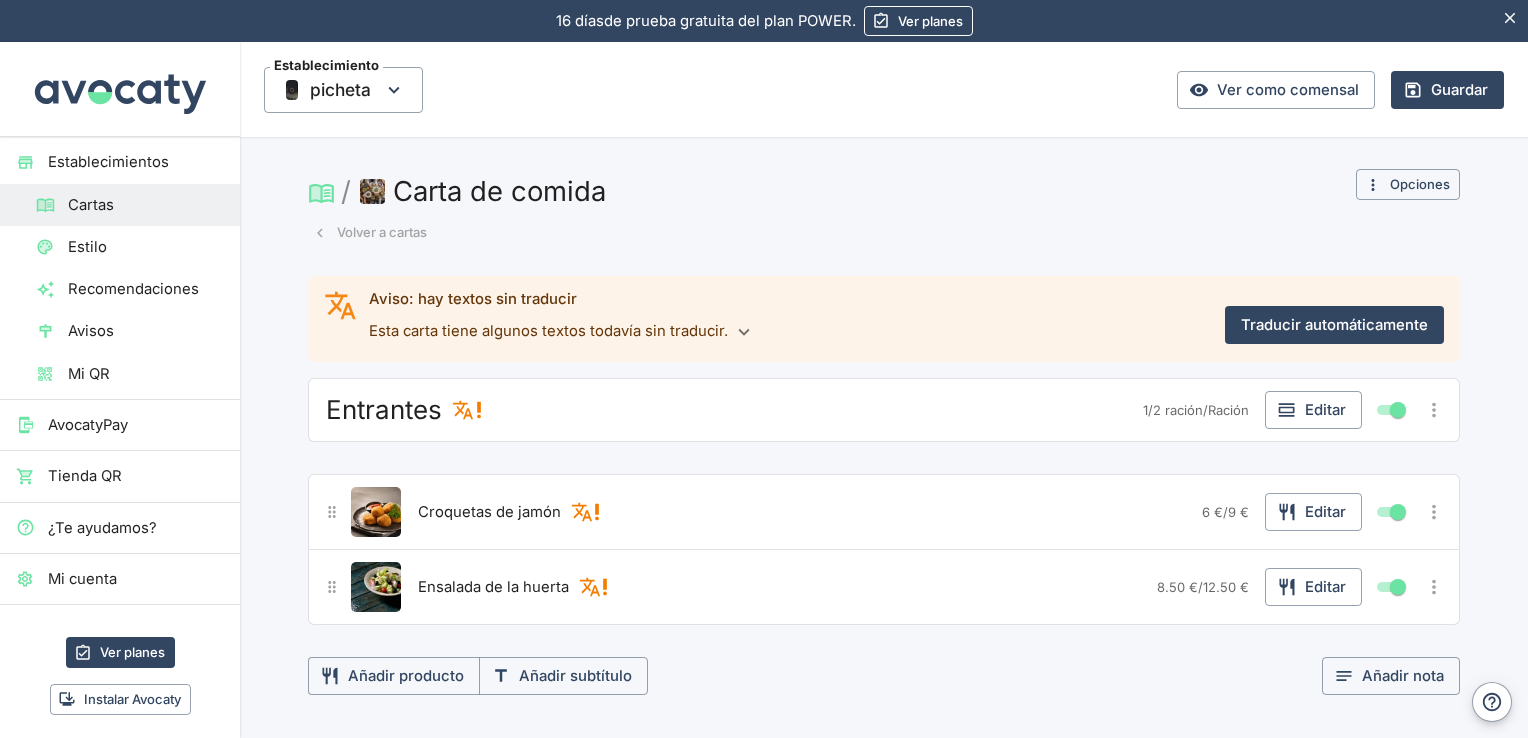click on "/  Carta de comida Volver a cartas Opciones Aviso: hay textos sin traducir Esta carta tiene algunos textos todavía sin traducir. Traducir automáticamente Entrantes 1/2 ración  /  Ración Editar Croquetas de jamón 6 €  /  9 € Editar Ensalada de la huerta 8.50 €  /  12.50 € Editar Añadir producto Añadir subtítulo Añadir nota Añadir sección Platos principales Editar Hamburguesa especial Editar Lubina al horno con patatas Editar Añadir producto Añadir subtítulo Añadir nota Añadir sección" at bounding box center [884, 837] 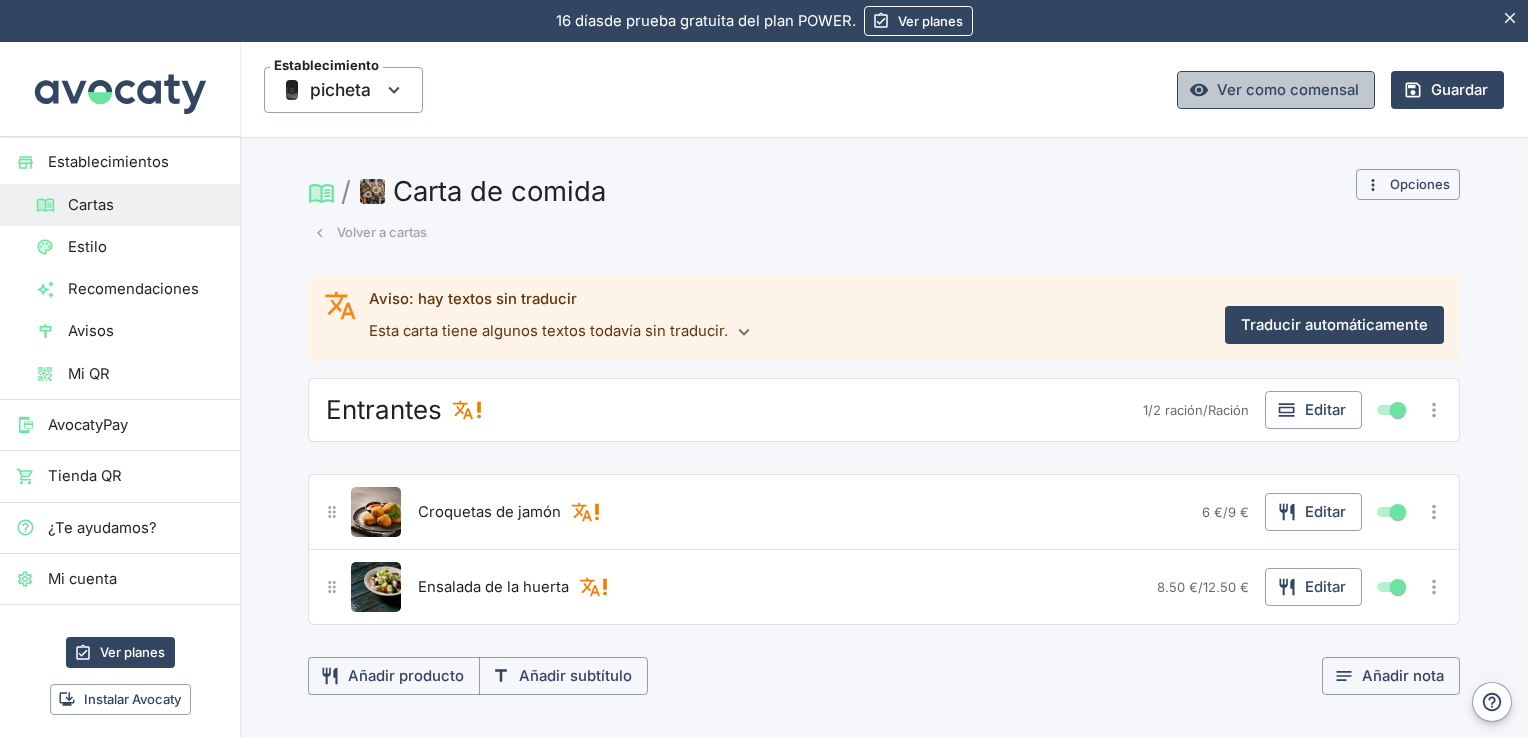 click on "Ver como comensal" at bounding box center [1276, 90] 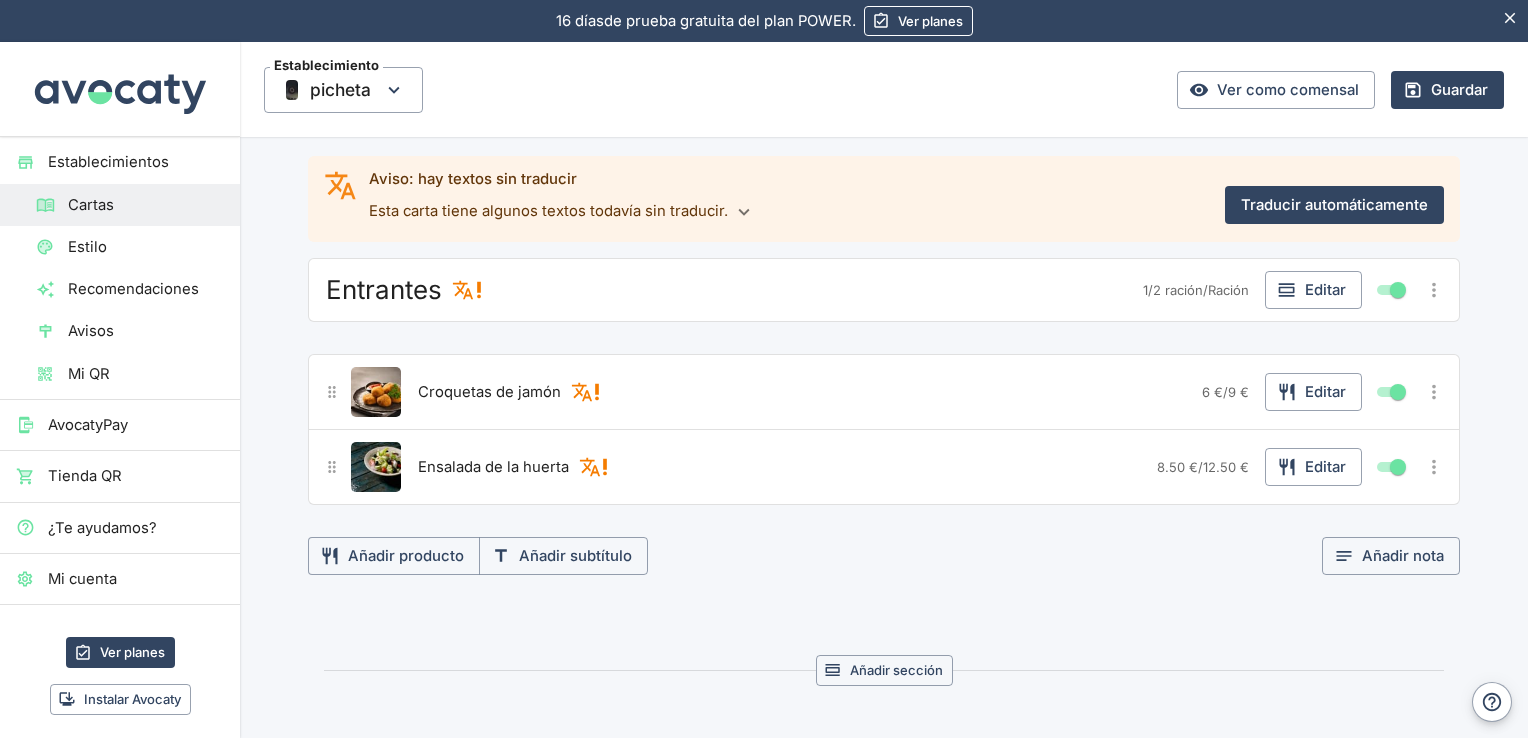scroll, scrollTop: 127, scrollLeft: 0, axis: vertical 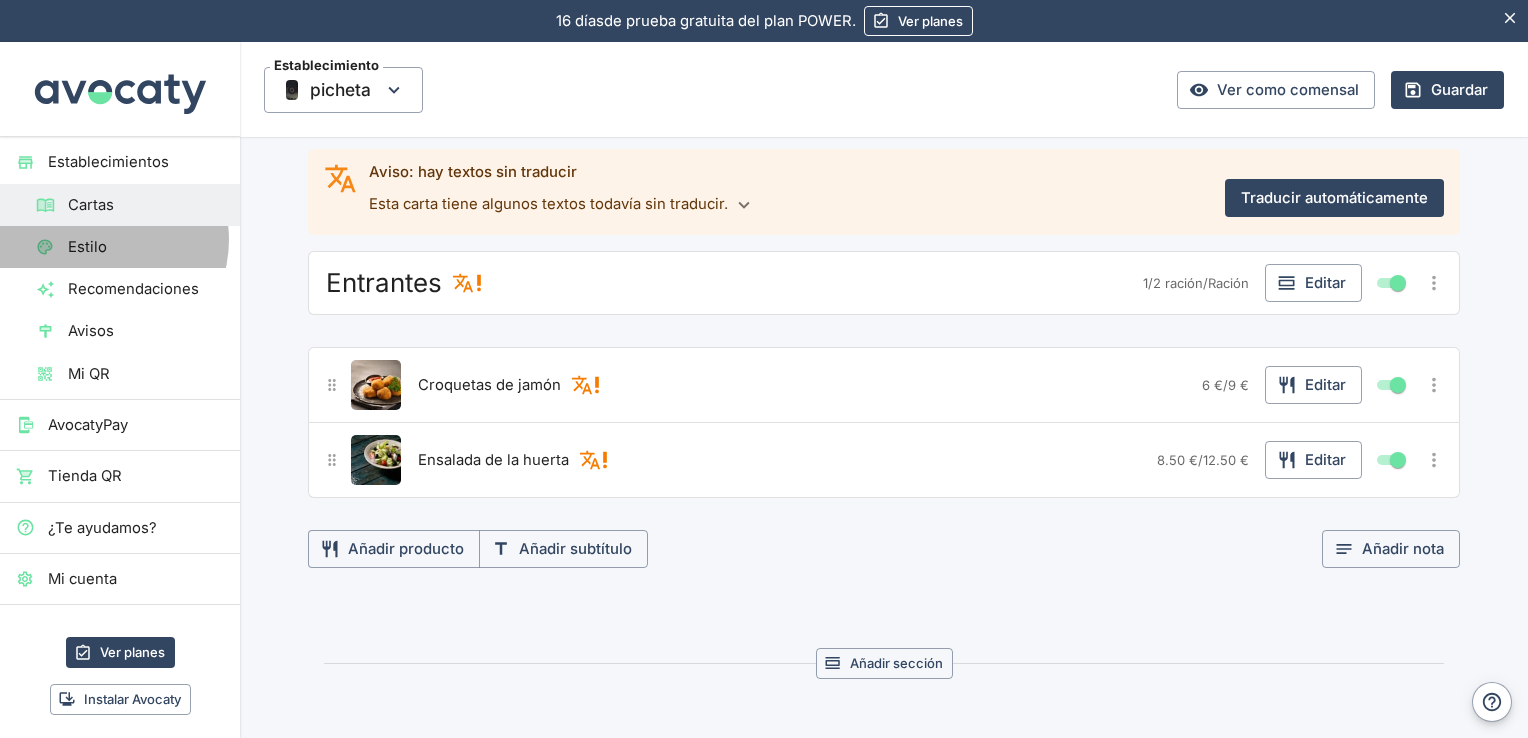 click on "Estilo" at bounding box center [146, 247] 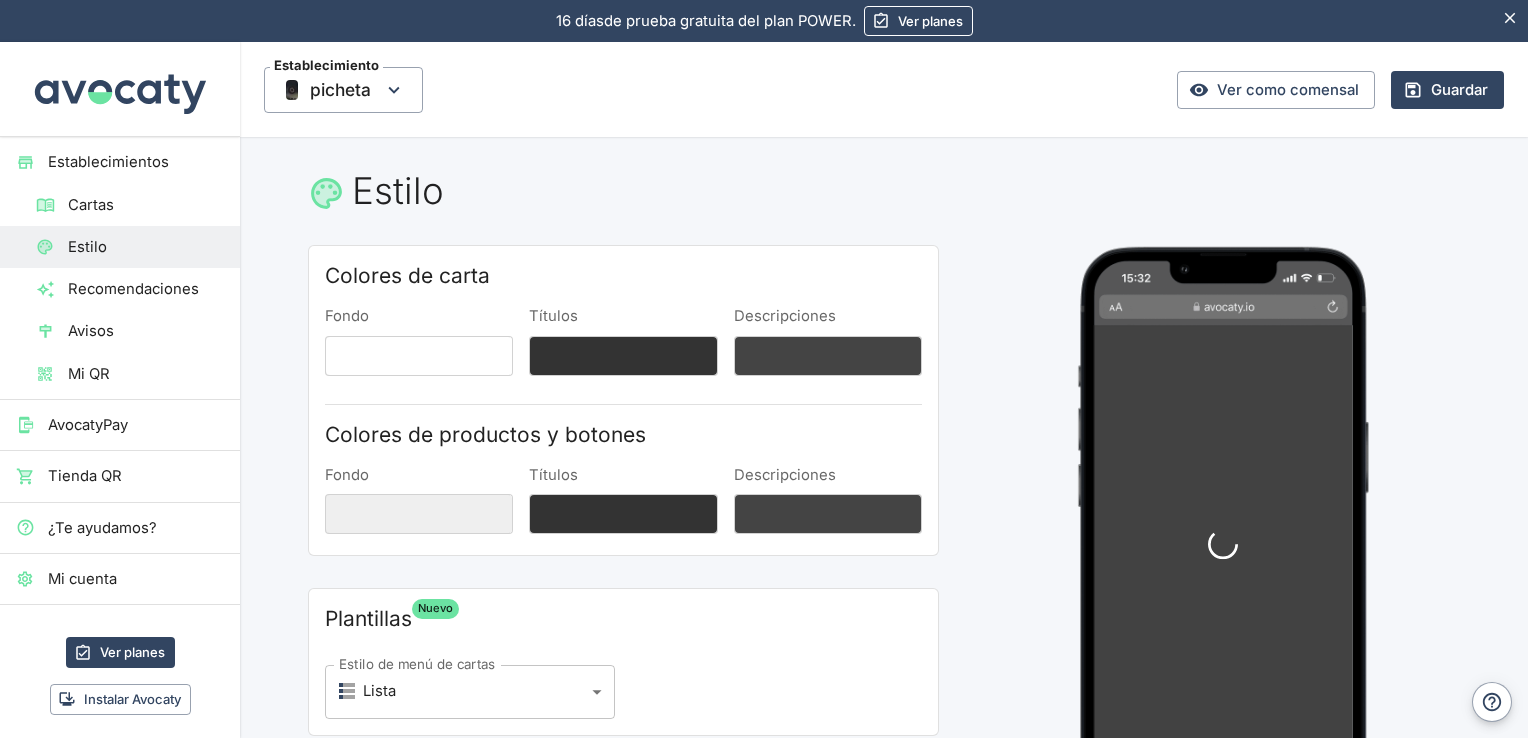 scroll, scrollTop: 102, scrollLeft: 0, axis: vertical 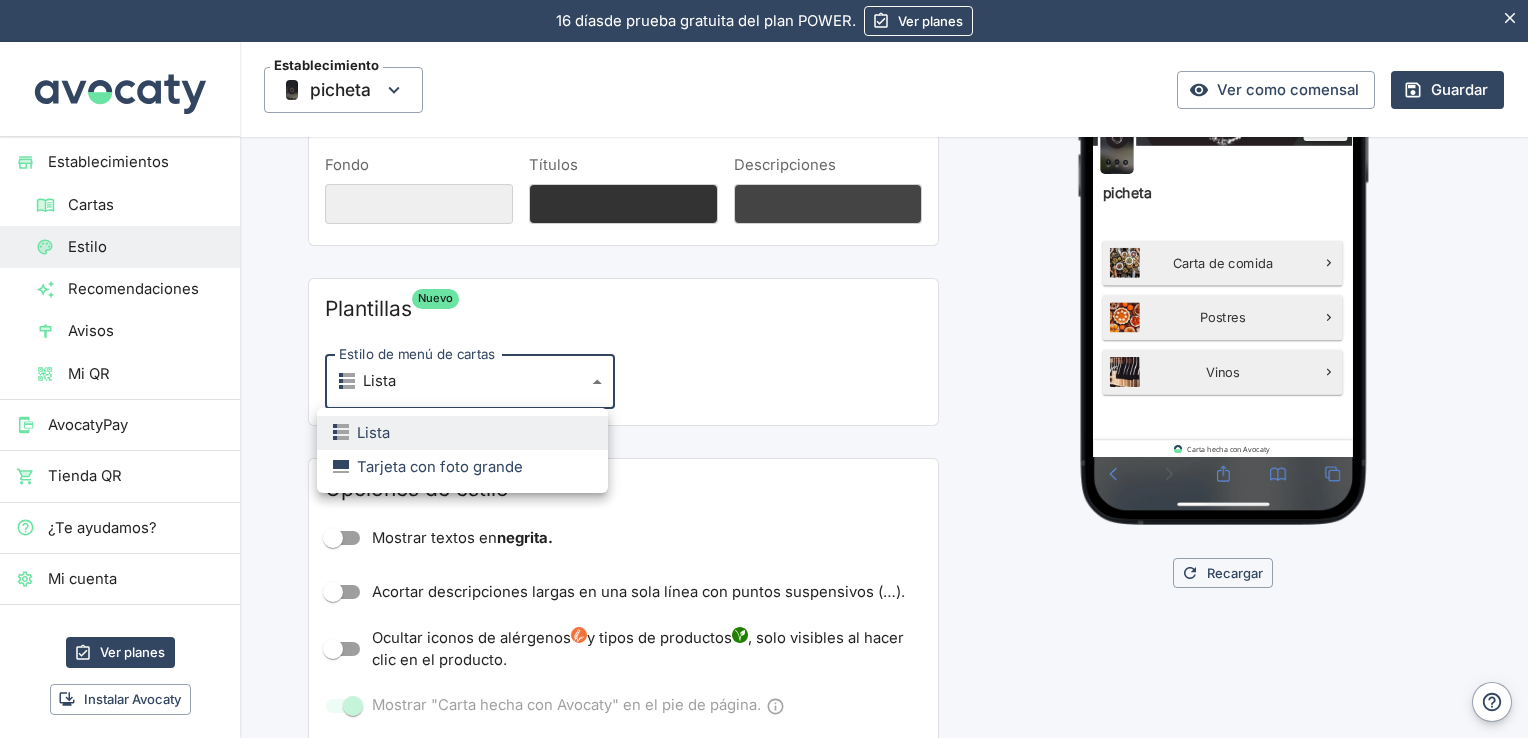 click on "16 días de prueba gratuita. 16 días de prueba gratuita del plan POWER. Ver planes Establecimientos Cartas Estilo Recomendaciones Avisos Mi QR AvocatyPay Tienda QR ¿Te ayudamos? Mi cuenta Ver planes Instalar Avocaty Cerrar sesión Establecimiento [ESTABLISHMENT] Ver como comensal Guardar Estilo Colores de carta Fondo Títulos Descripciones Colores de productos y botones Fondo Títulos Descripciones Plantillas Nuevo Estilo de menú de cartas Lista list Estilo de menú de cartas Opciones de estilo Mostrar textos en negrita. Acortar descripciones largas en una sola línea con puntos suspensivos (…). Ocultar iconos de alérgenos y tipos de productos , solo visibles al hacer clic en el producto. Mostrar "Carta hecha con Avocaty" en el pie de página. Redondeo de esquinas Esquinas suaves small Redondeo de esquinas Tipografía Explora todas las fuentes disponibles en https://fonts.google.com Títulos Inter Títulos Texto Open Sans Texto Recargar Avocaty Lista Tarjeta con foto grande" at bounding box center (764, 369) 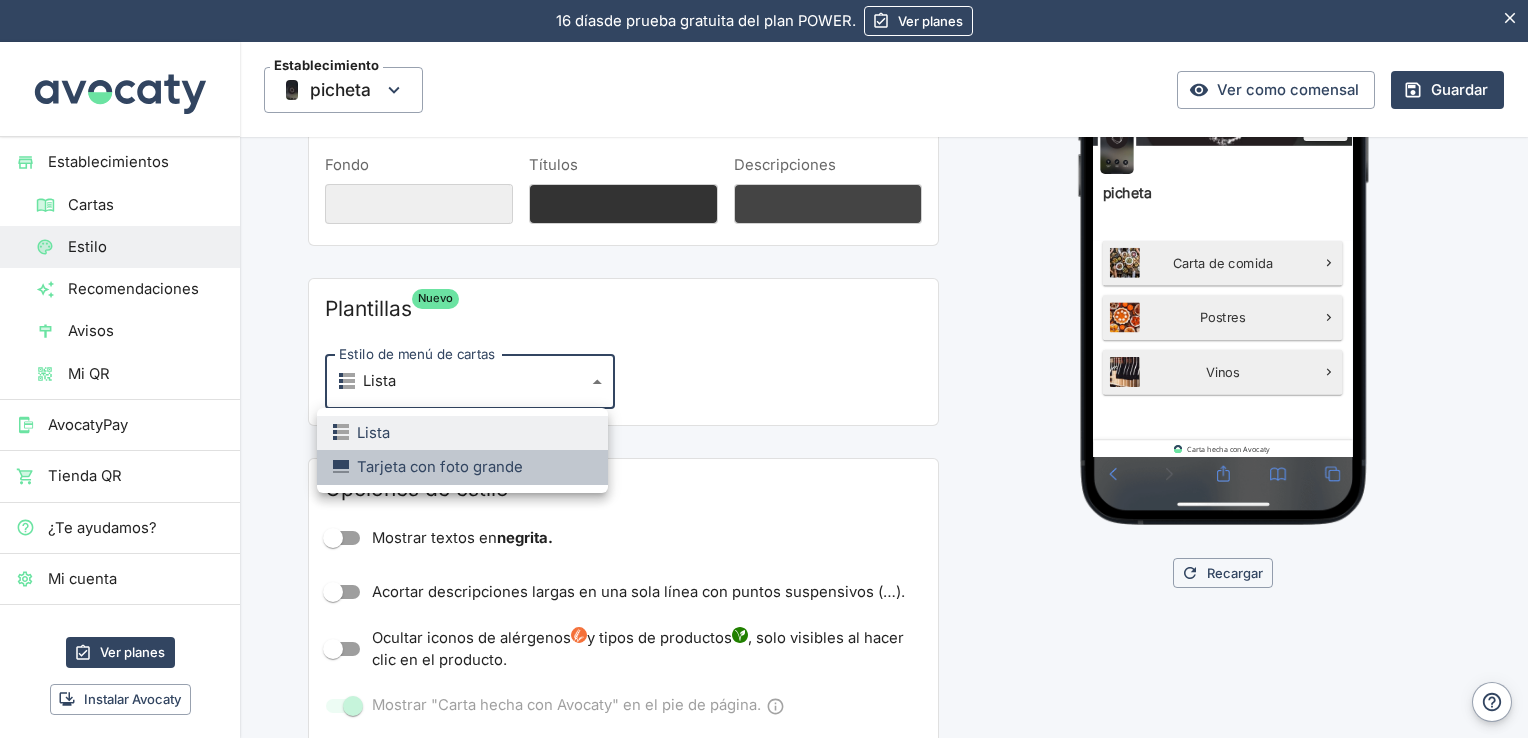 click on "Tarjeta con foto grande" at bounding box center (428, 467) 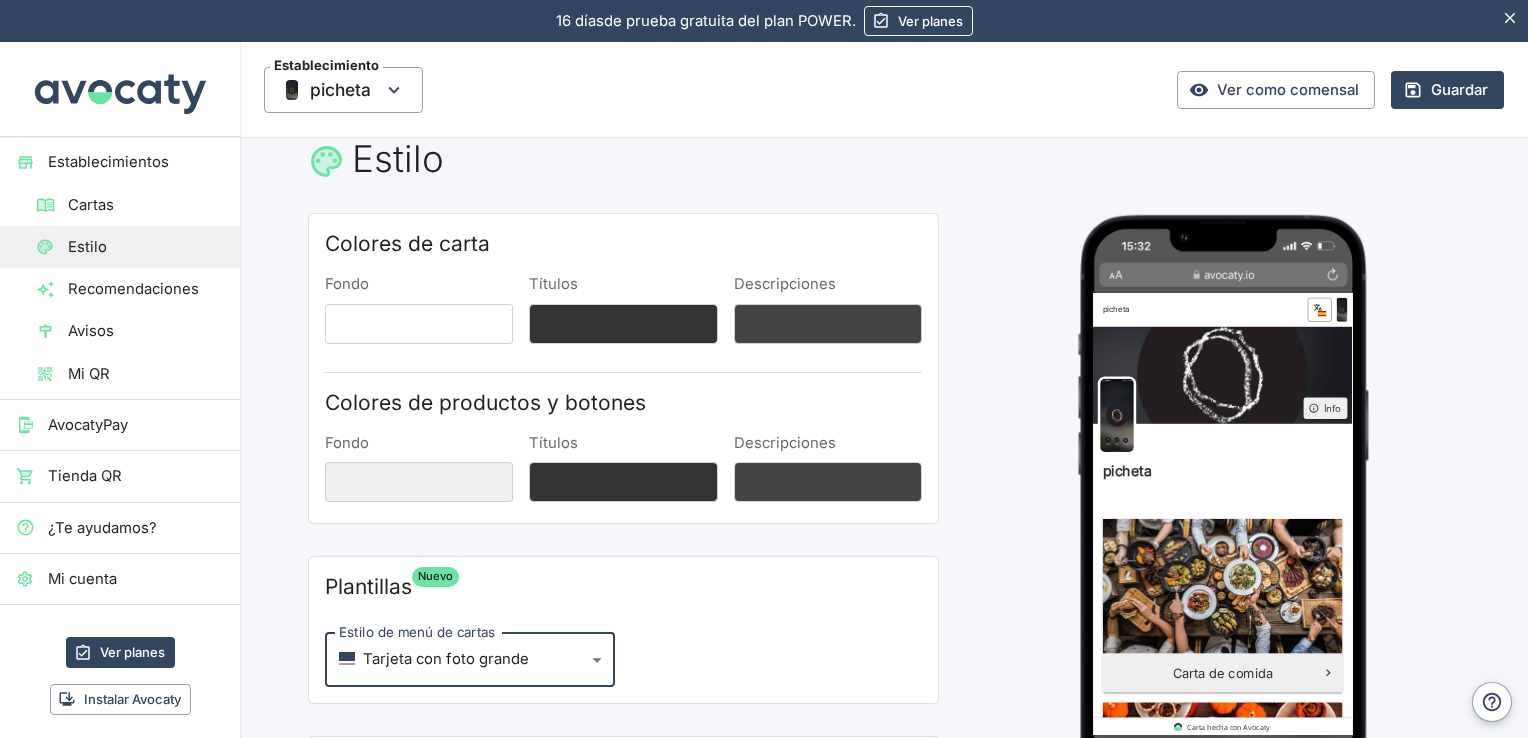 scroll, scrollTop: 31, scrollLeft: 0, axis: vertical 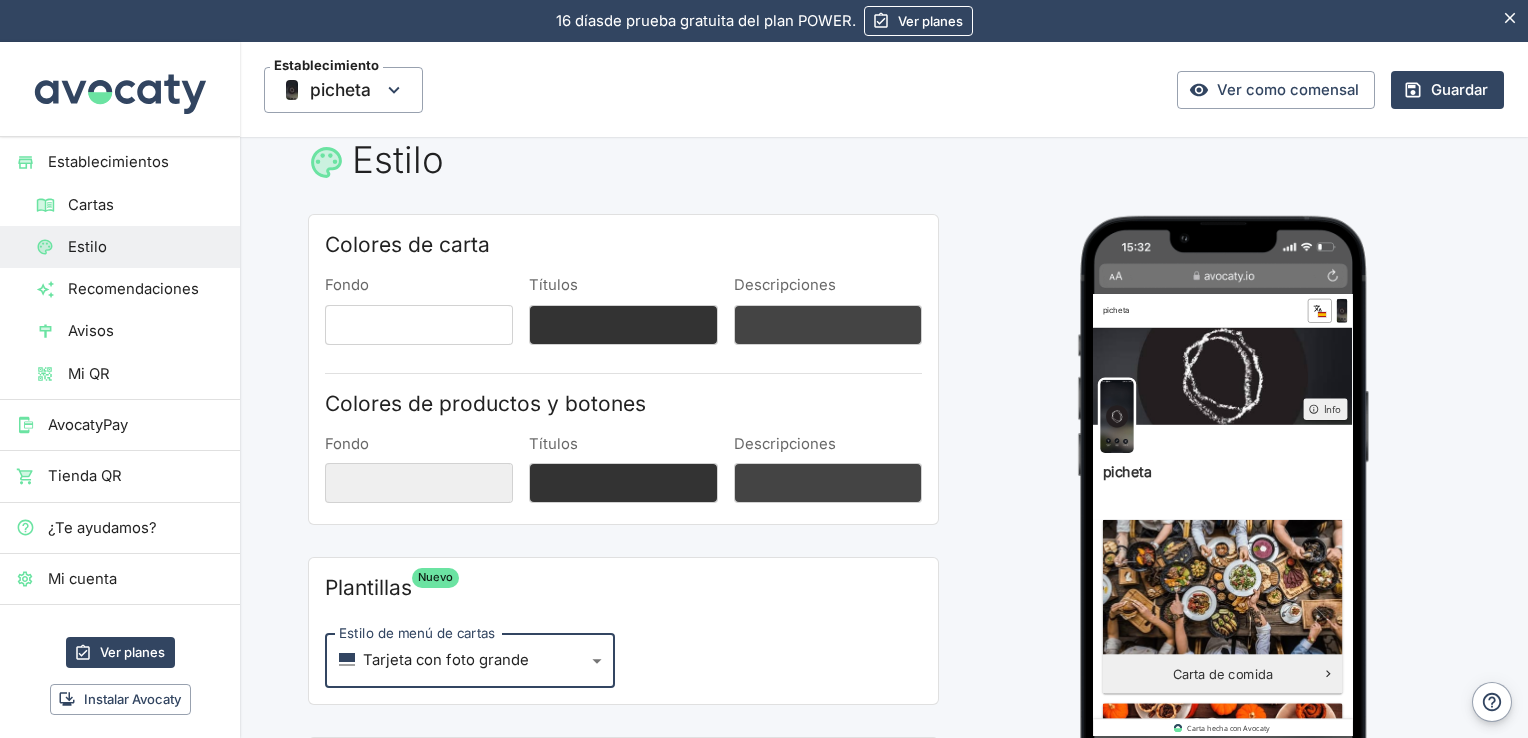 click on "16 días de prueba gratuita. 16 días de prueba gratuita del plan POWER. Ver planes Establecimientos Cartas Estilo Recomendaciones Avisos Mi QR AvocatyPay Tienda QR ¿Te ayudamos? Mi cuenta Ver planes Instalar Avocaty Cerrar sesión Establecimiento [ESTABLISHMENT] Ver como comensal Guardar Estilo Colores de carta Fondo Títulos Descripciones Colores de productos y botones Fondo Títulos Descripciones Plantillas Nuevo Estilo de menú de cartas Tarjeta con foto grande card Estilo de menú de cartas Opciones de estilo Mostrar textos en negrita. Acortar descripciones largas en una sola línea con puntos suspensivos (…). Ocultar iconos de alérgenos y tipos de productos , solo visibles al hacer clic en el producto. Mostrar "Carta hecha con Avocaty" en el pie de página. Redondeo de esquinas Esquinas suaves small Redondeo de esquinas Tipografía Explora todas las fuentes disponibles en https://fonts.google.com Títulos Inter Títulos Texto Open Sans Texto Recargar Avocaty" at bounding box center (764, 369) 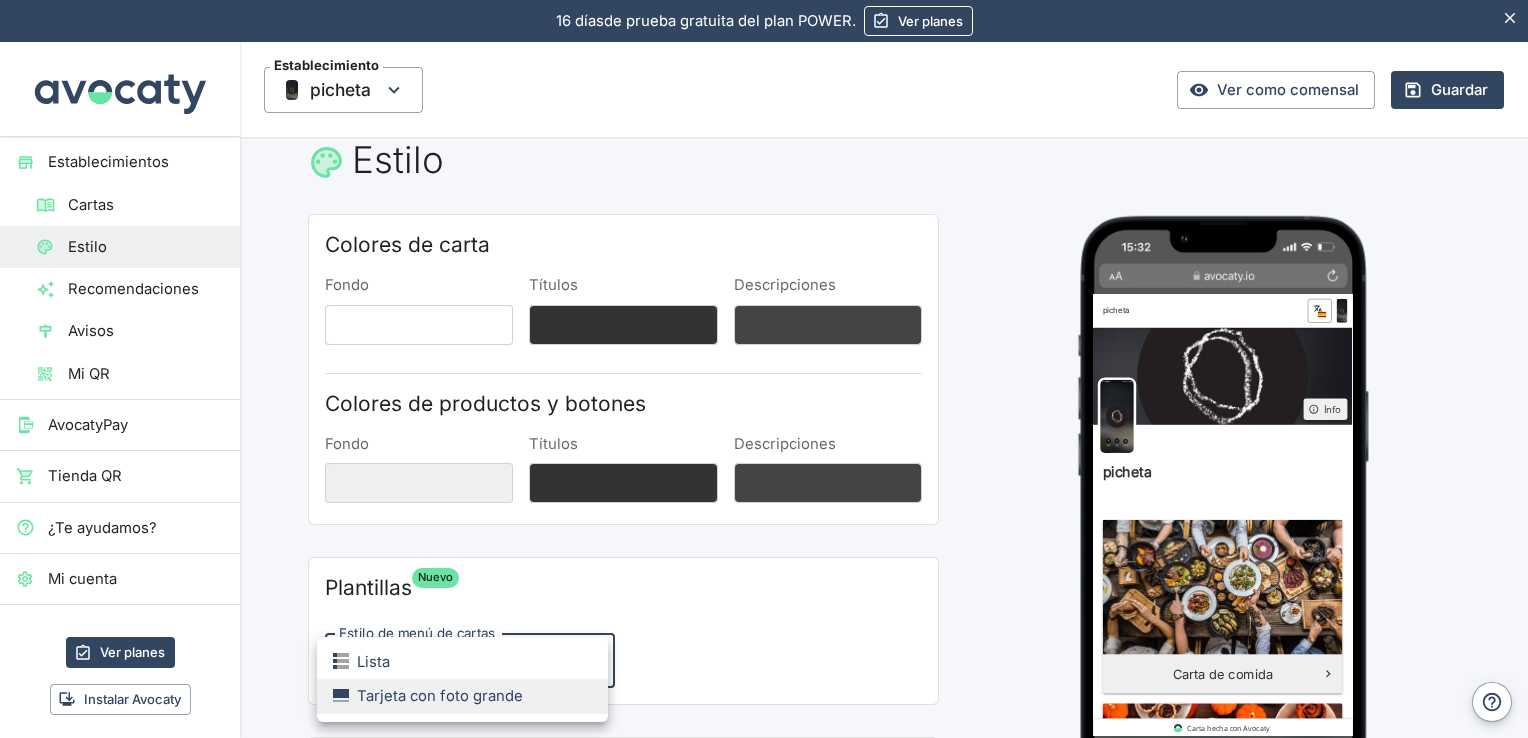 click at bounding box center (764, 369) 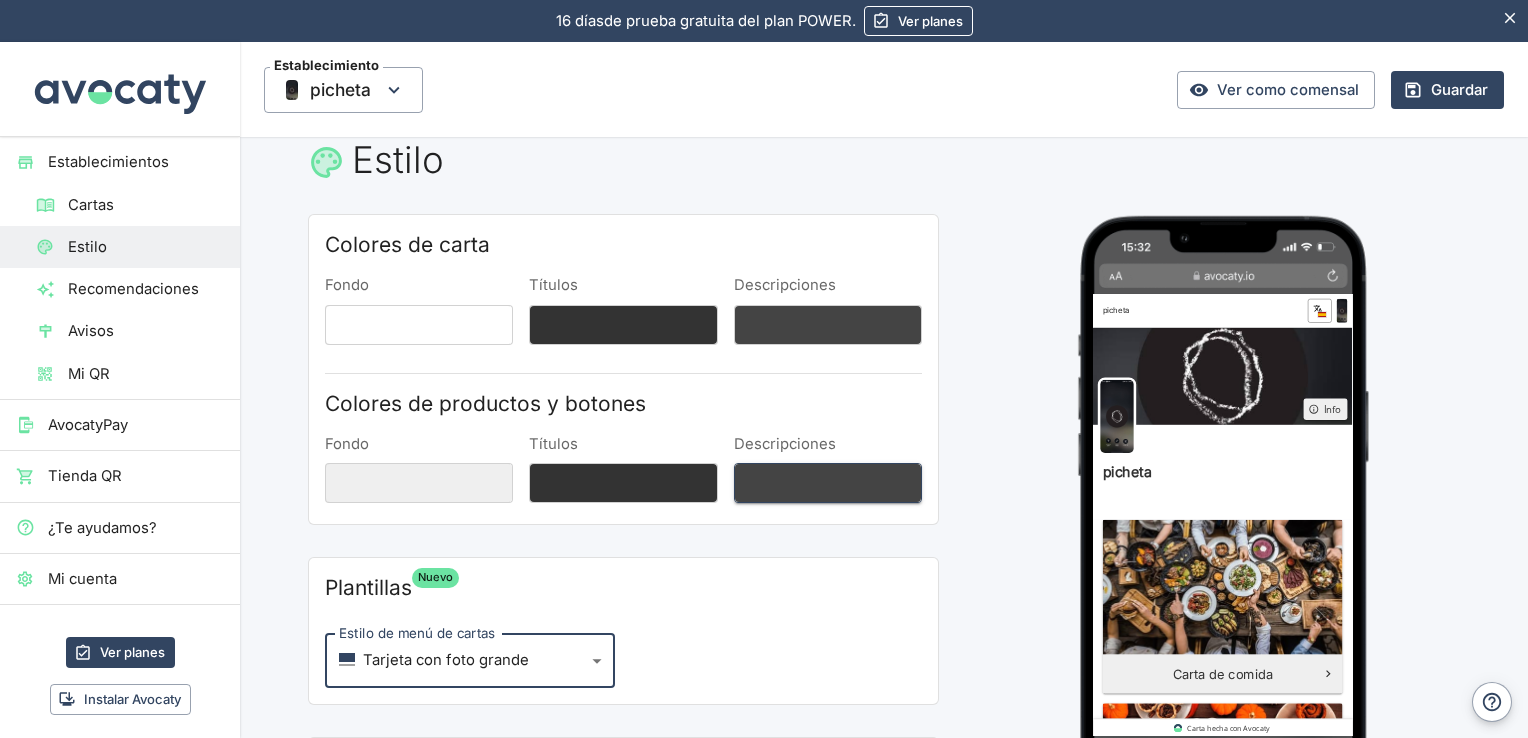 click on "Descripciones" at bounding box center [828, 483] 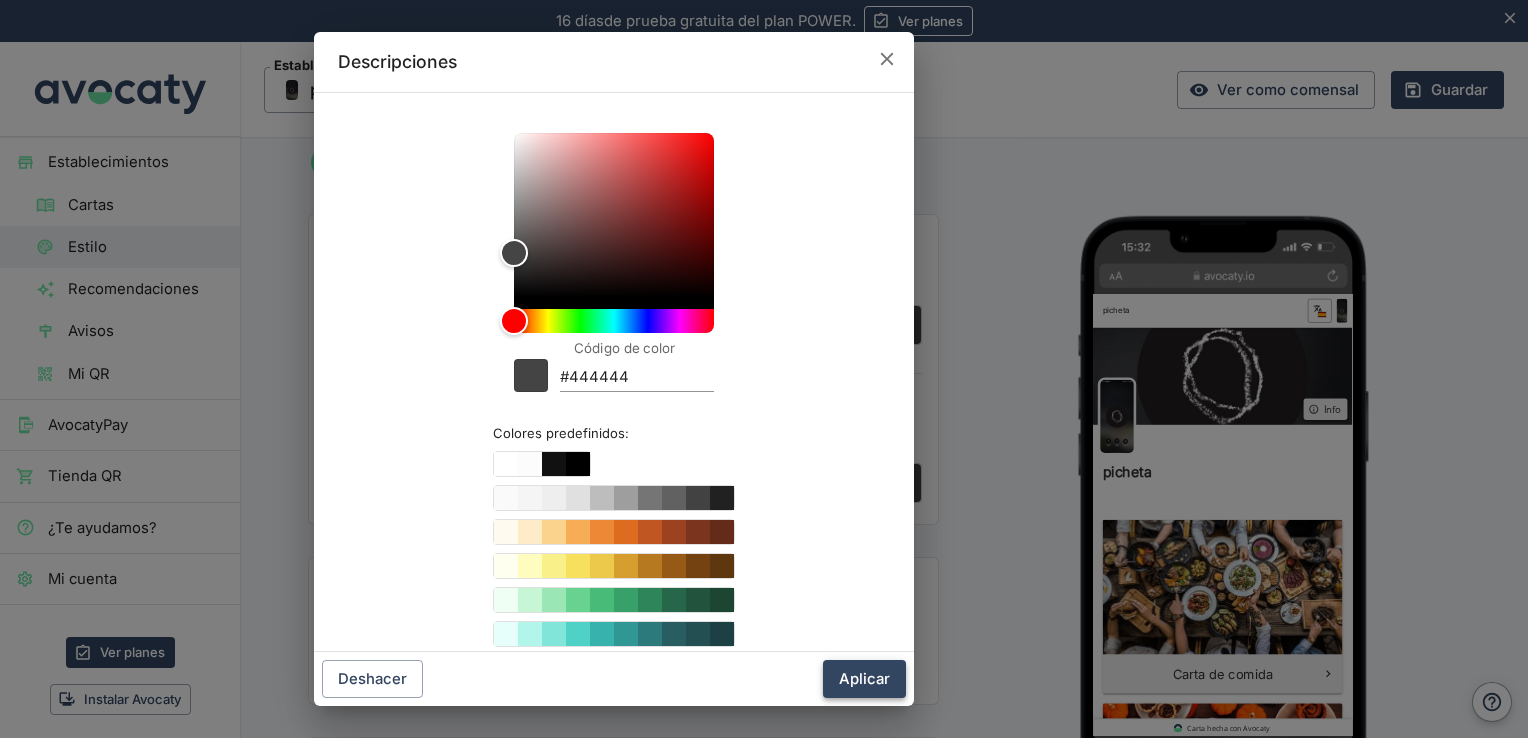 click on "Aplicar" at bounding box center (864, 679) 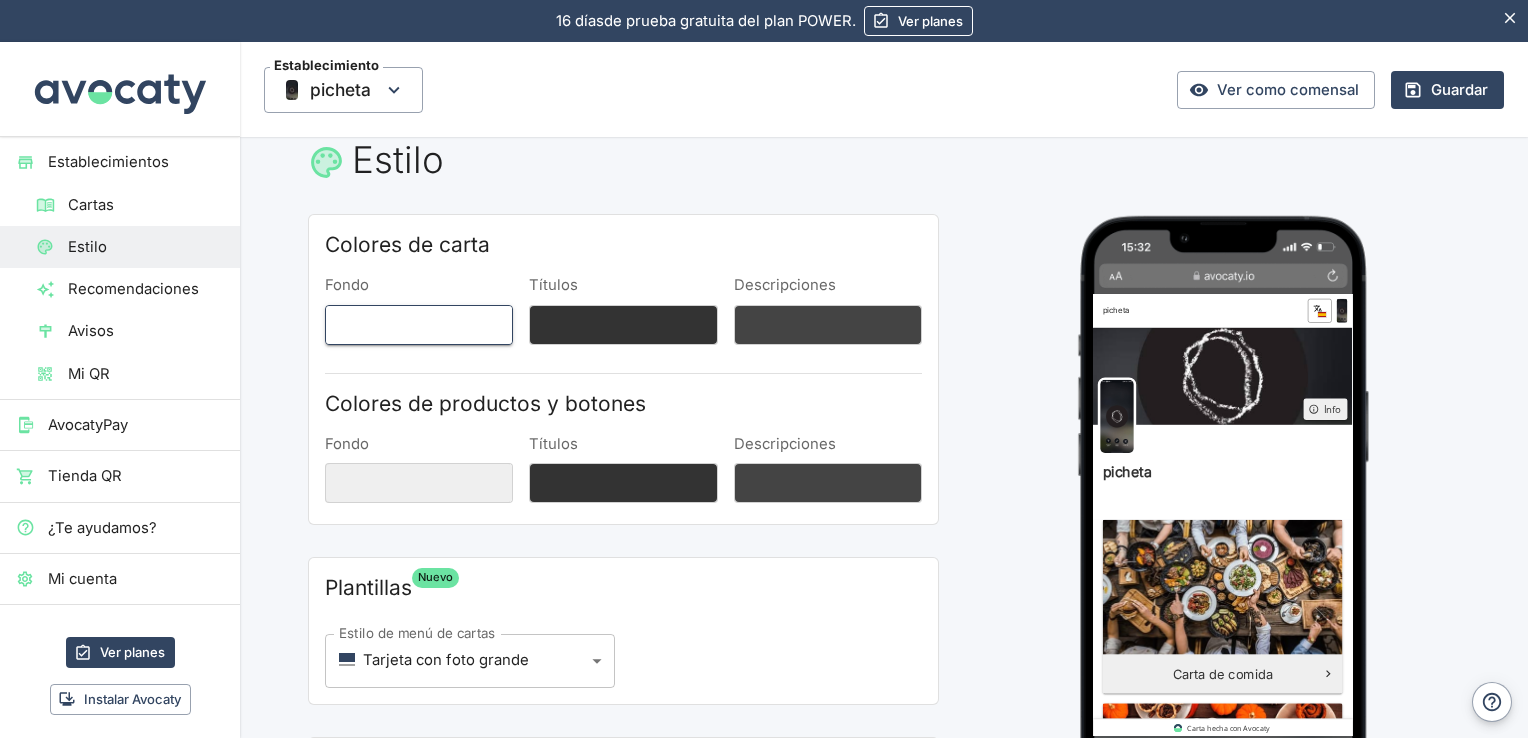 click on "Fondo" at bounding box center (419, 325) 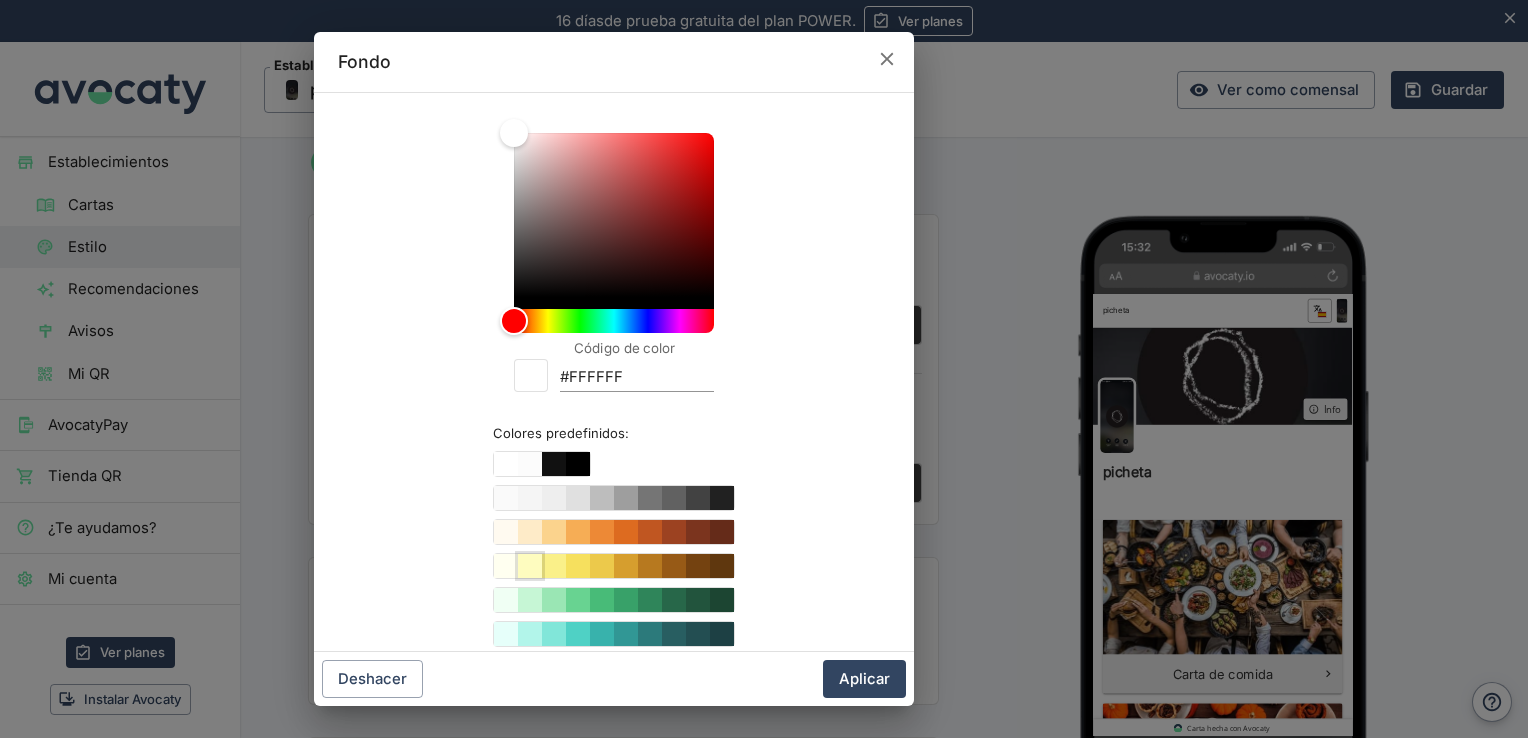 click at bounding box center (530, 566) 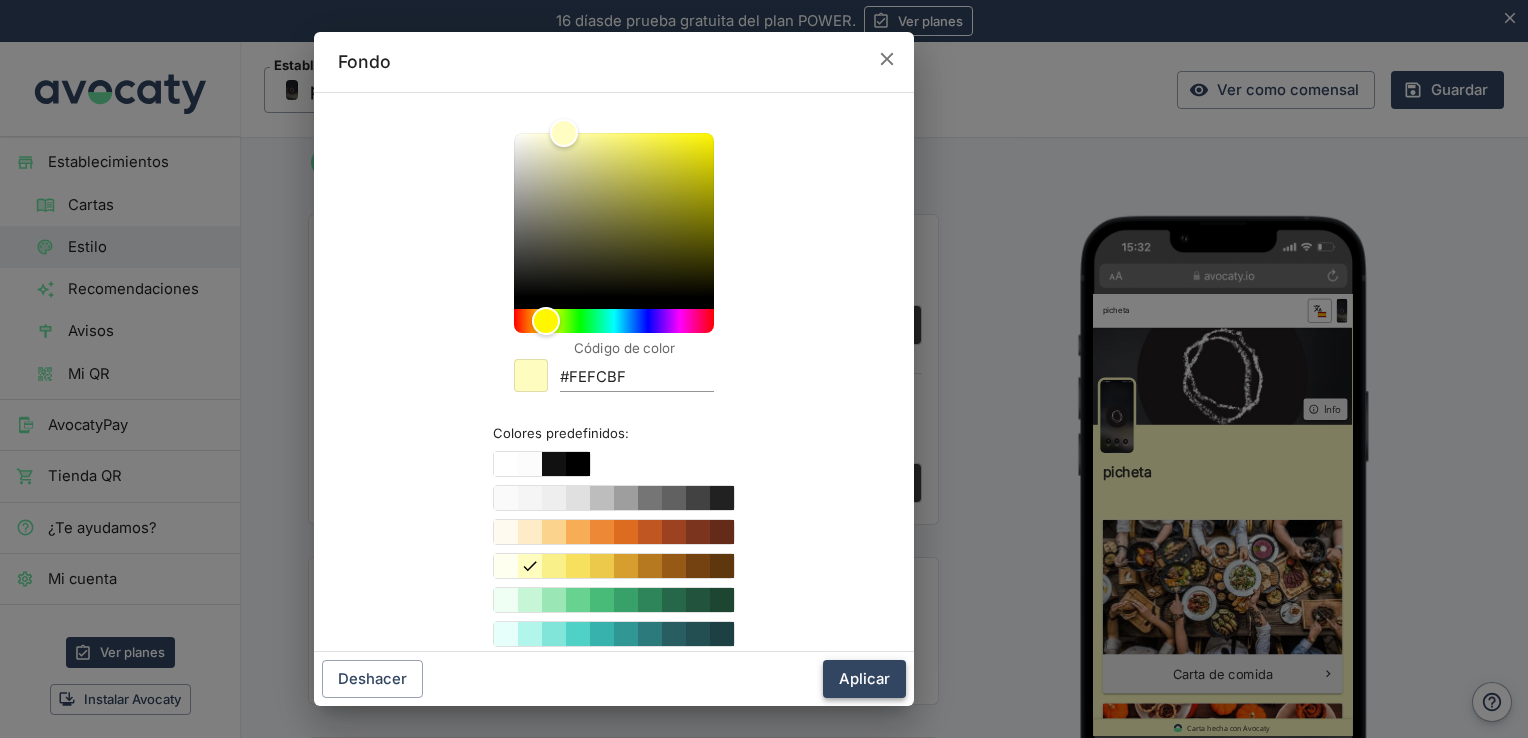 click on "Aplicar" at bounding box center [864, 679] 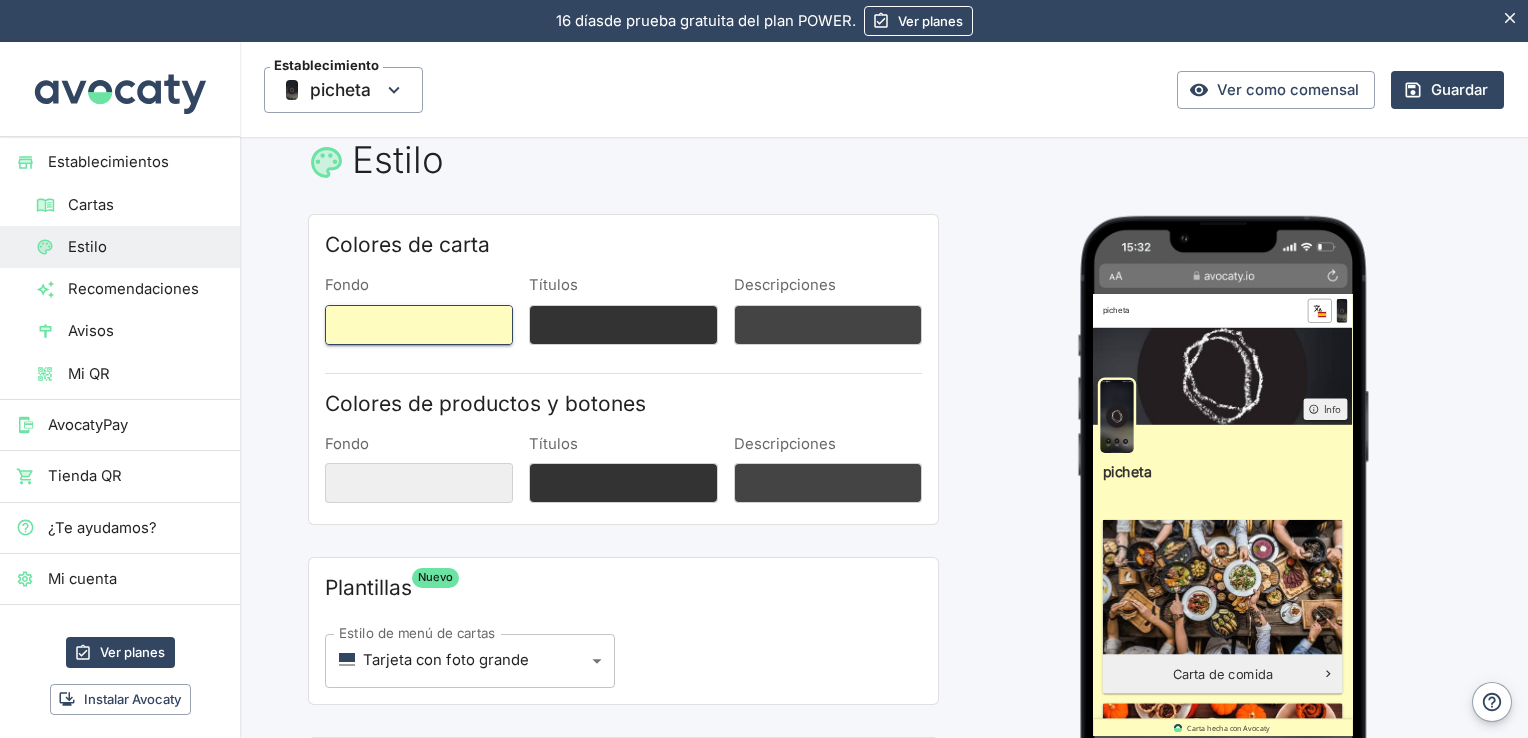 click on "Fondo" at bounding box center (419, 325) 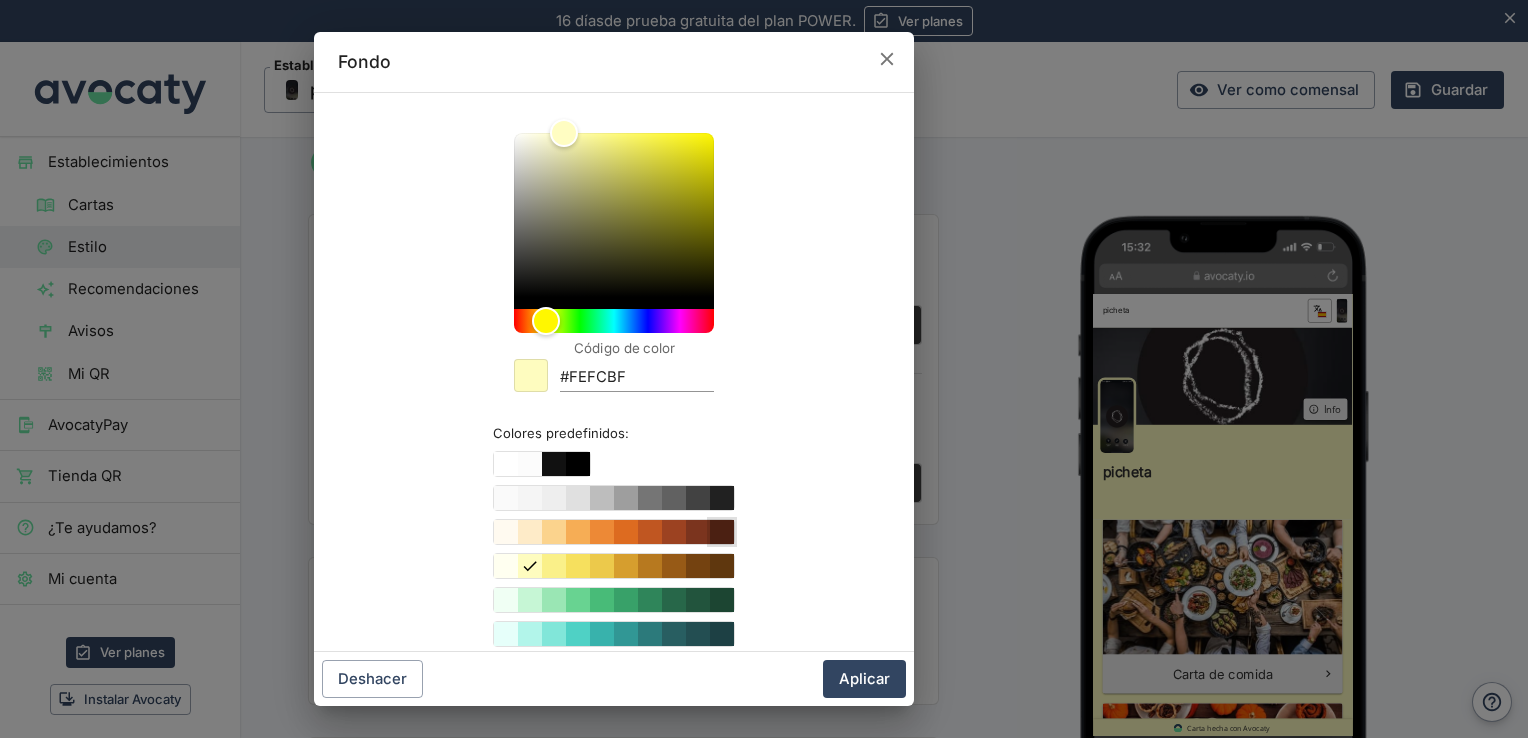 click at bounding box center [722, 532] 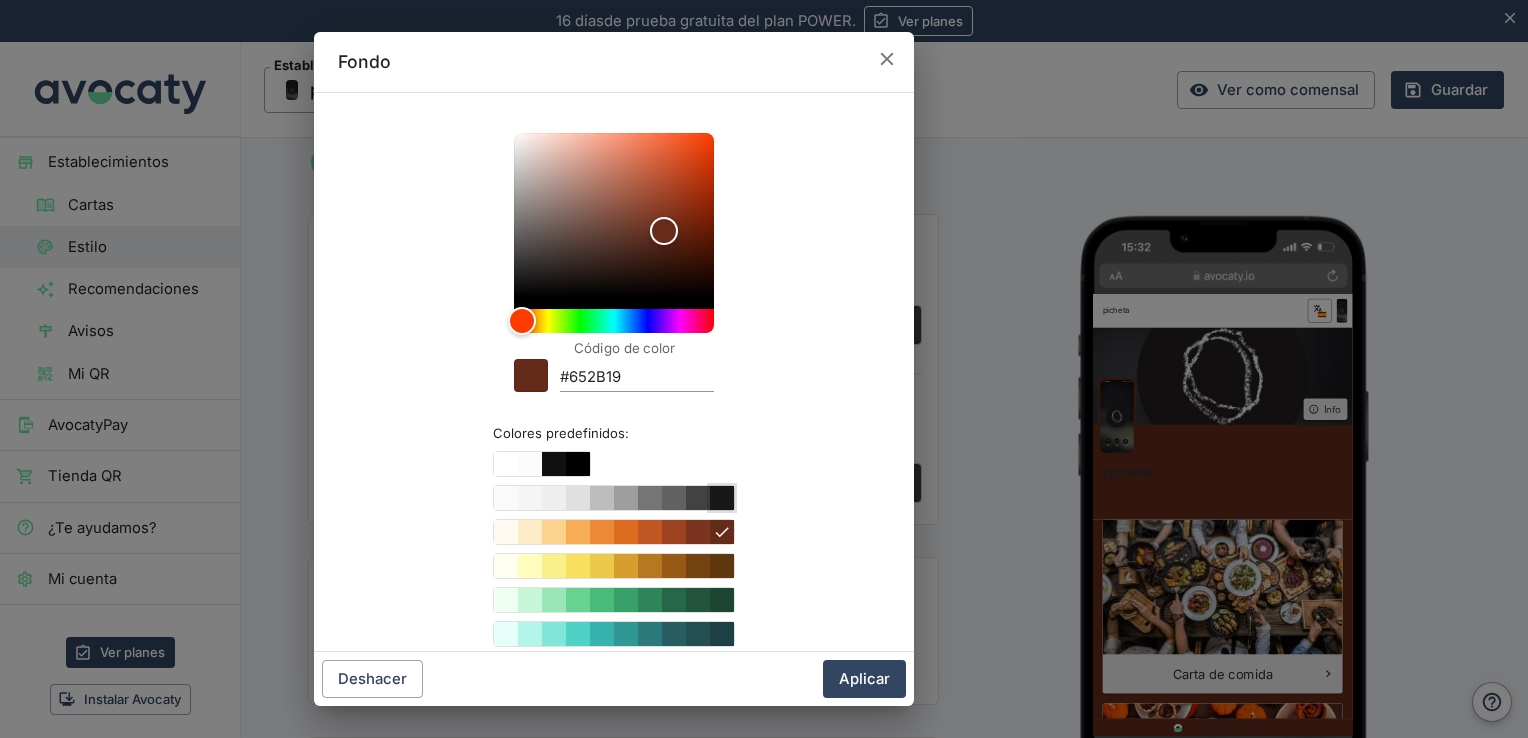 click at bounding box center (722, 498) 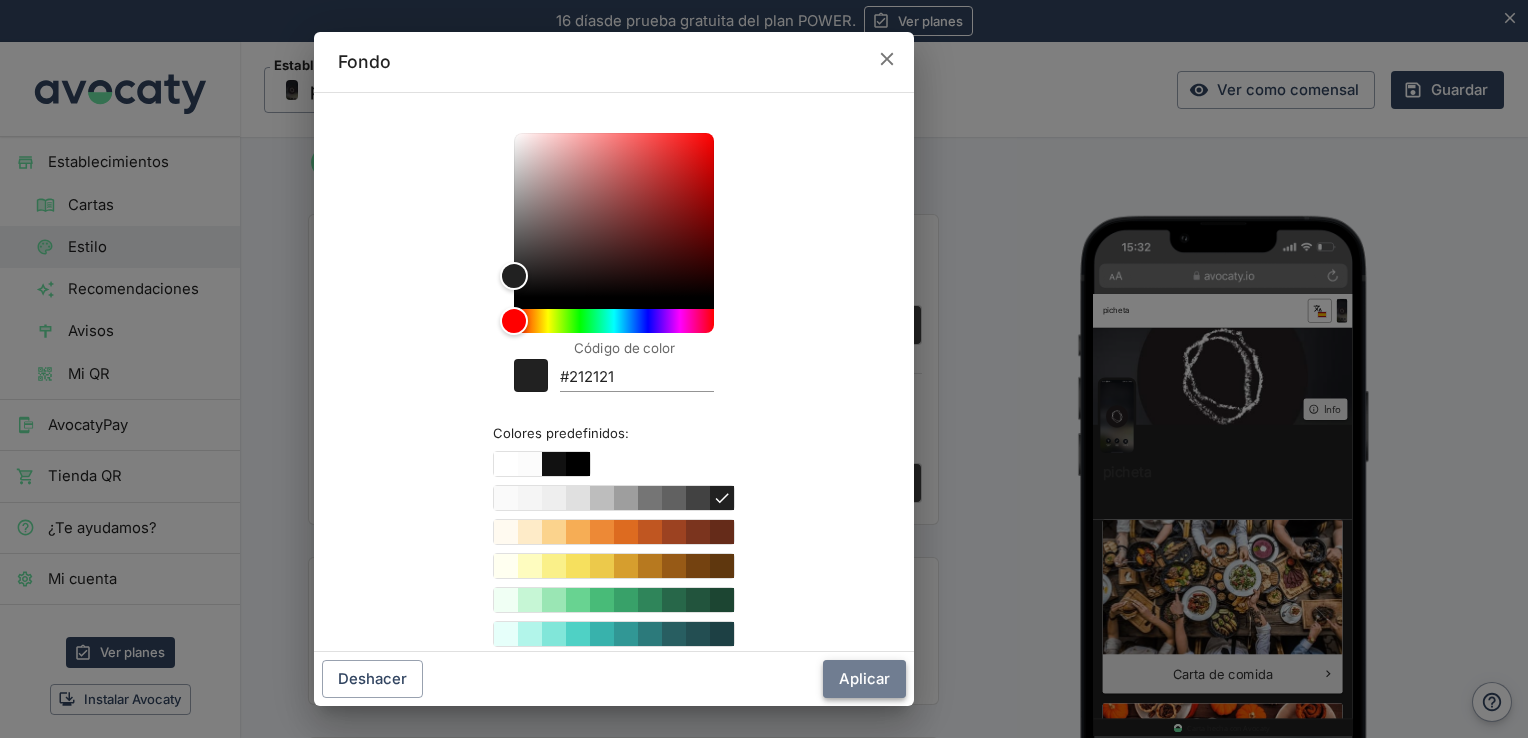 click on "Aplicar" at bounding box center [864, 679] 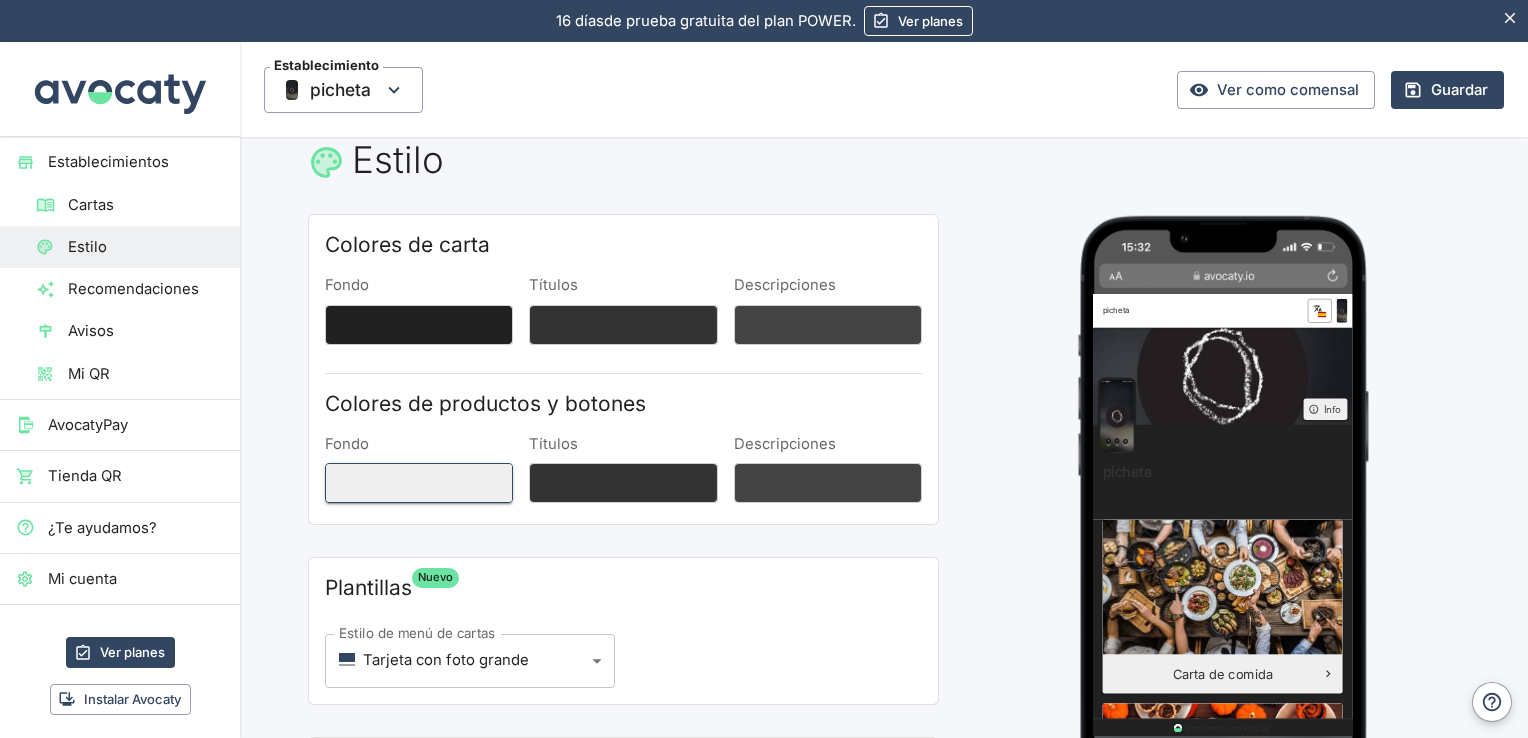click on "Fondo" at bounding box center [419, 483] 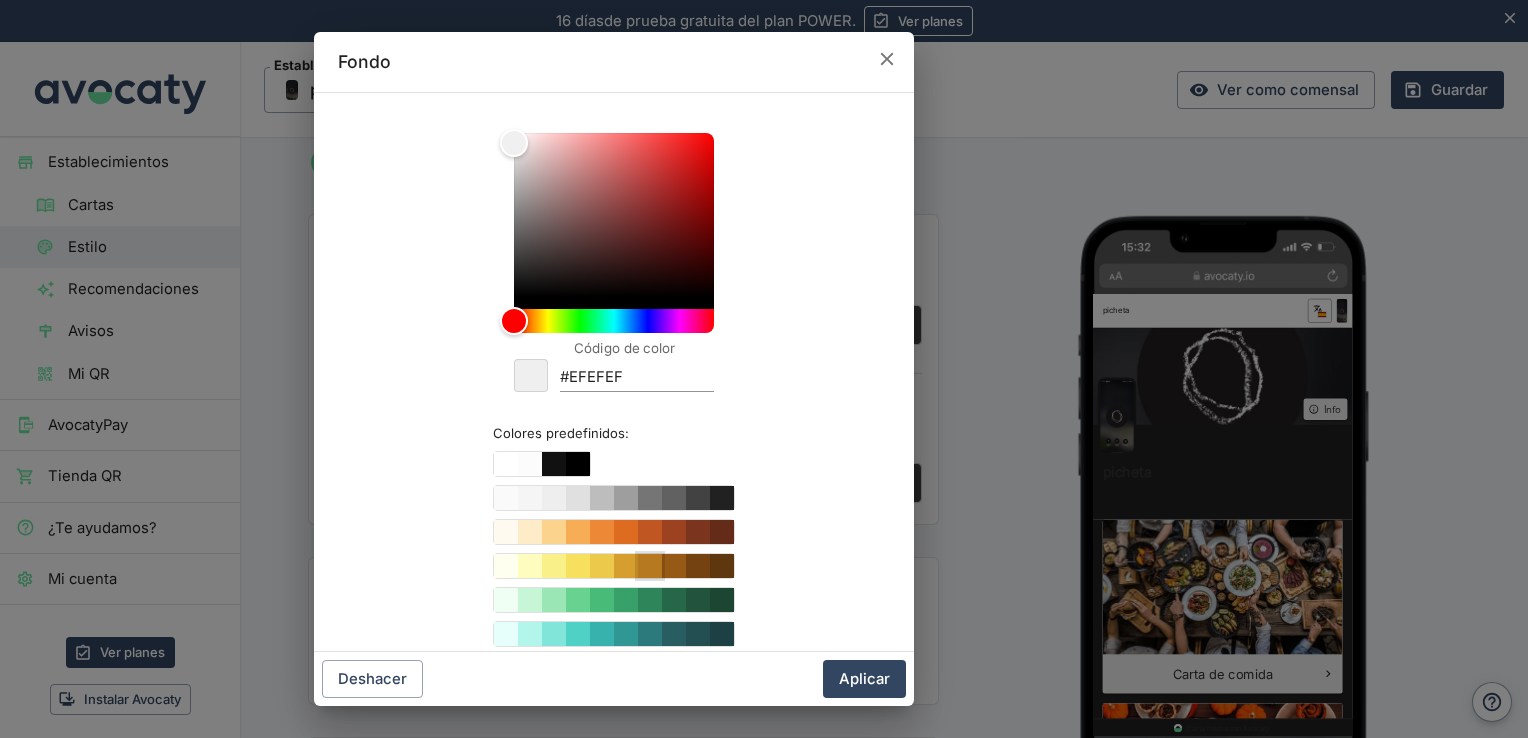click at bounding box center [650, 566] 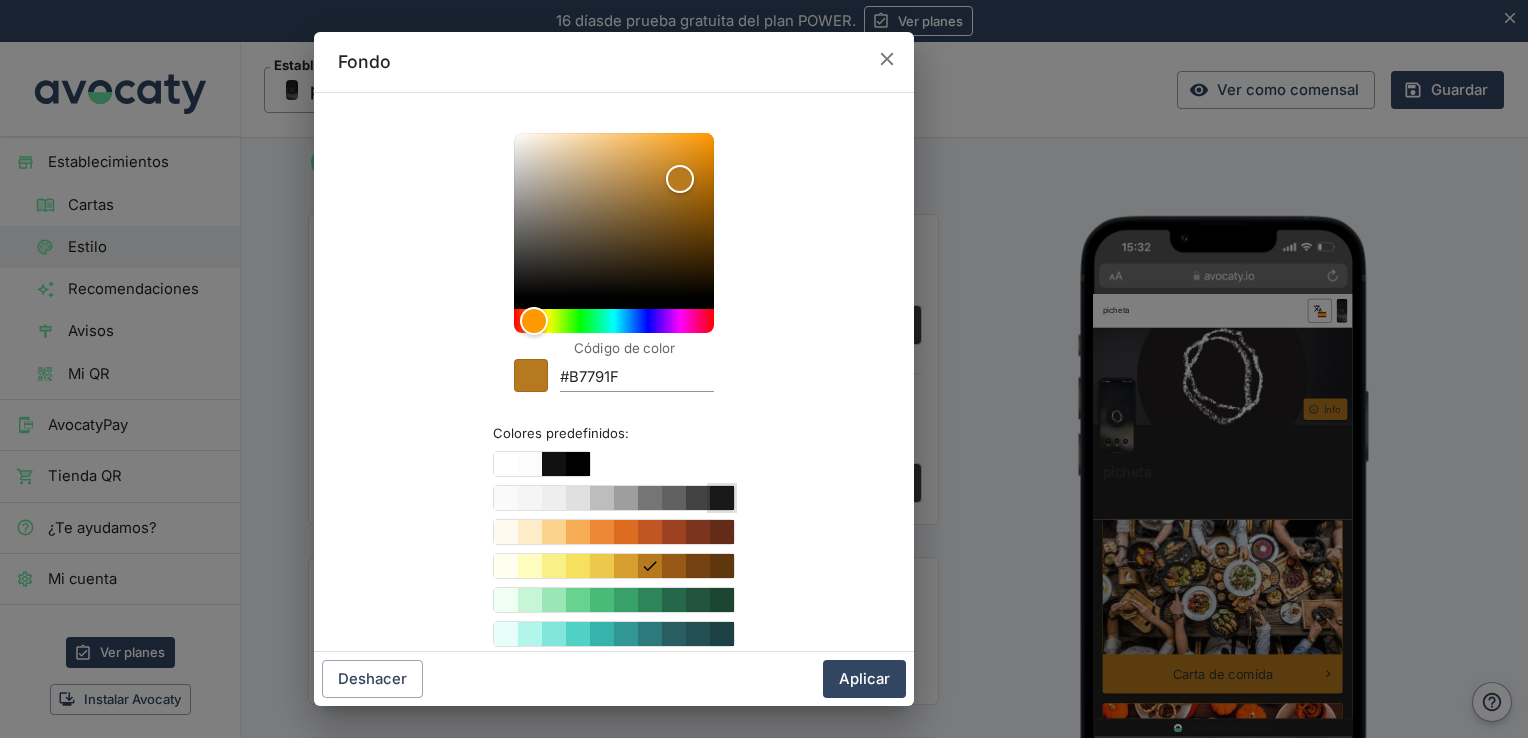 click at bounding box center [722, 498] 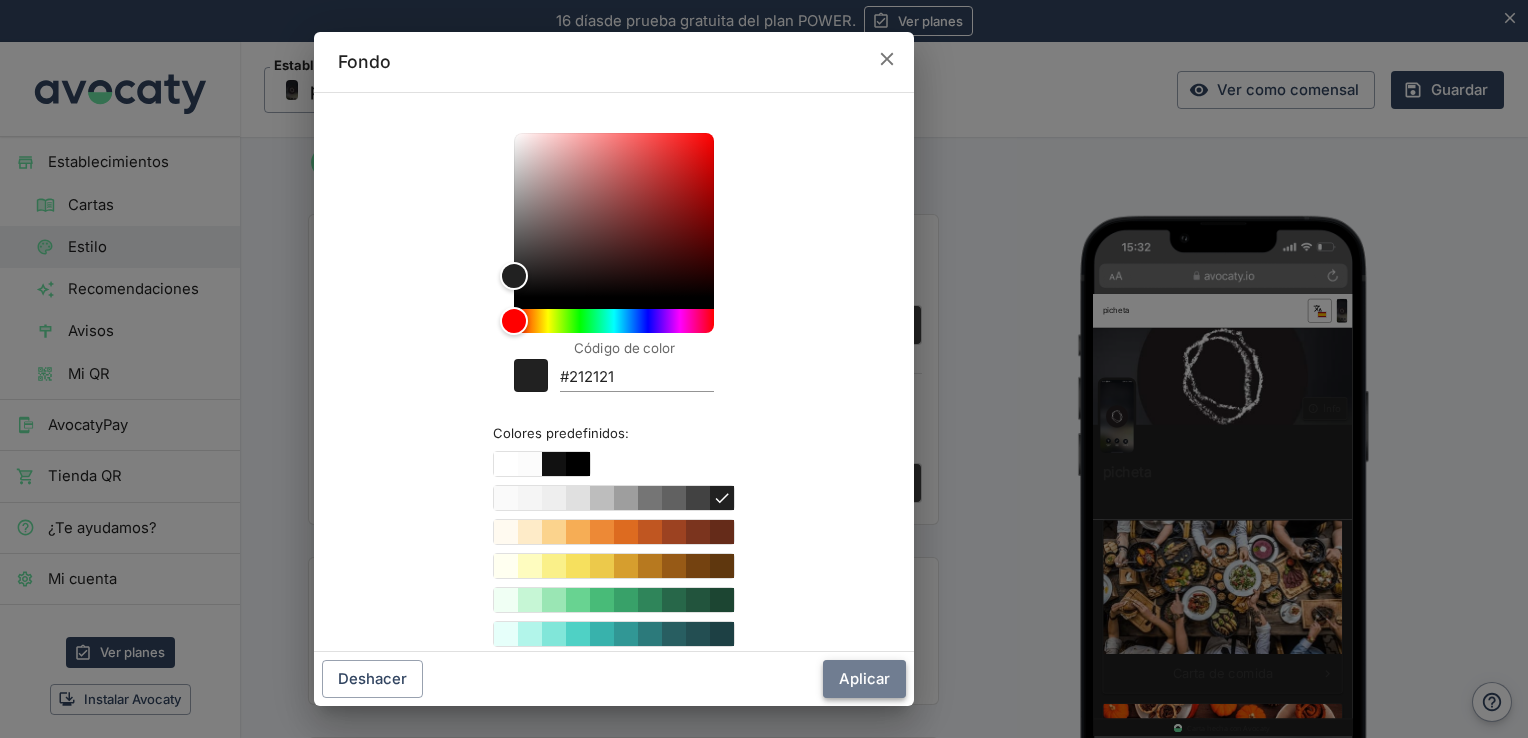 click on "Aplicar" at bounding box center (864, 679) 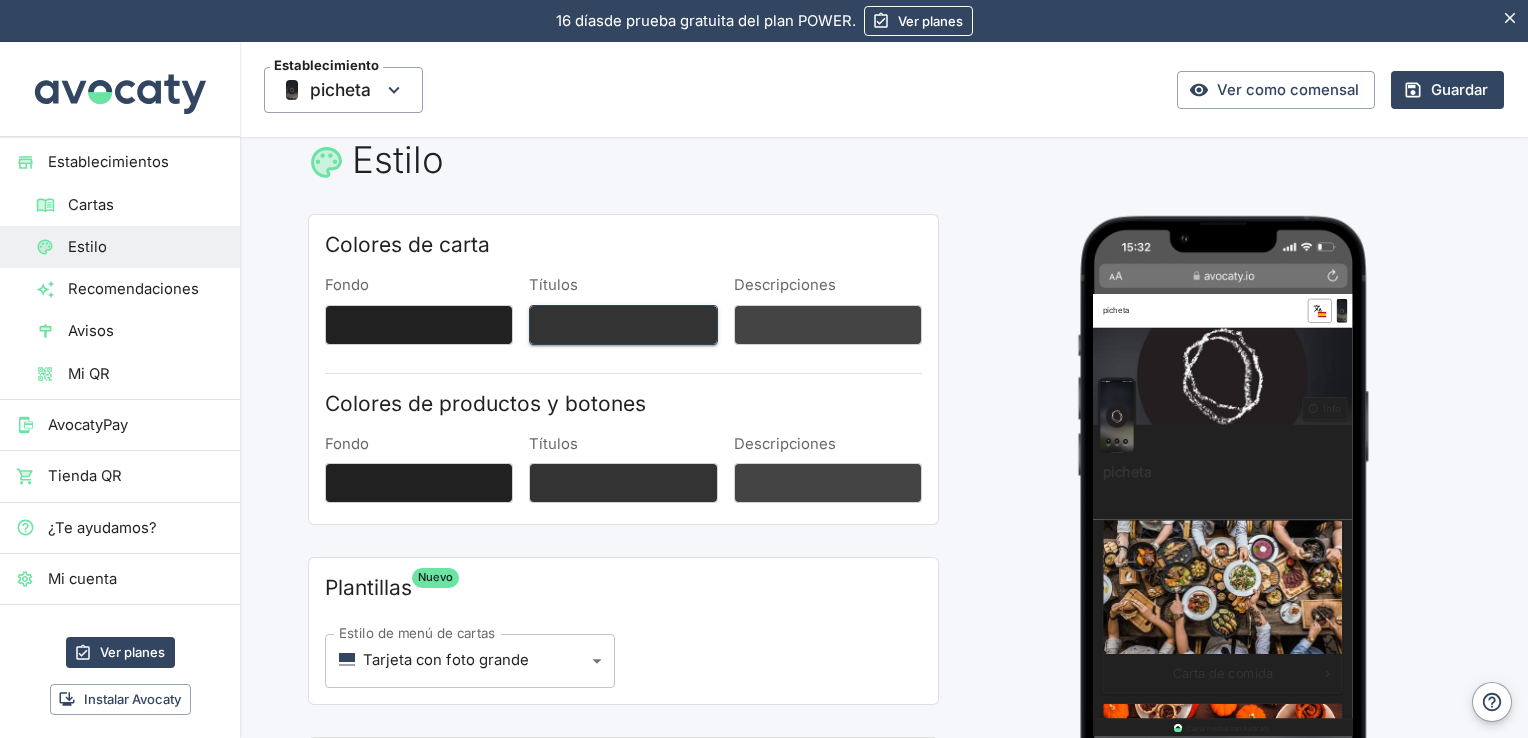 click on "Títulos" at bounding box center [623, 325] 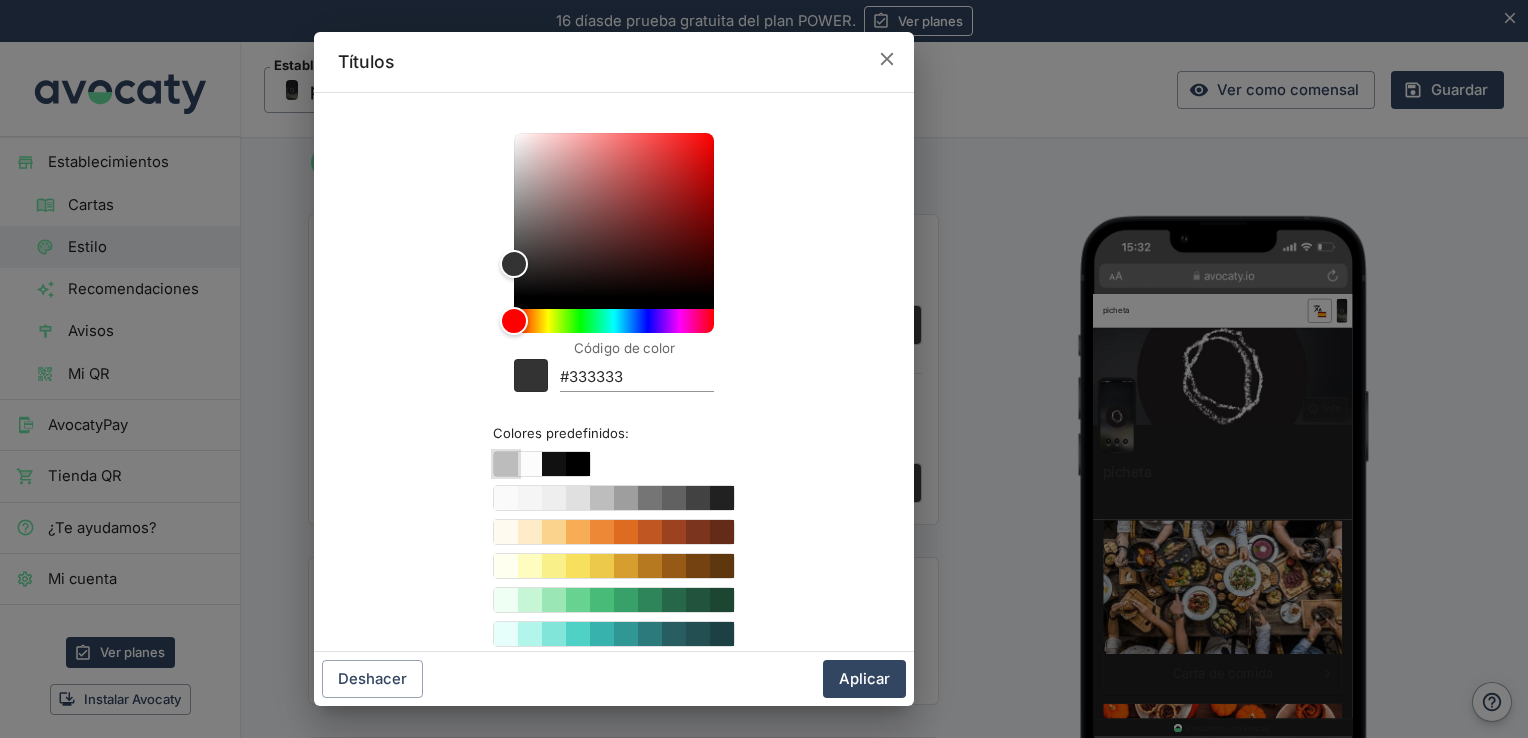 click at bounding box center [506, 464] 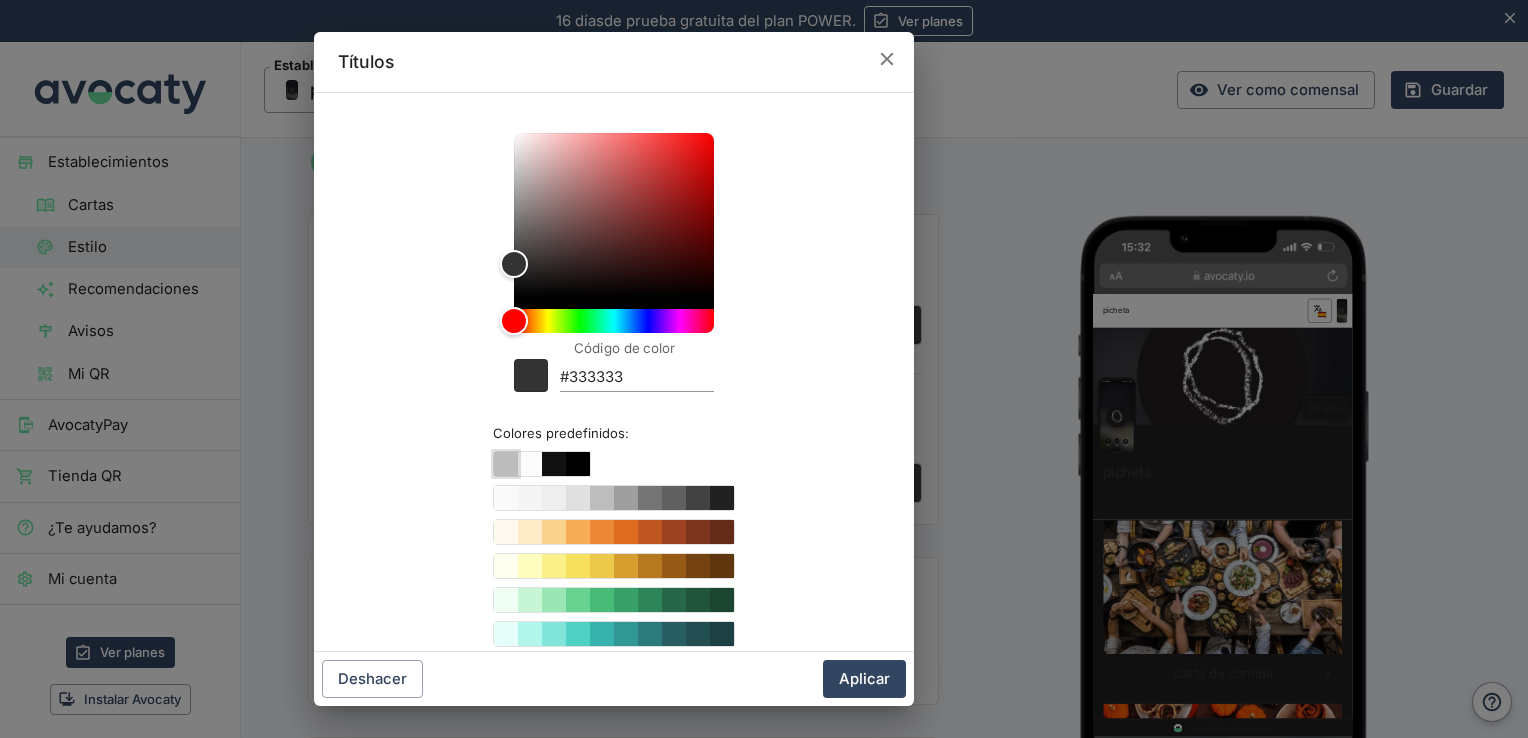type on "#ffffff" 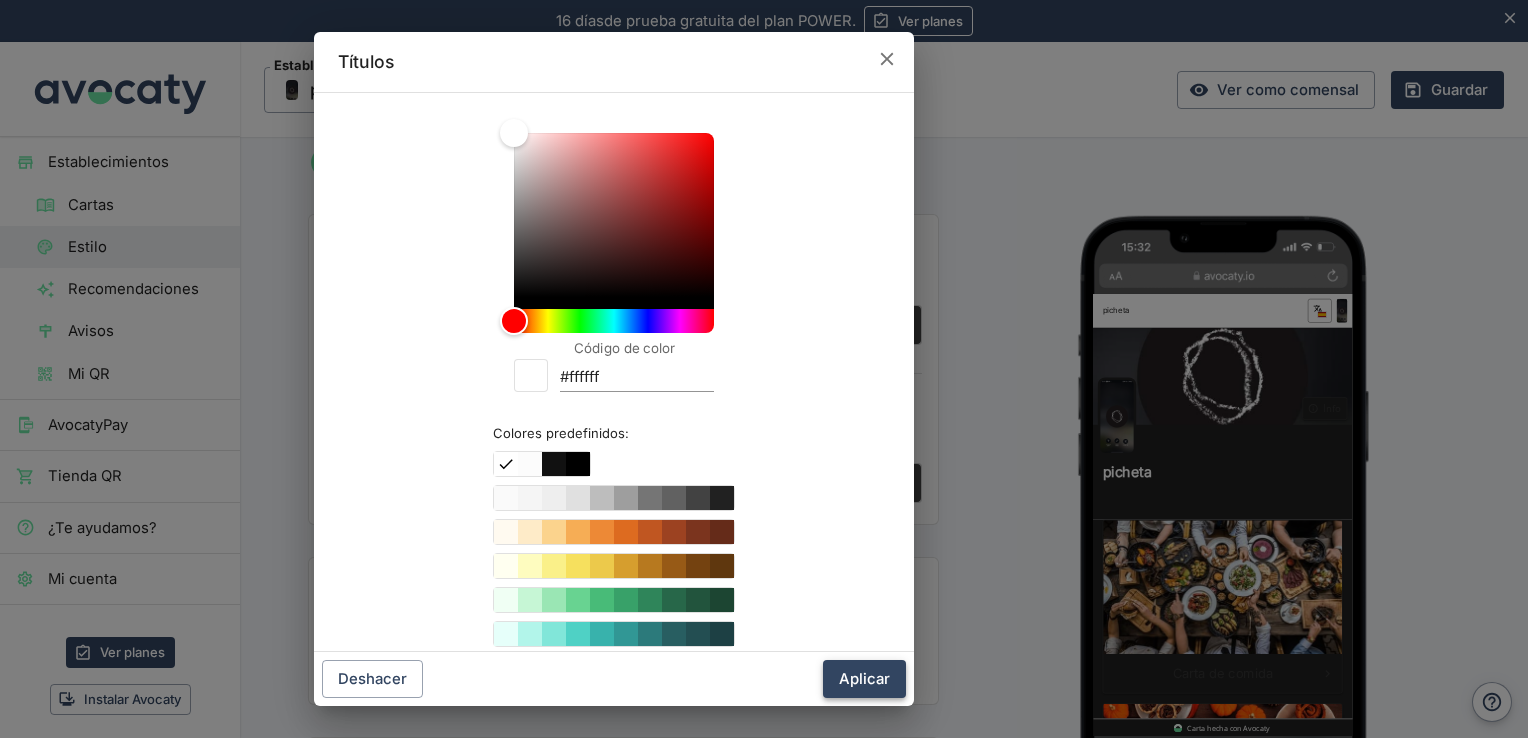 click on "Aplicar" at bounding box center (864, 679) 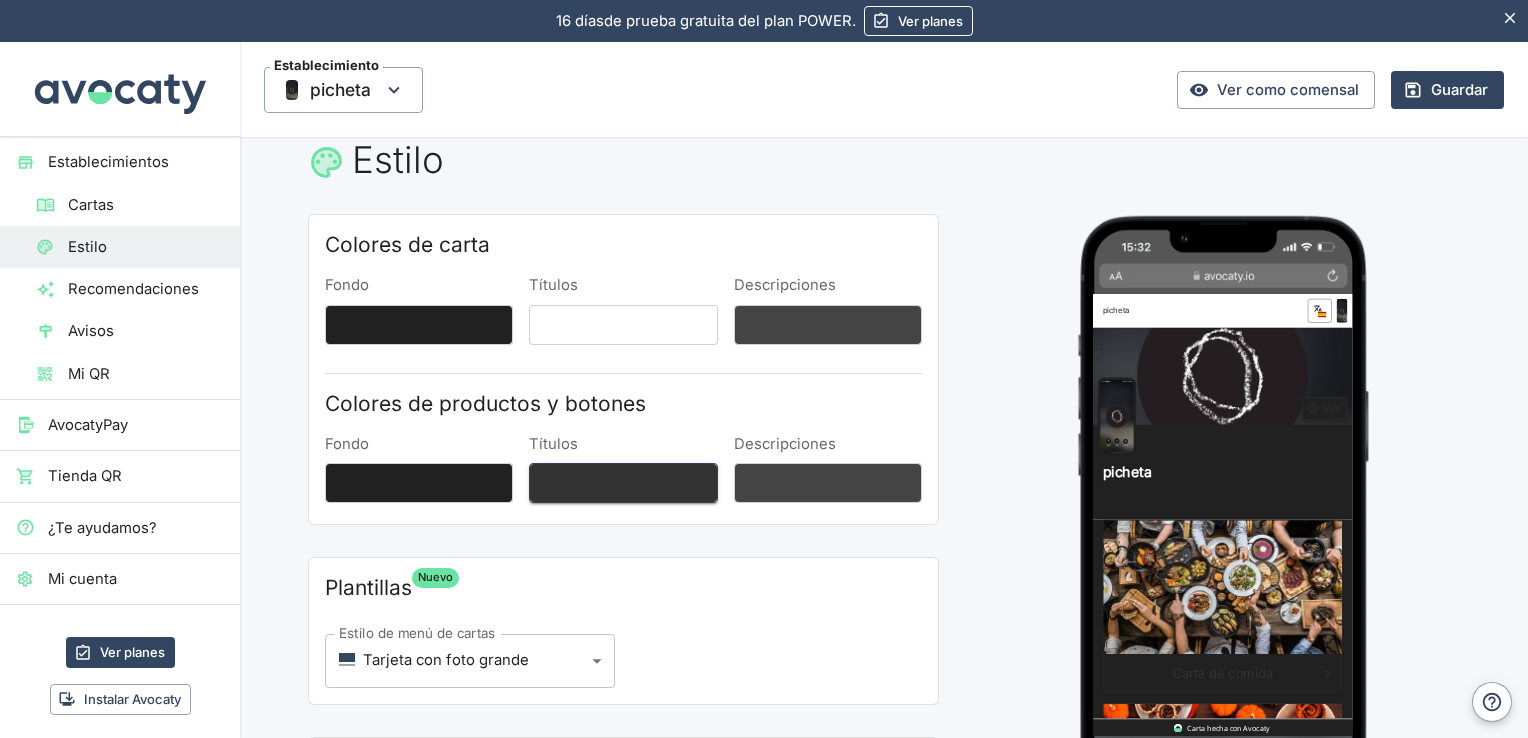 click on "Títulos" at bounding box center [623, 483] 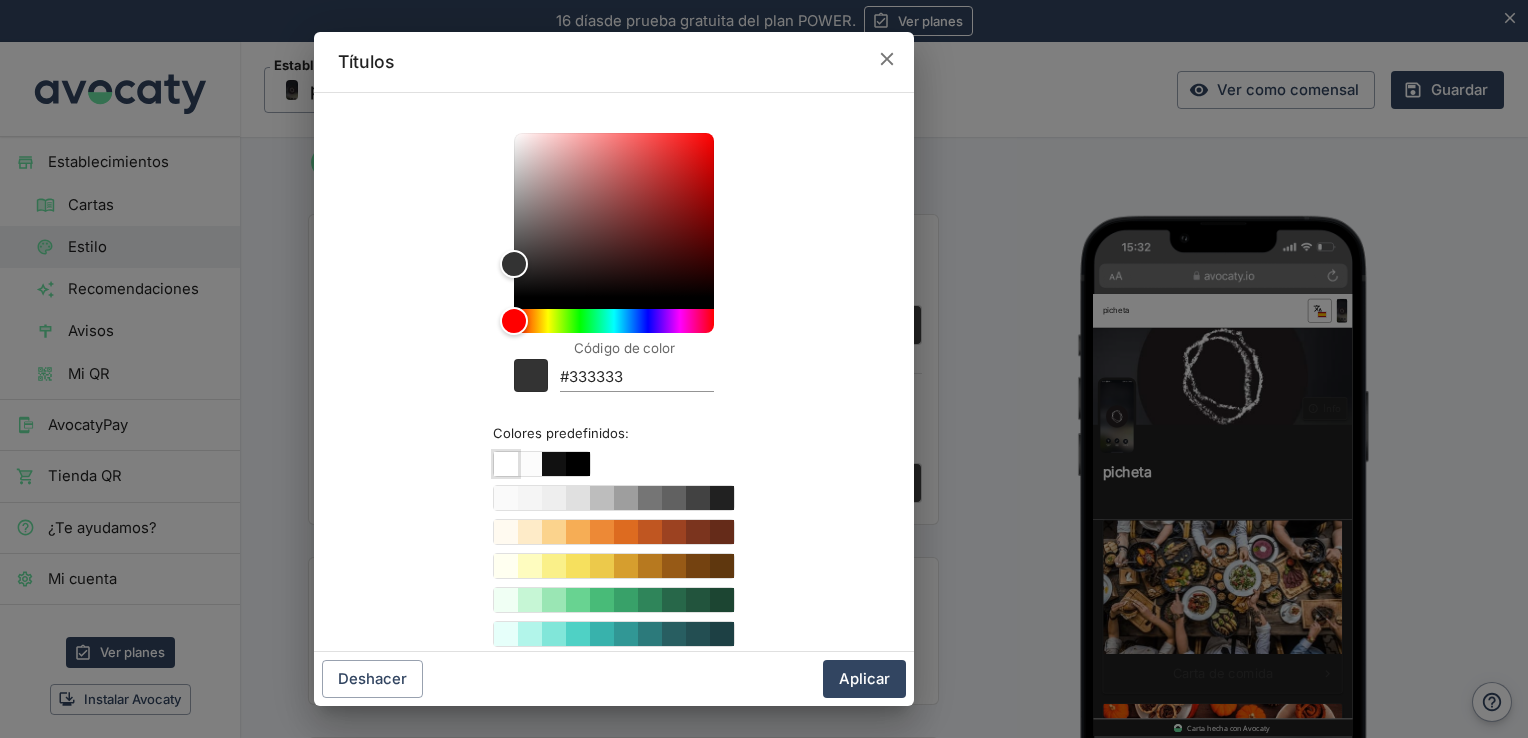 click at bounding box center (506, 464) 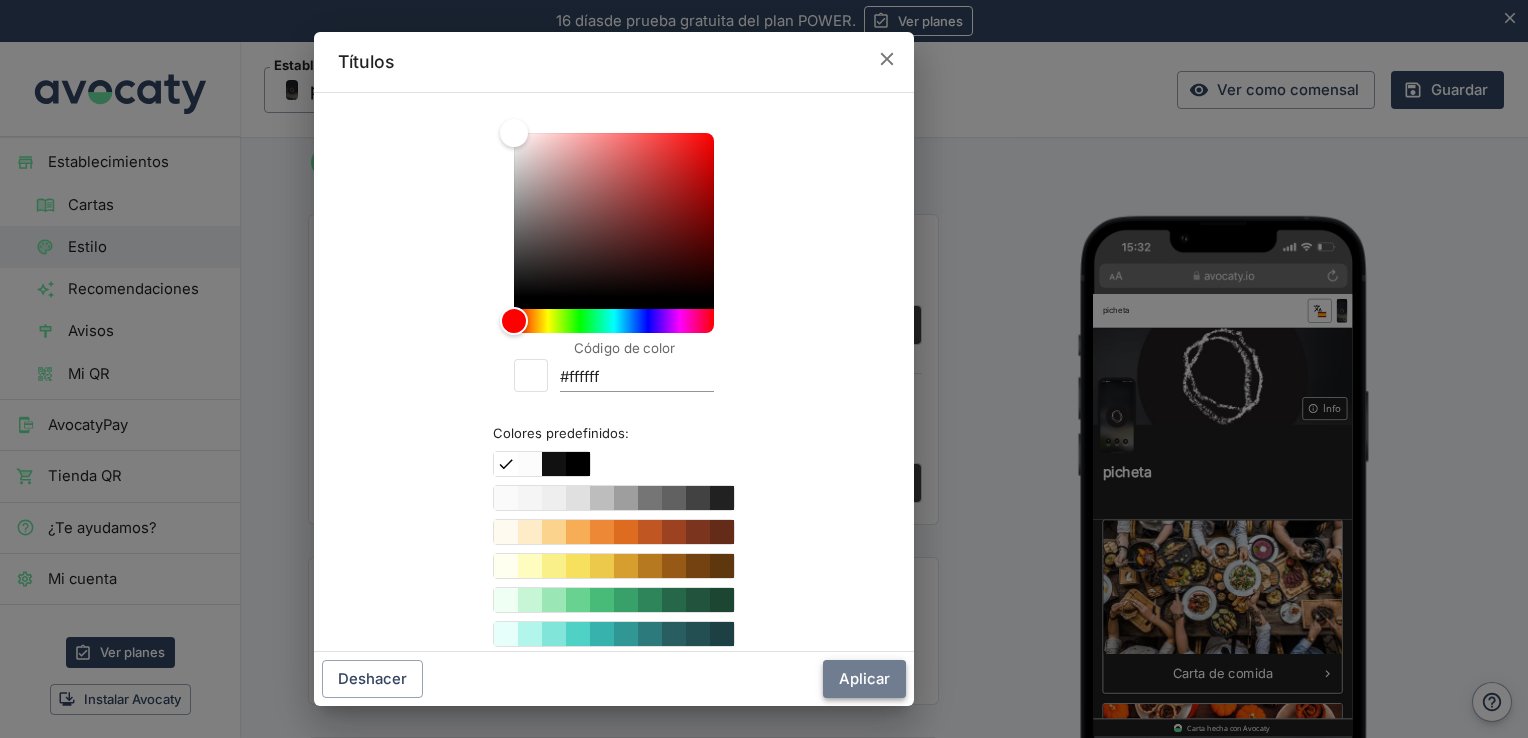 click on "Aplicar" at bounding box center [864, 679] 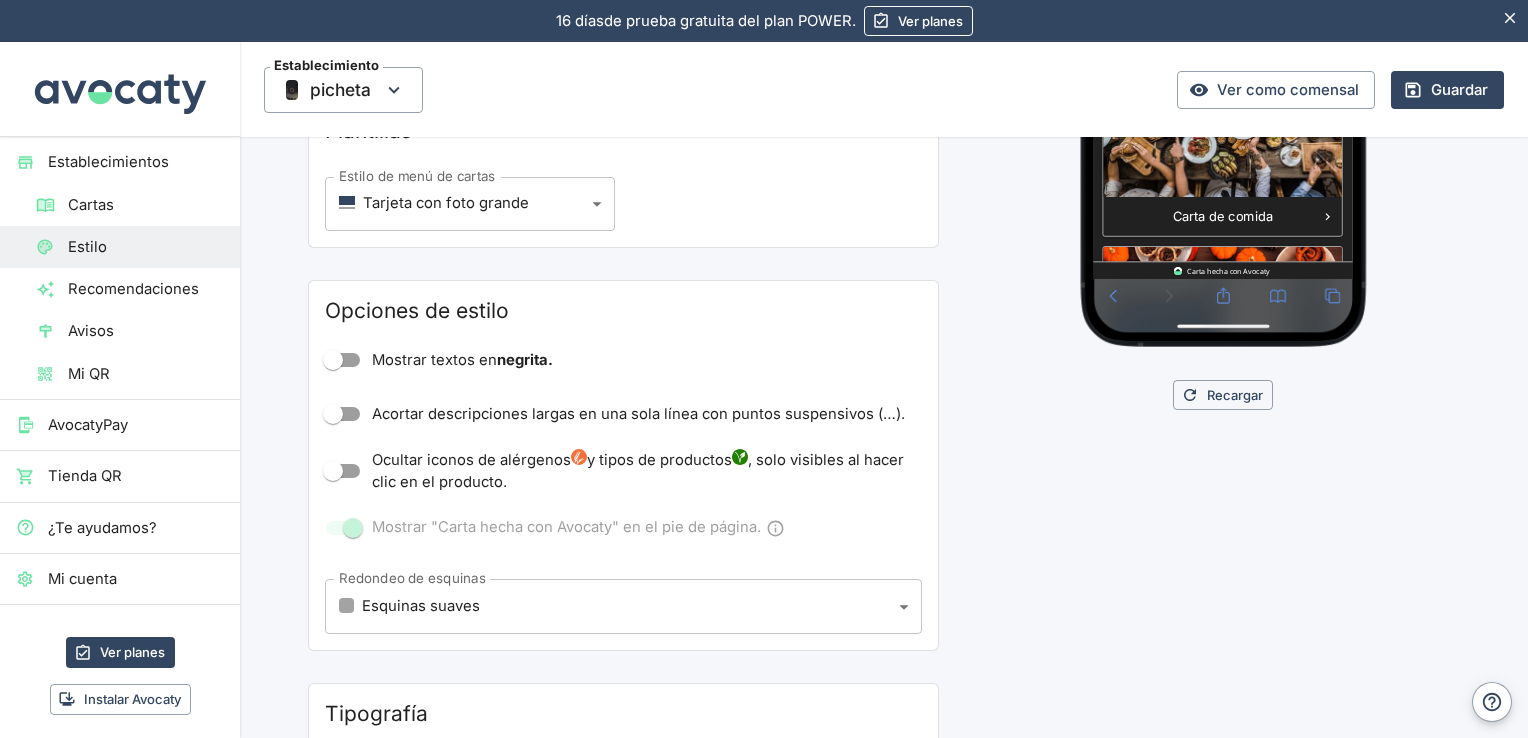 scroll, scrollTop: 701, scrollLeft: 0, axis: vertical 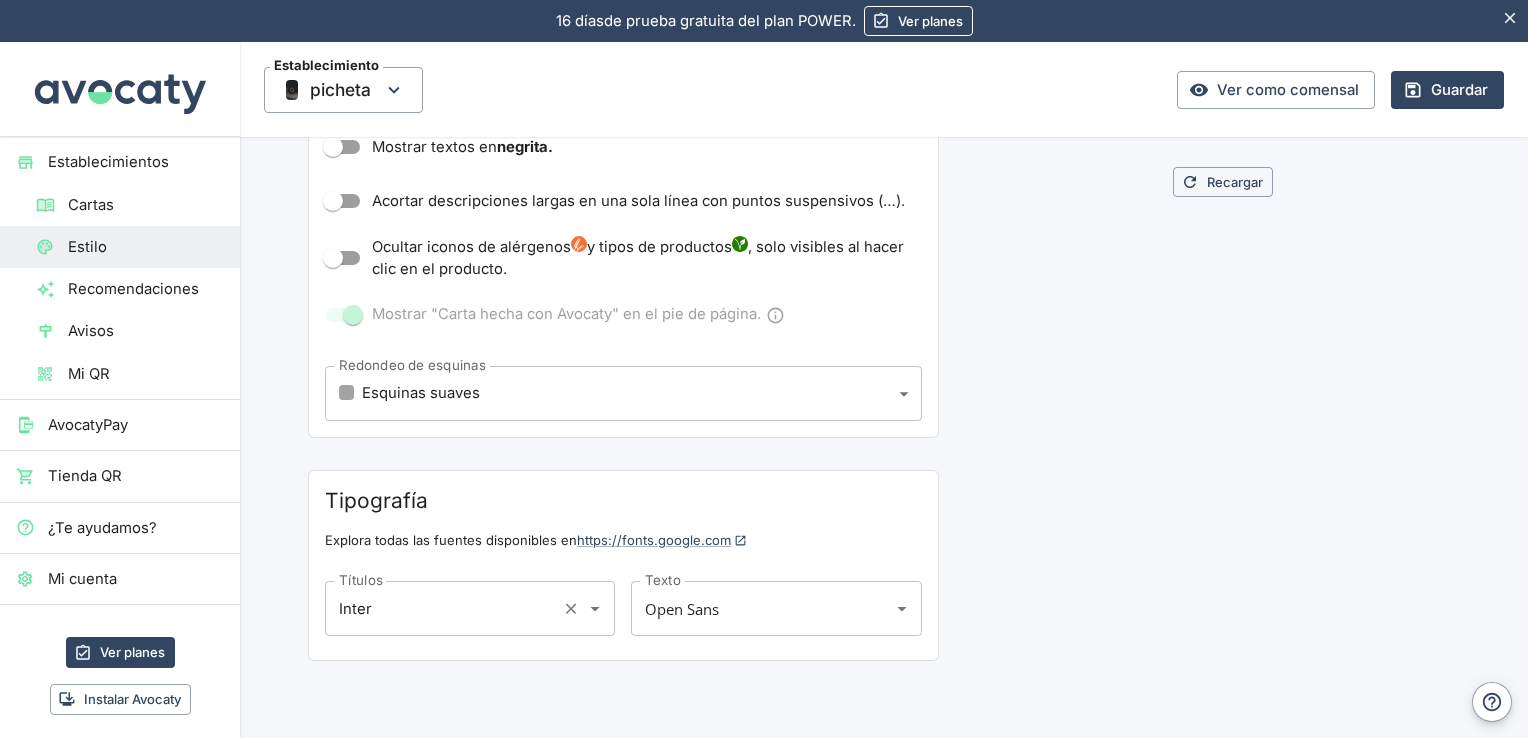 click on "Inter Títulos" at bounding box center (470, 608) 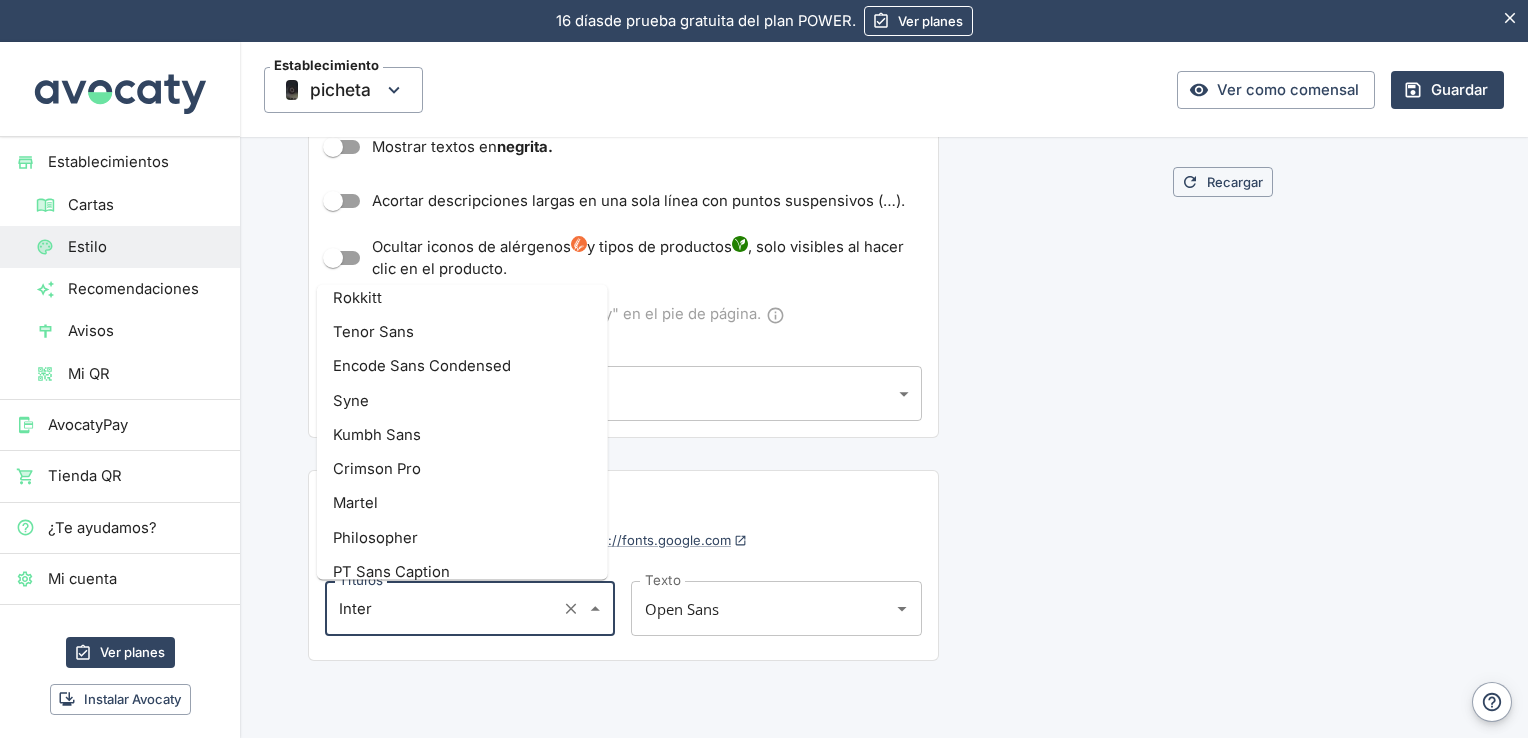 scroll, scrollTop: 7075, scrollLeft: 0, axis: vertical 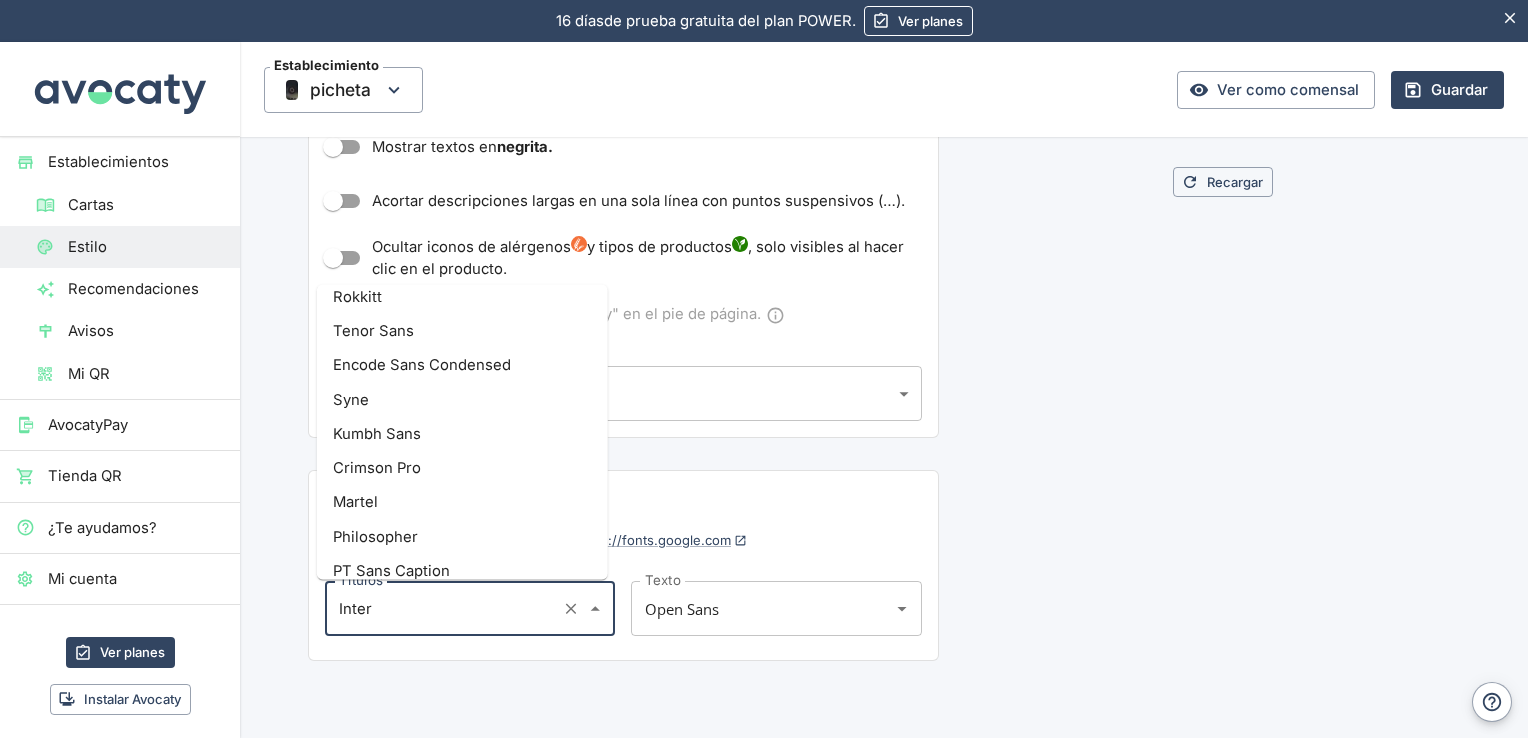 click on "Martel" at bounding box center (462, 502) 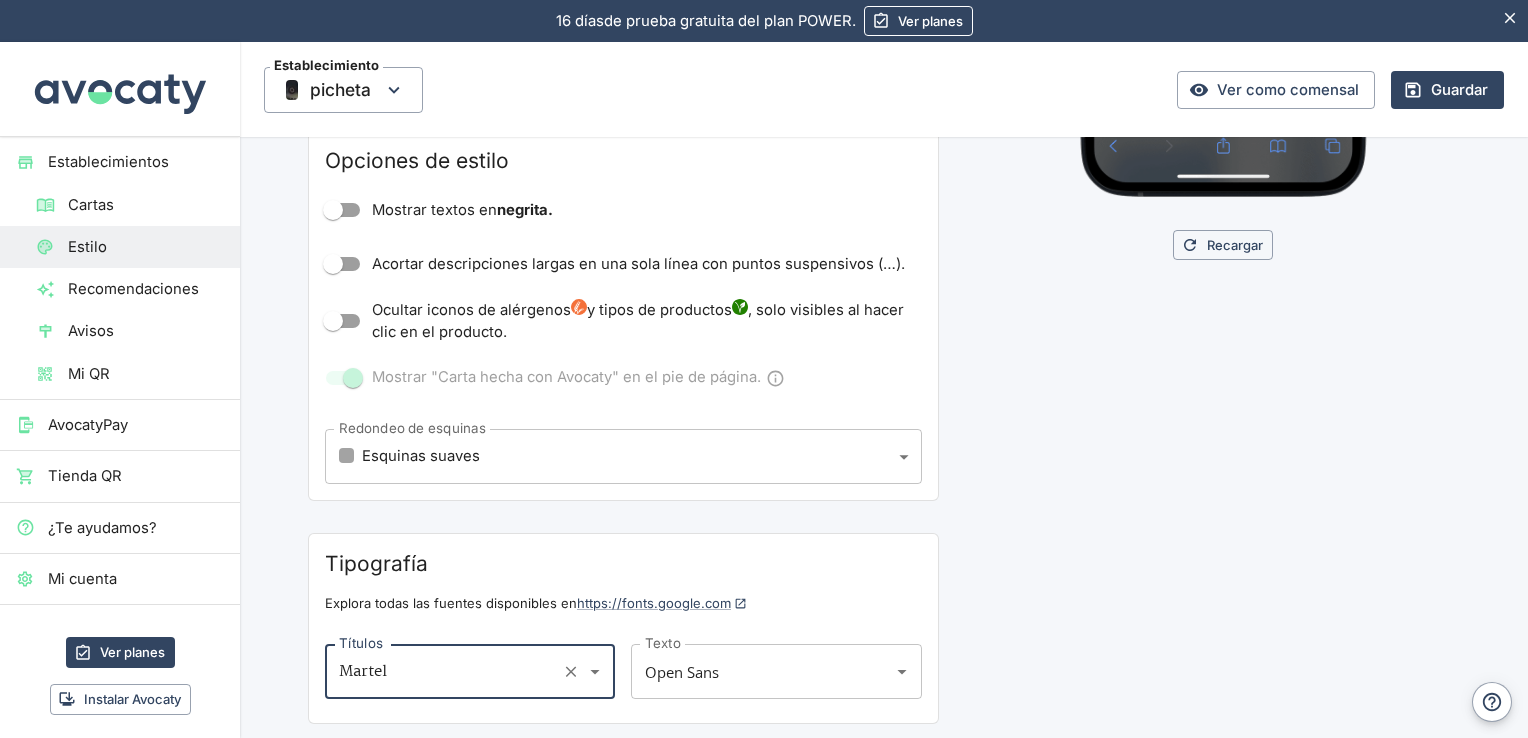 scroll, scrollTop: 701, scrollLeft: 0, axis: vertical 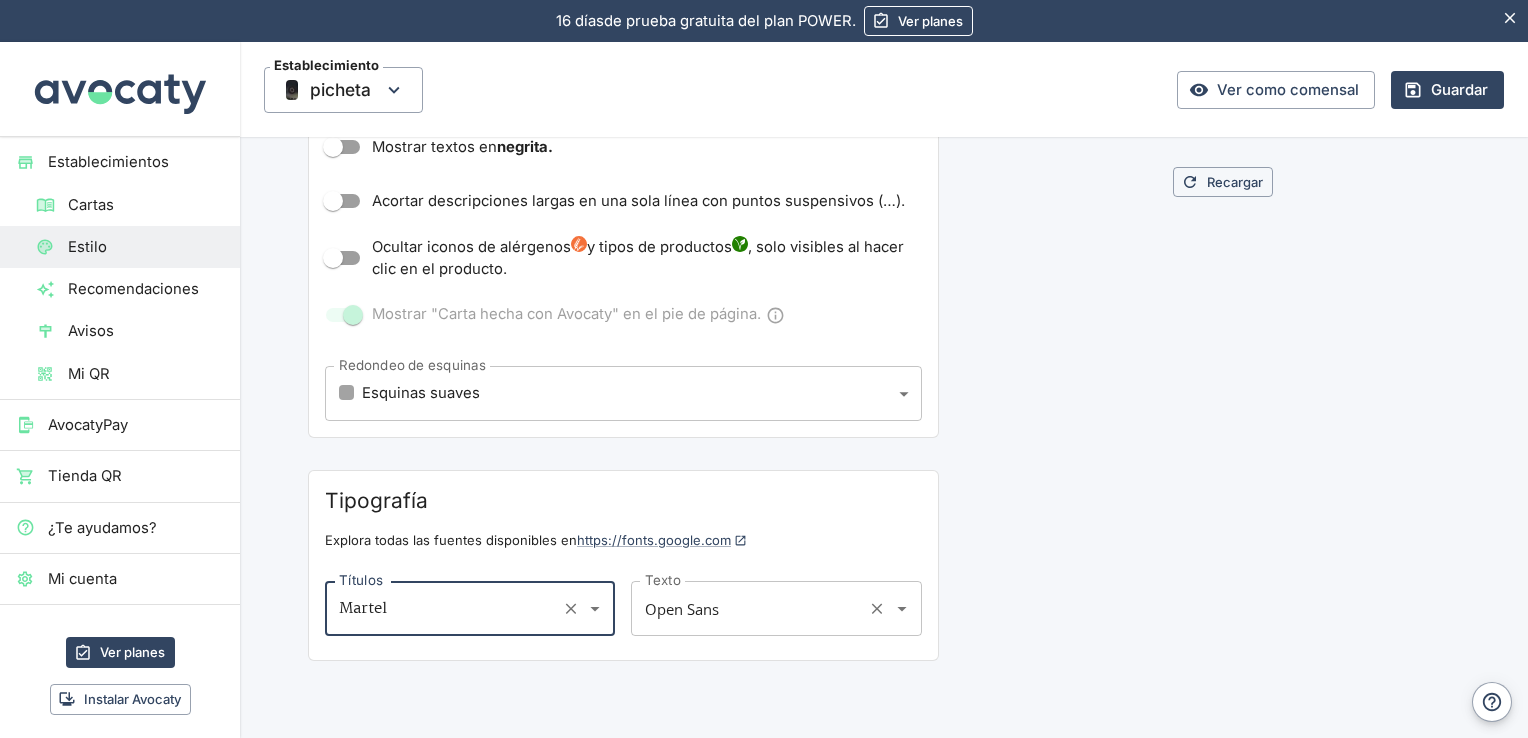 click on "Open Sans" at bounding box center [748, 608] 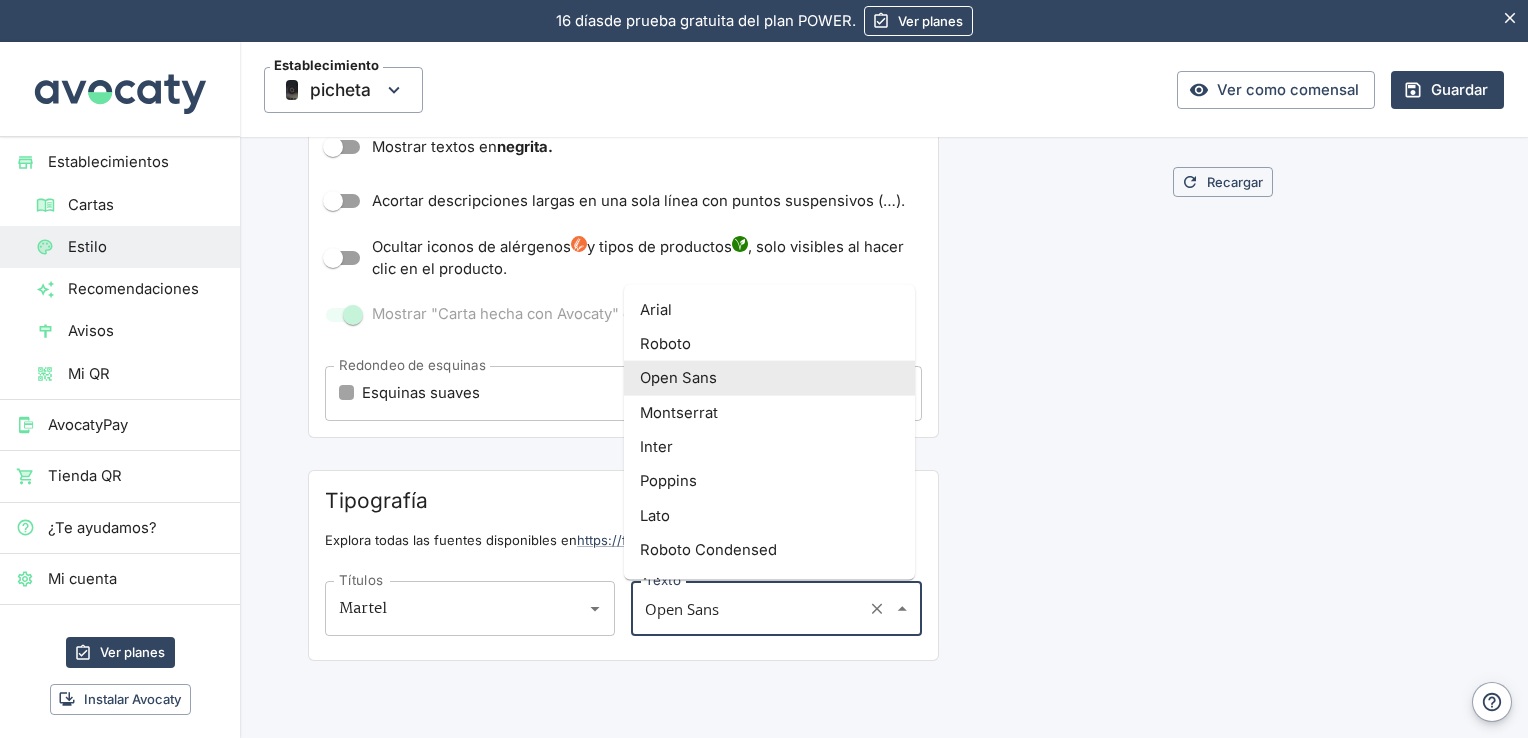 click on "Open Sans" at bounding box center (748, 608) 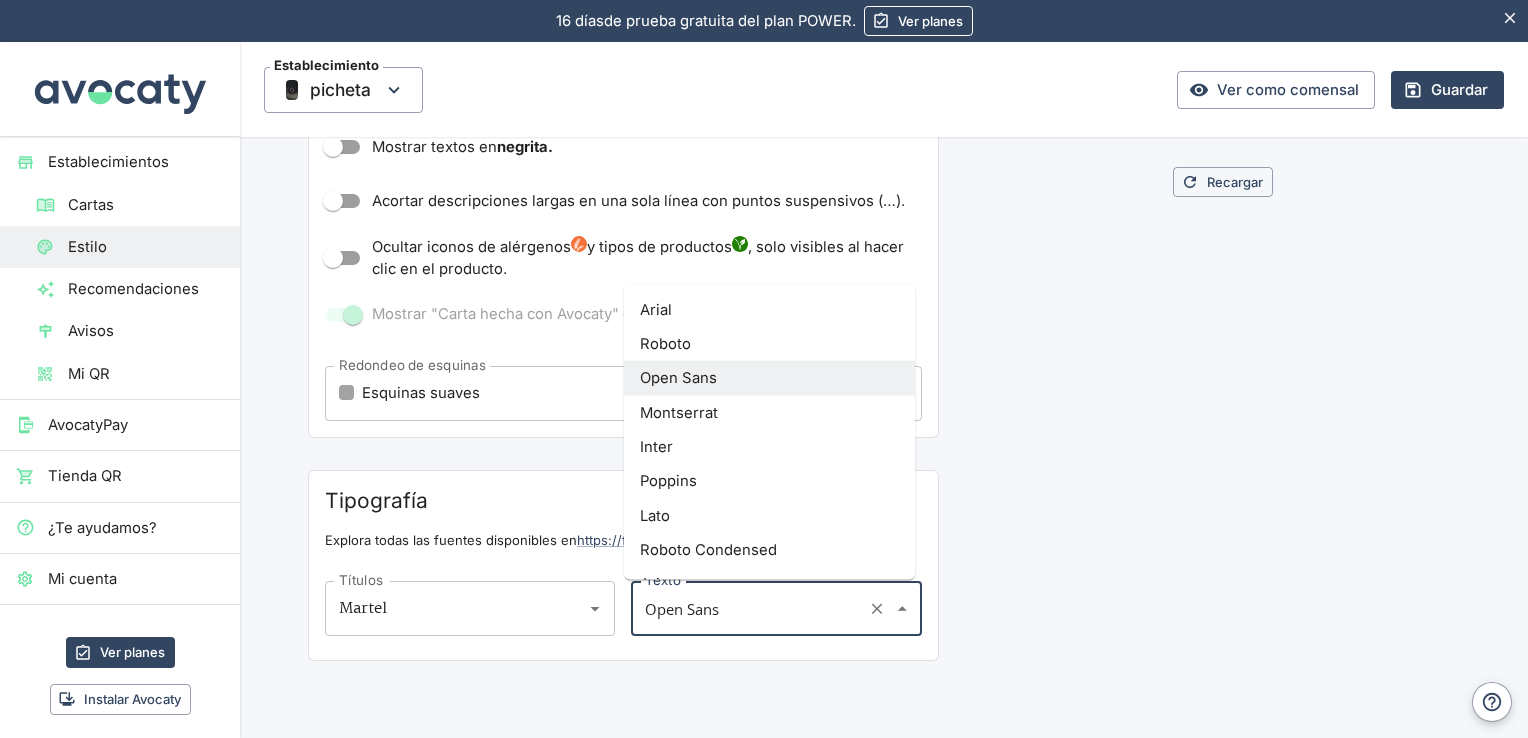 click 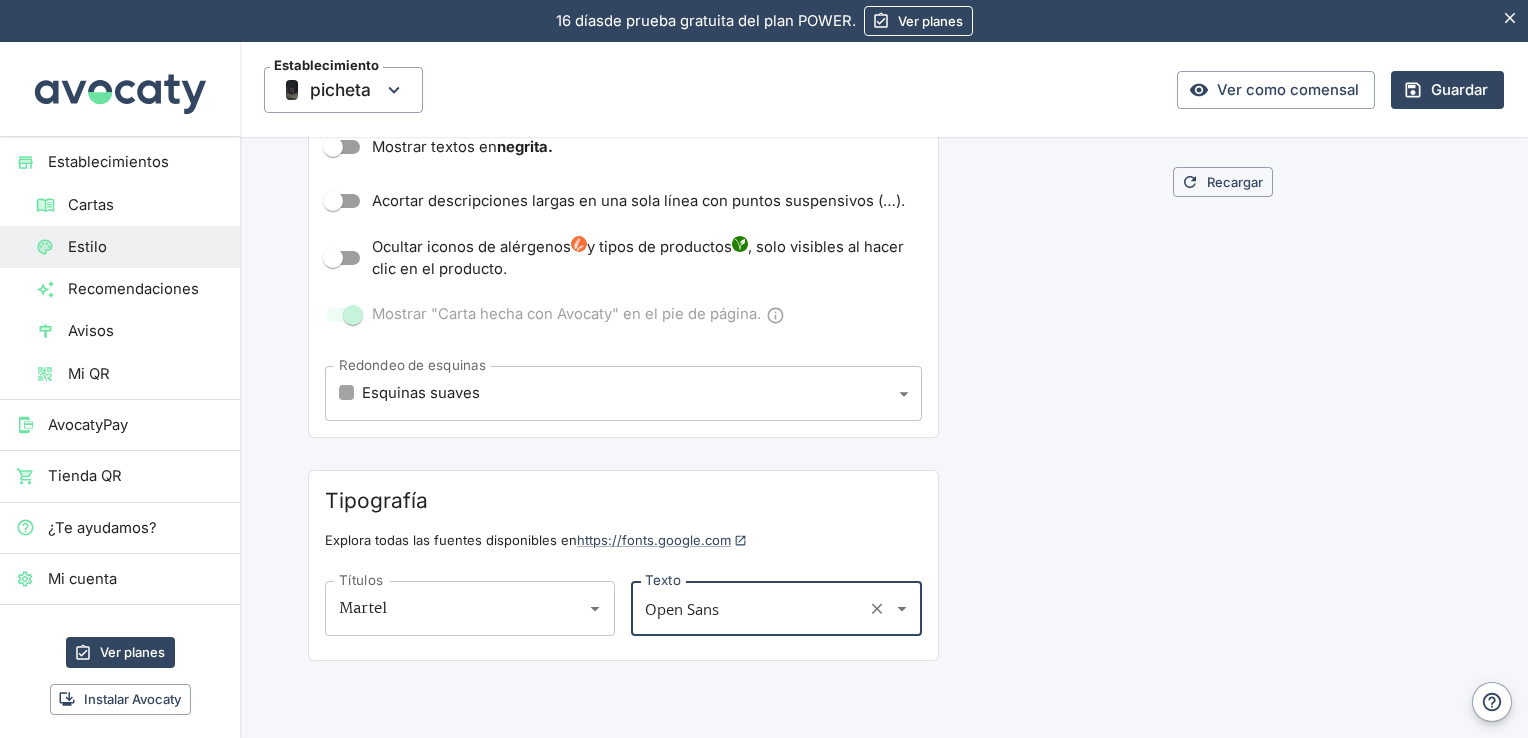 click on "Open Sans" at bounding box center [748, 608] 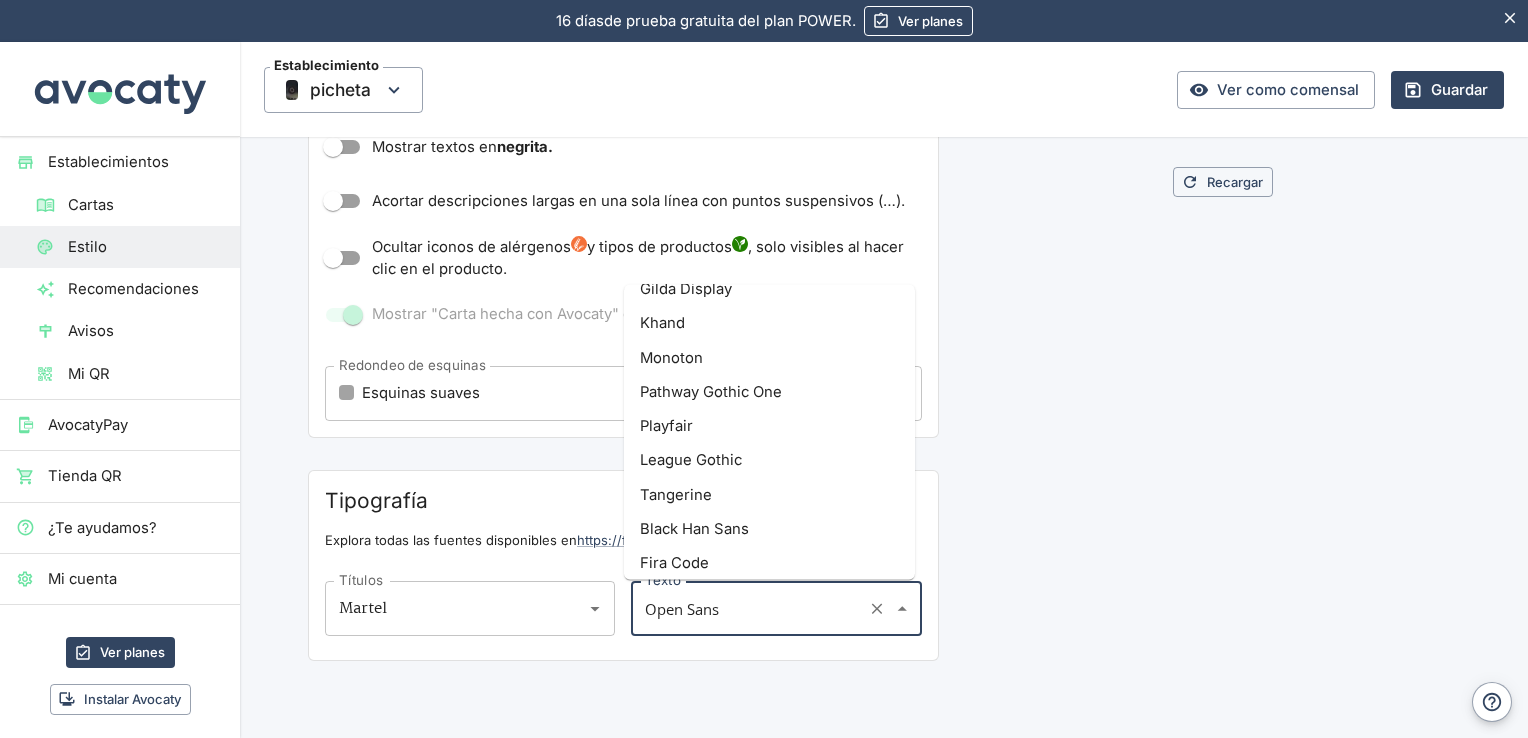 scroll, scrollTop: 9332, scrollLeft: 0, axis: vertical 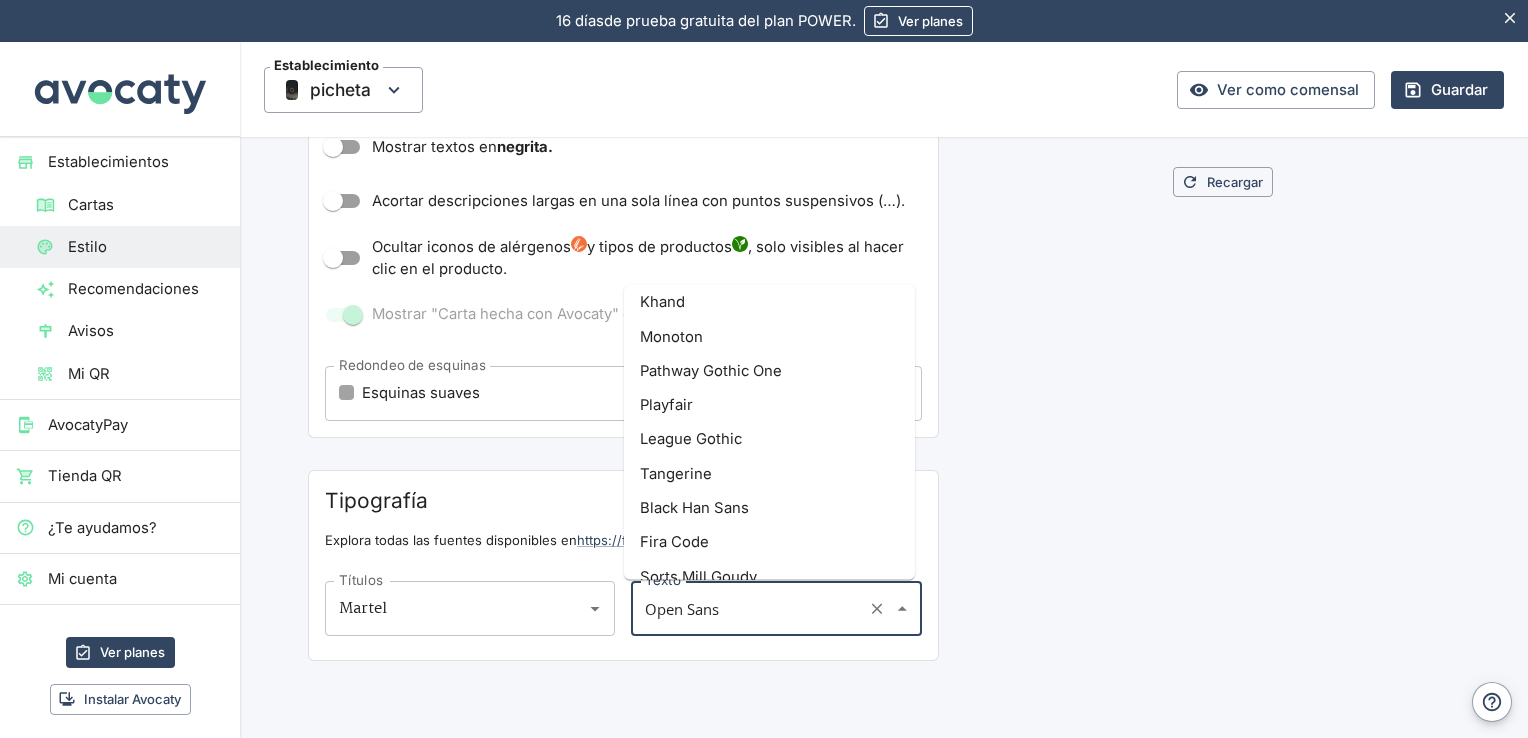 click on "Khand" at bounding box center (769, 302) 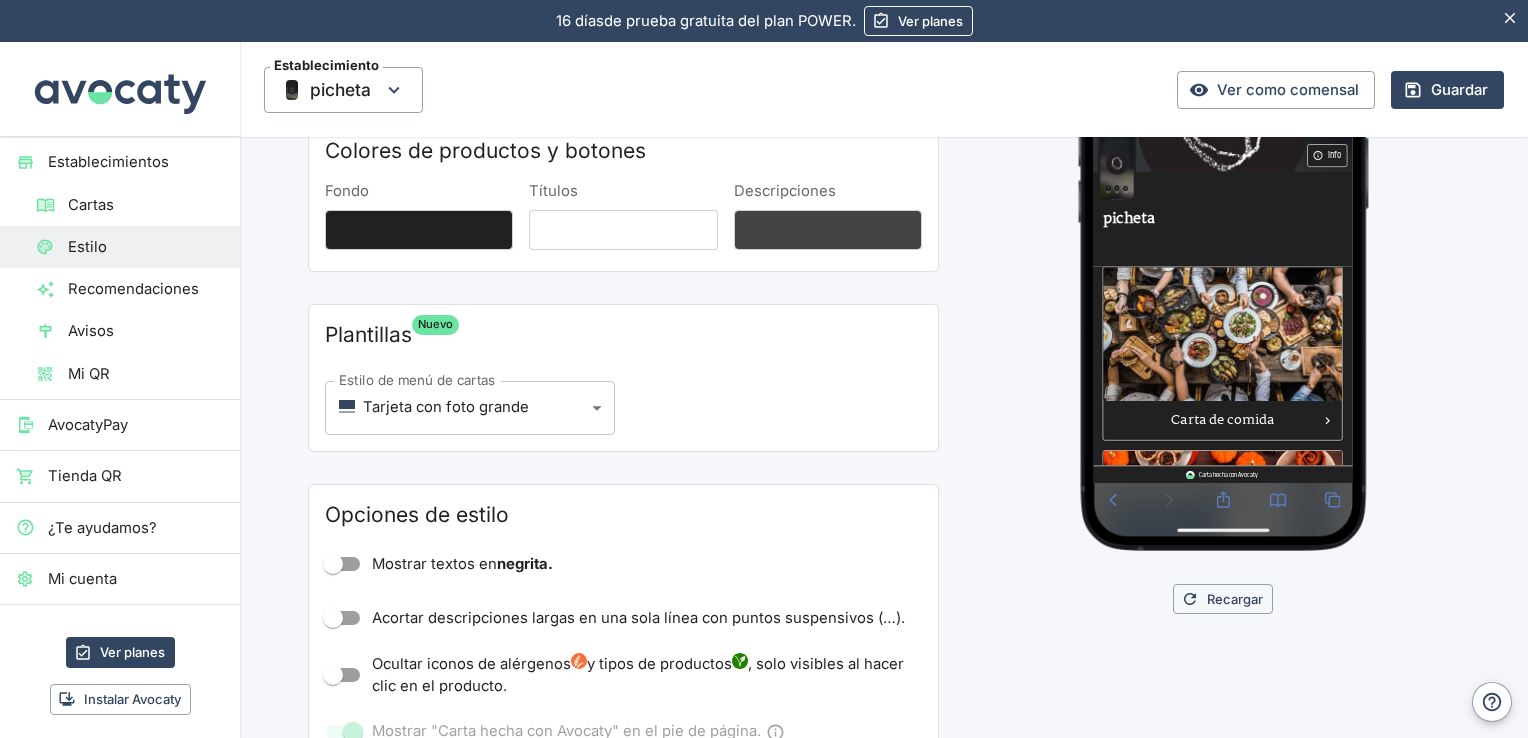scroll, scrollTop: 166, scrollLeft: 0, axis: vertical 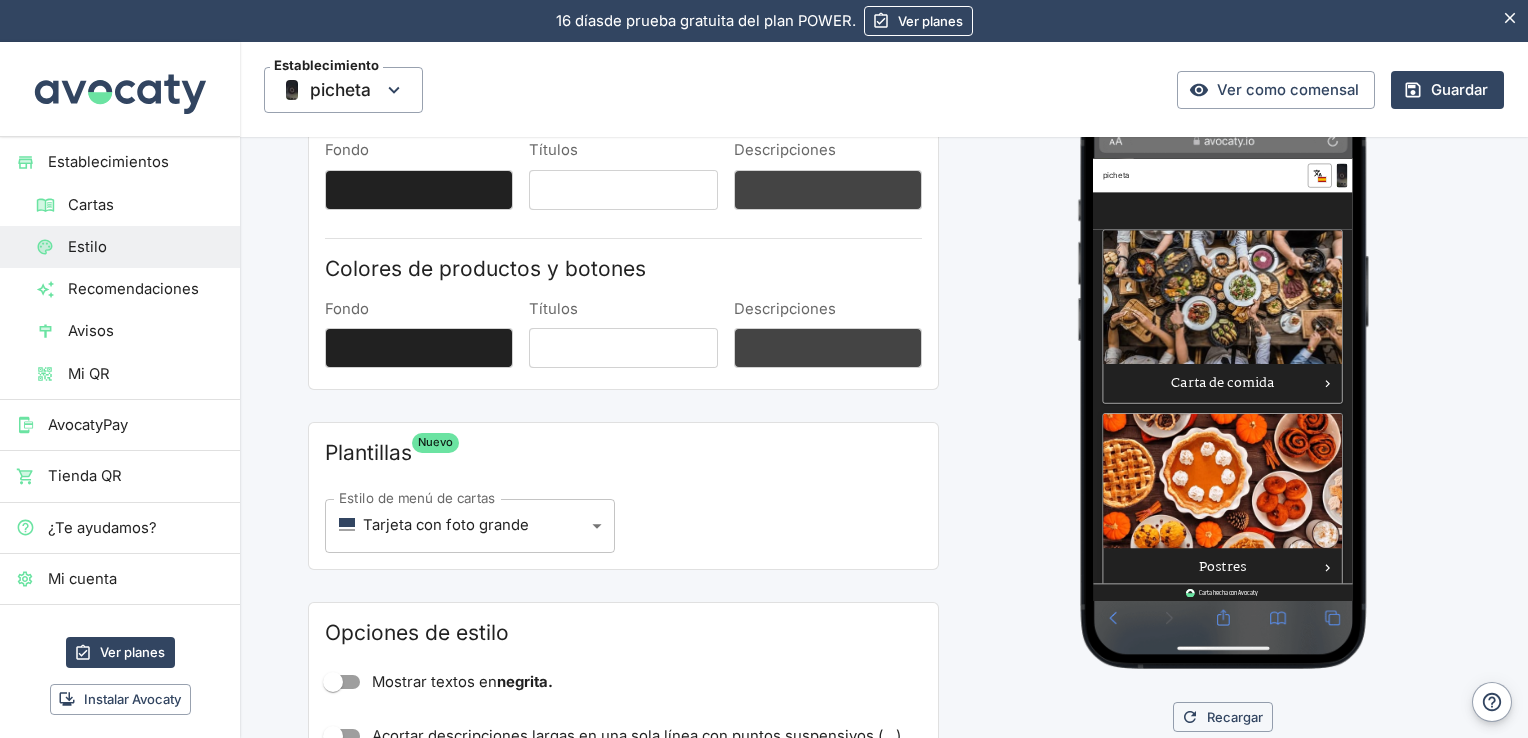 click at bounding box center (1309, 695) 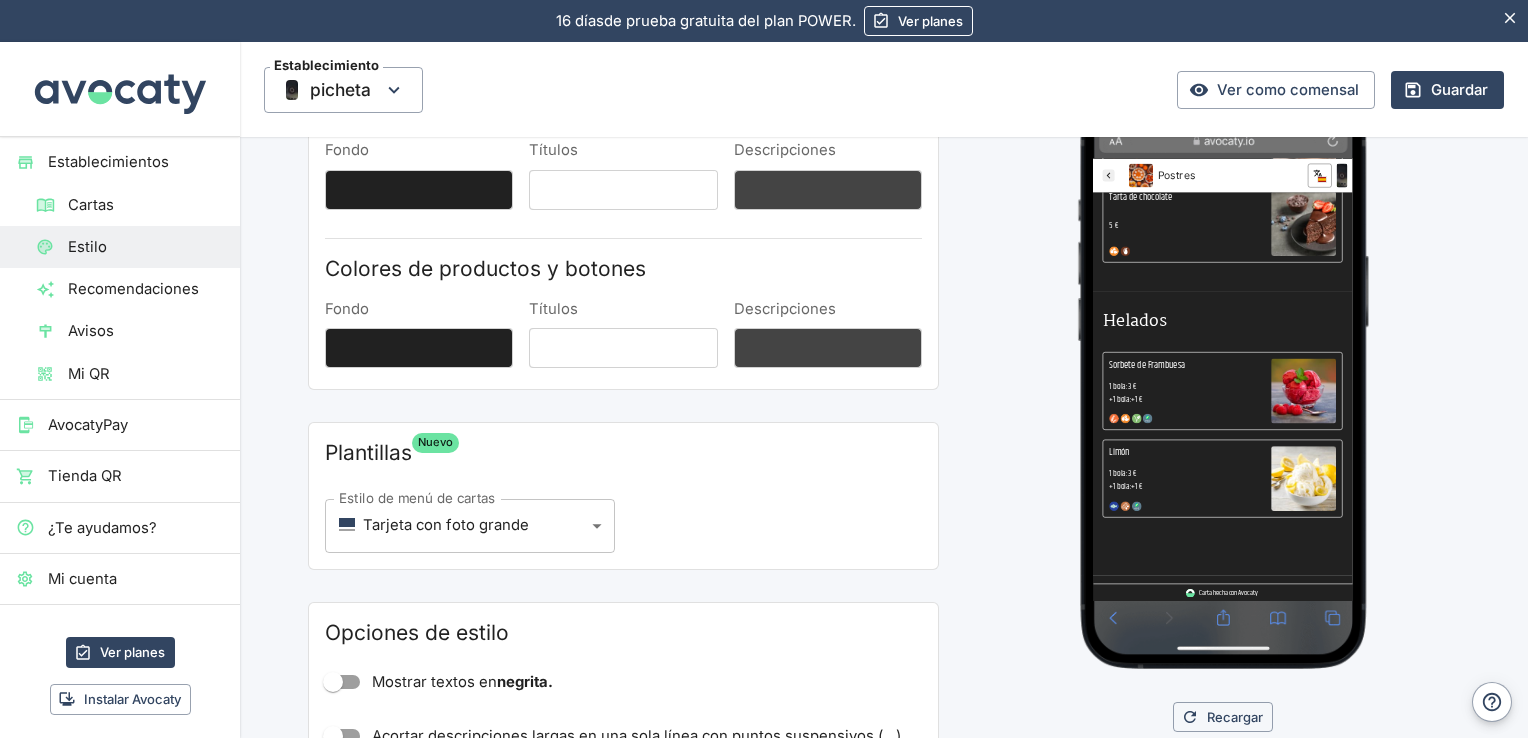 scroll, scrollTop: 0, scrollLeft: 0, axis: both 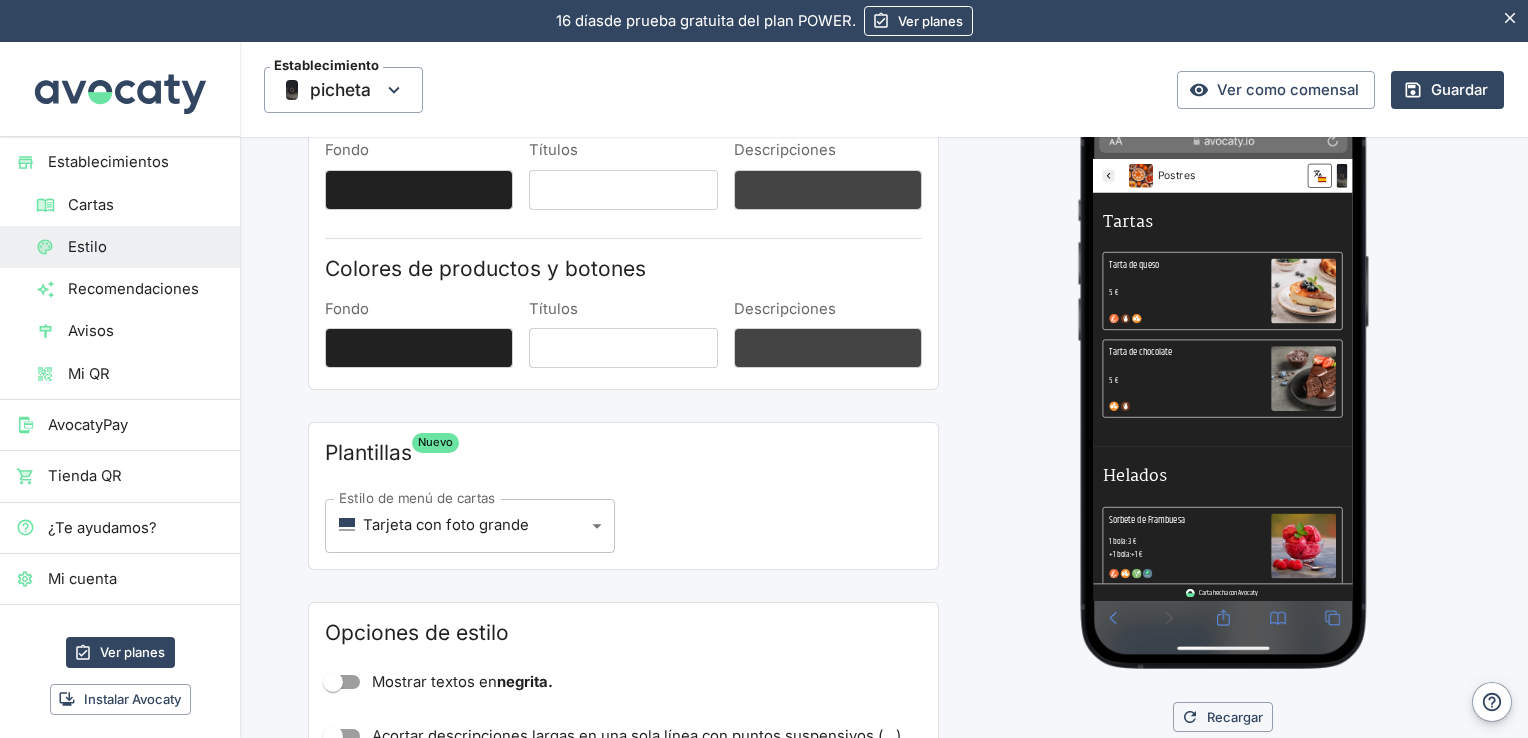 click 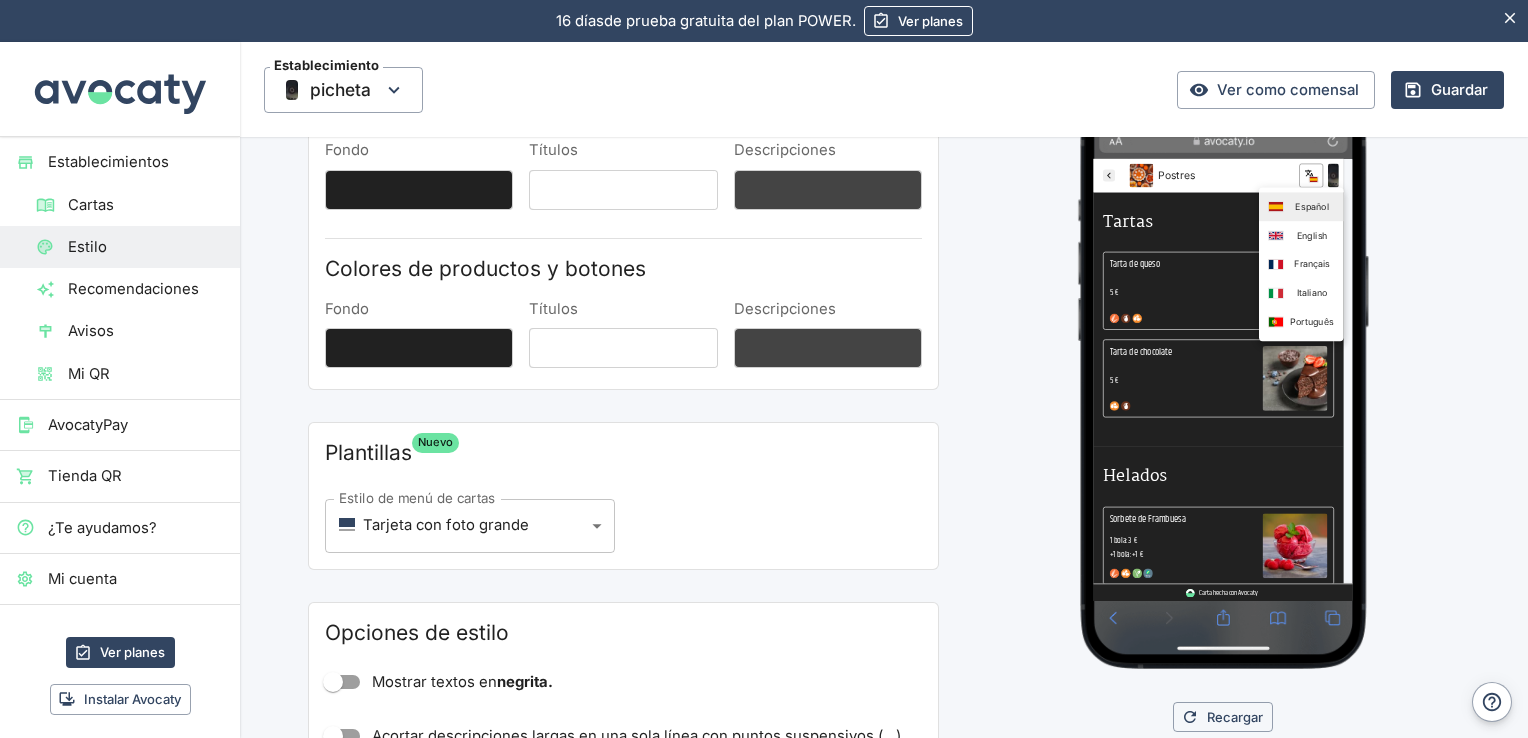 click on "Português" at bounding box center (1457, 430) 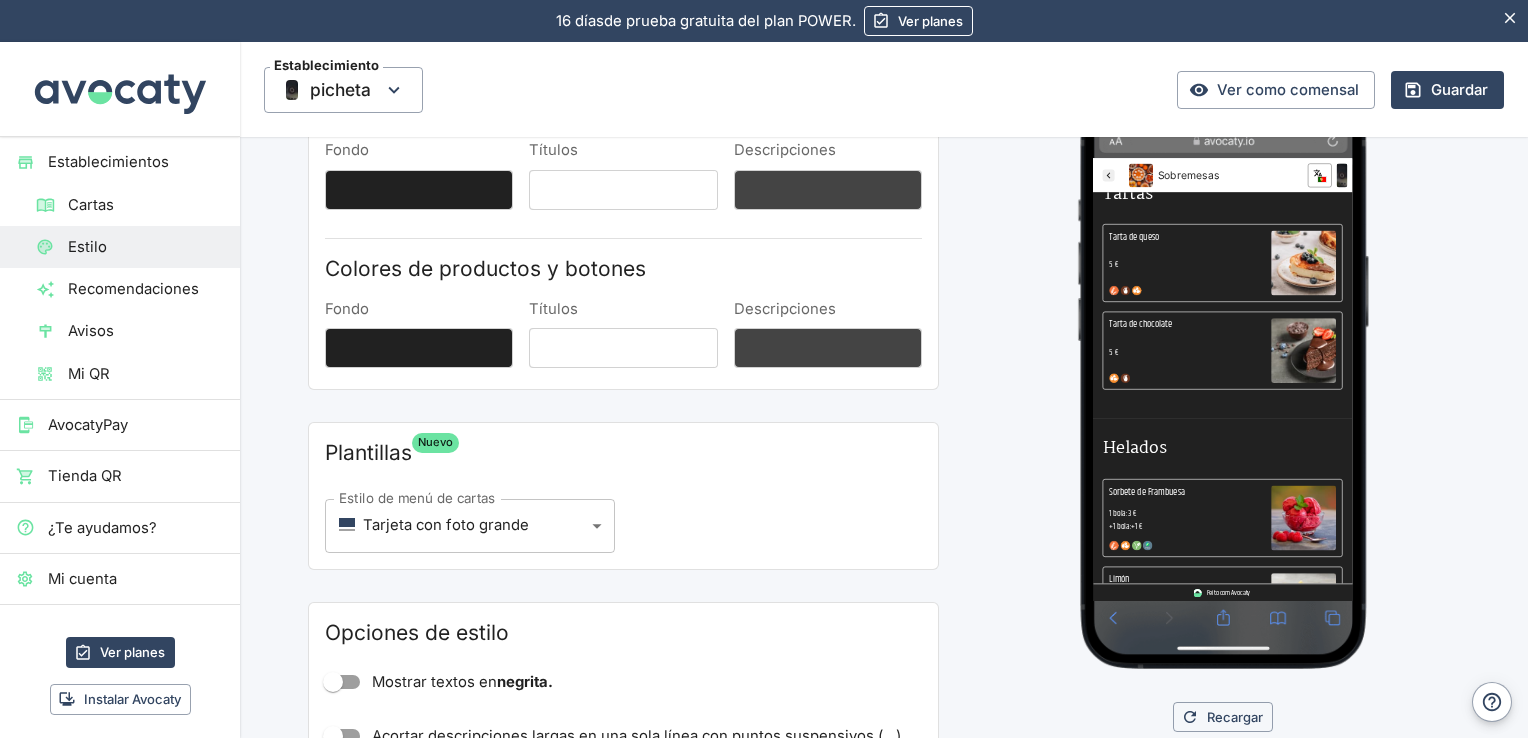scroll, scrollTop: 0, scrollLeft: 0, axis: both 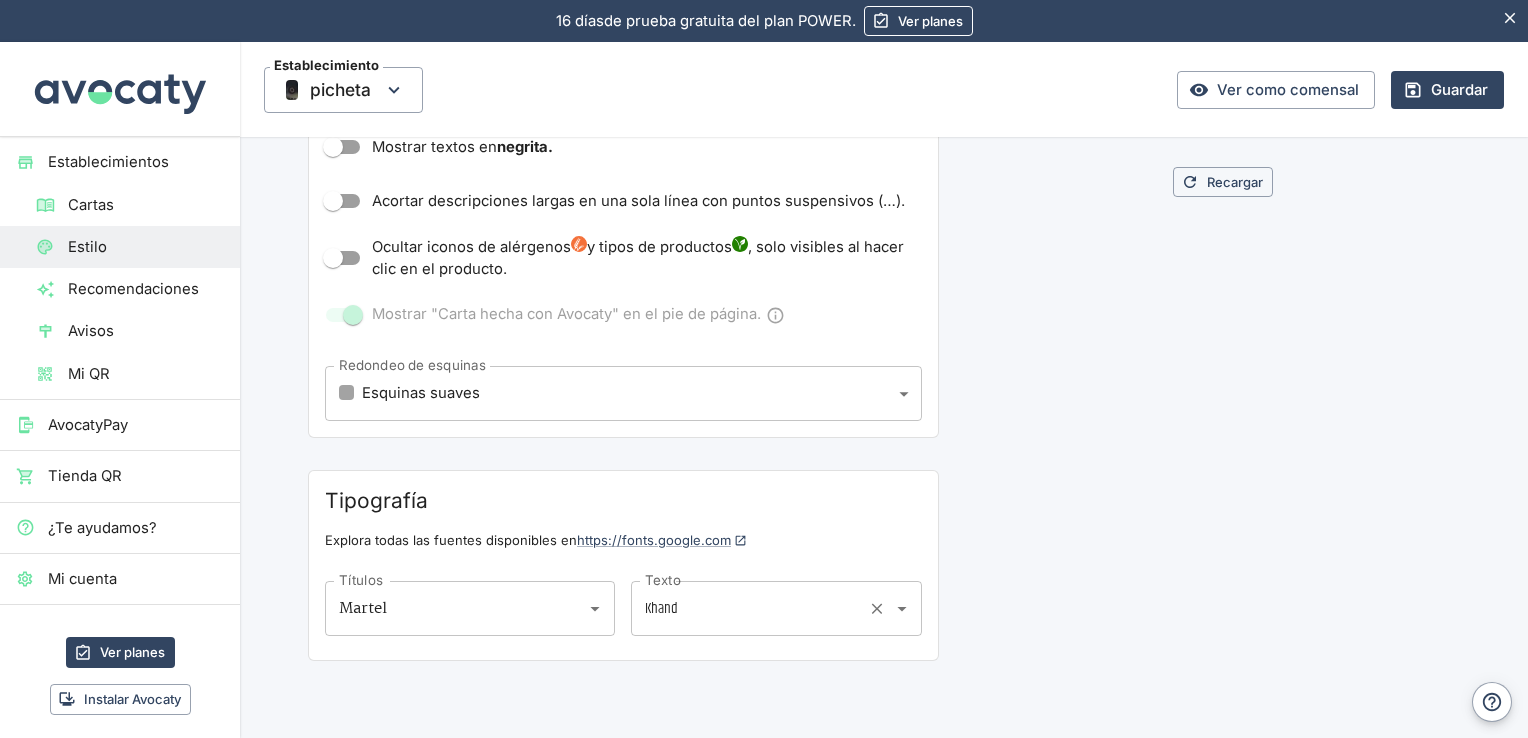 click on "Khand" at bounding box center (748, 608) 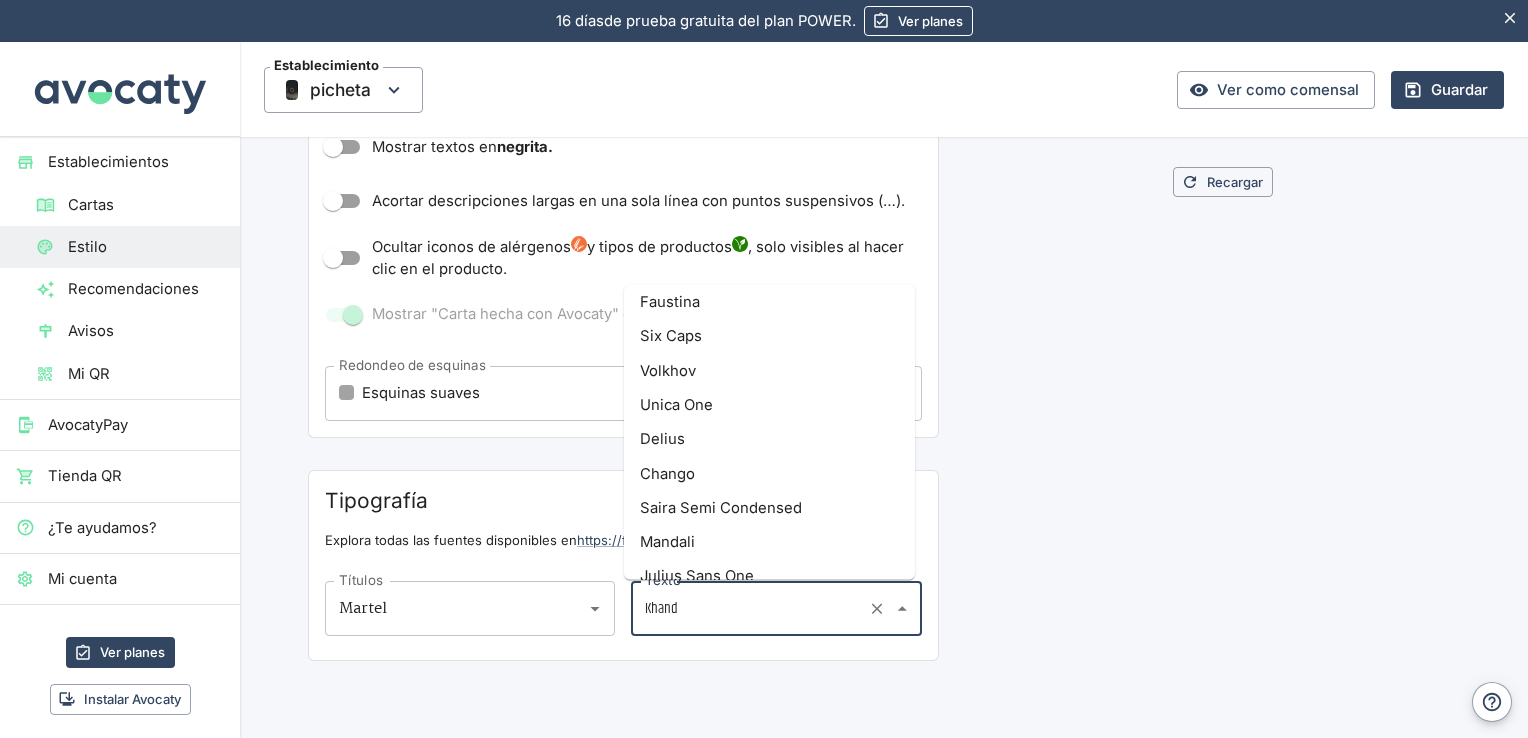 scroll, scrollTop: 11027, scrollLeft: 0, axis: vertical 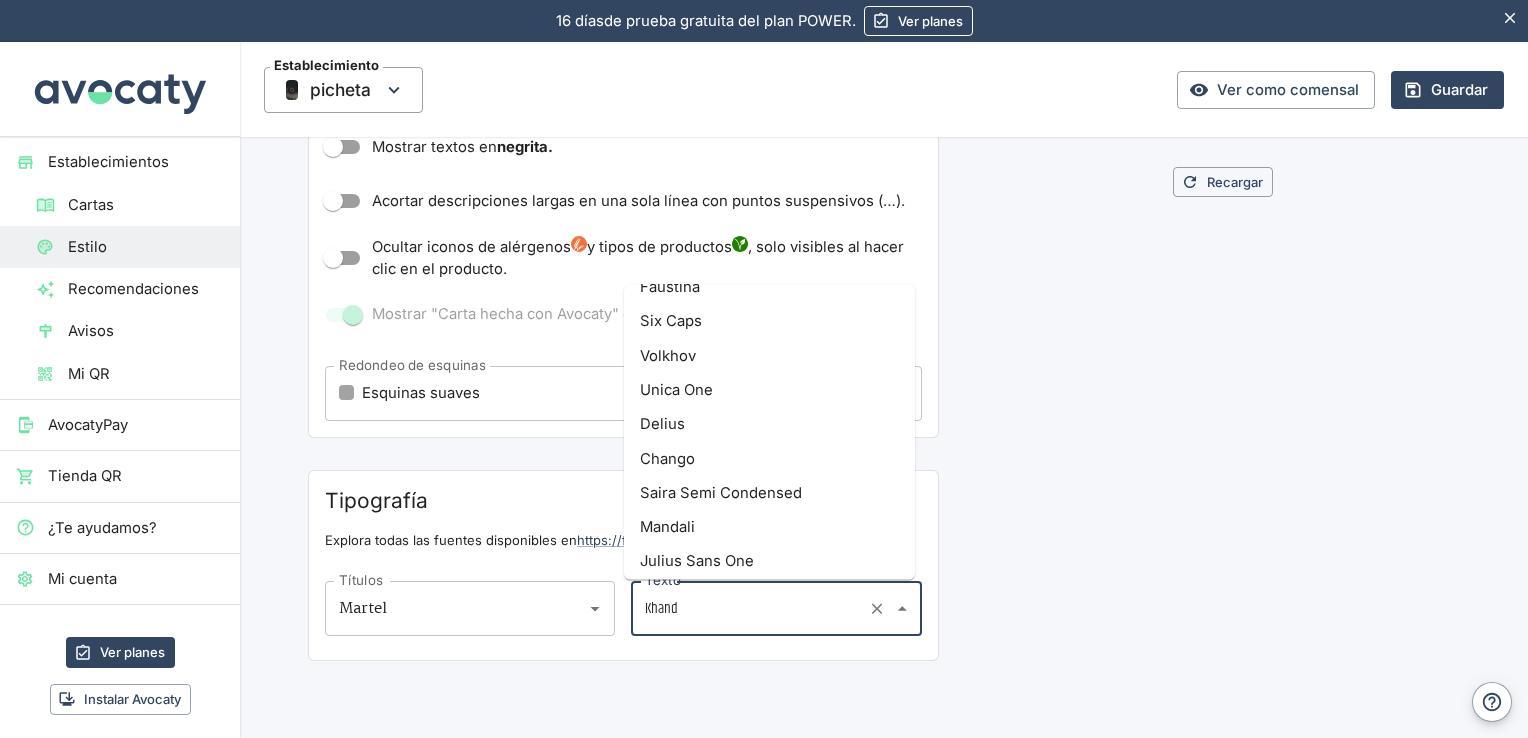 click on "Chango" at bounding box center (769, 458) 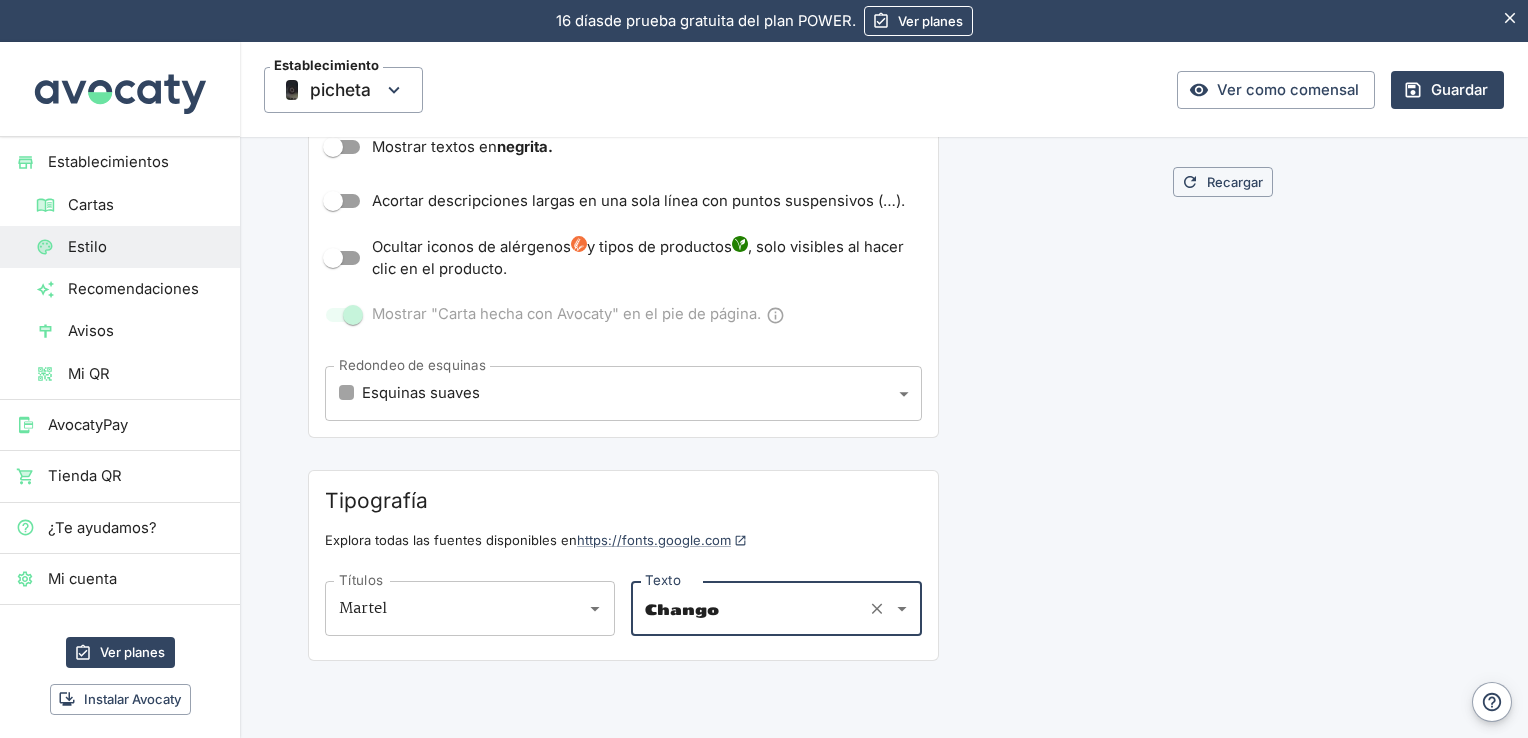 click on "Chango" at bounding box center (748, 608) 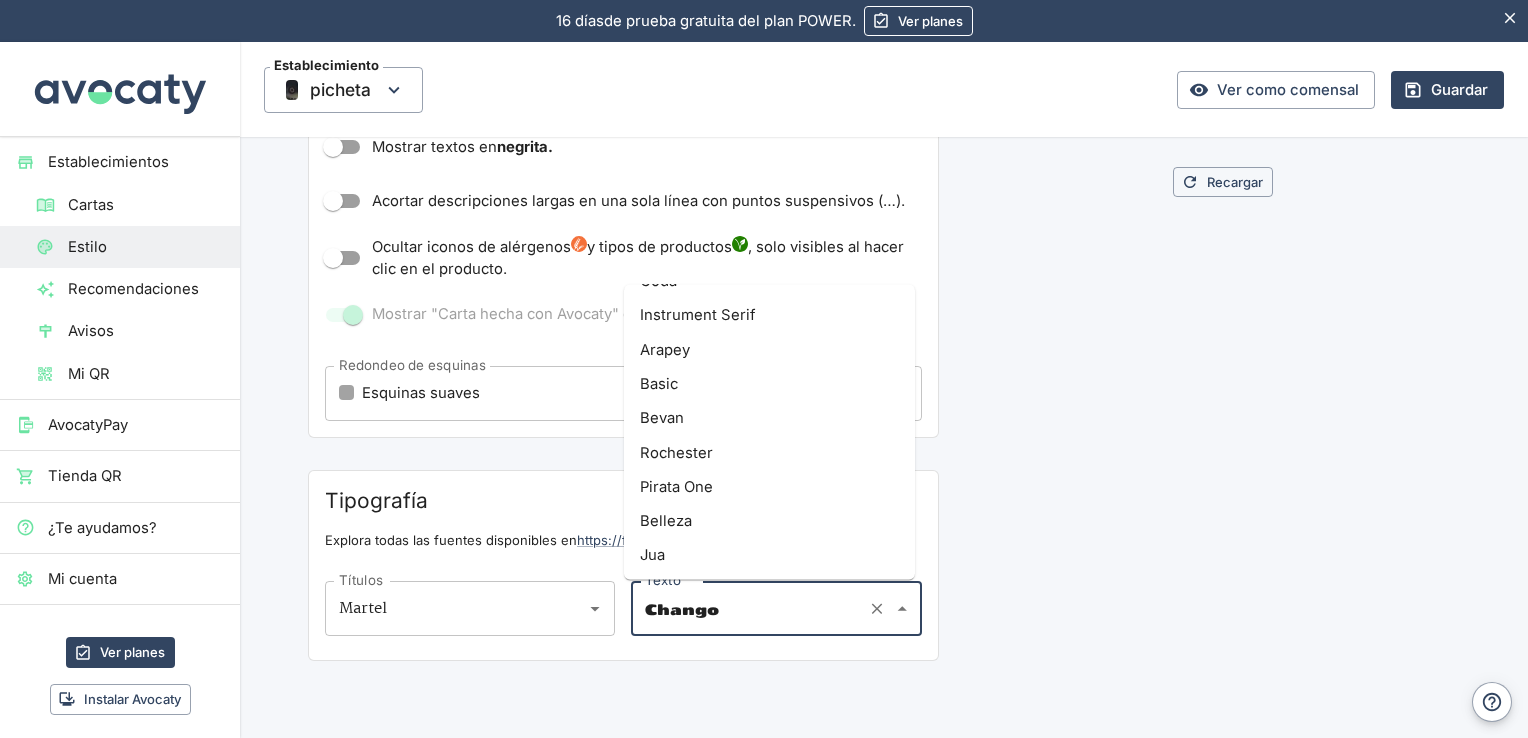 scroll, scrollTop: 13844, scrollLeft: 0, axis: vertical 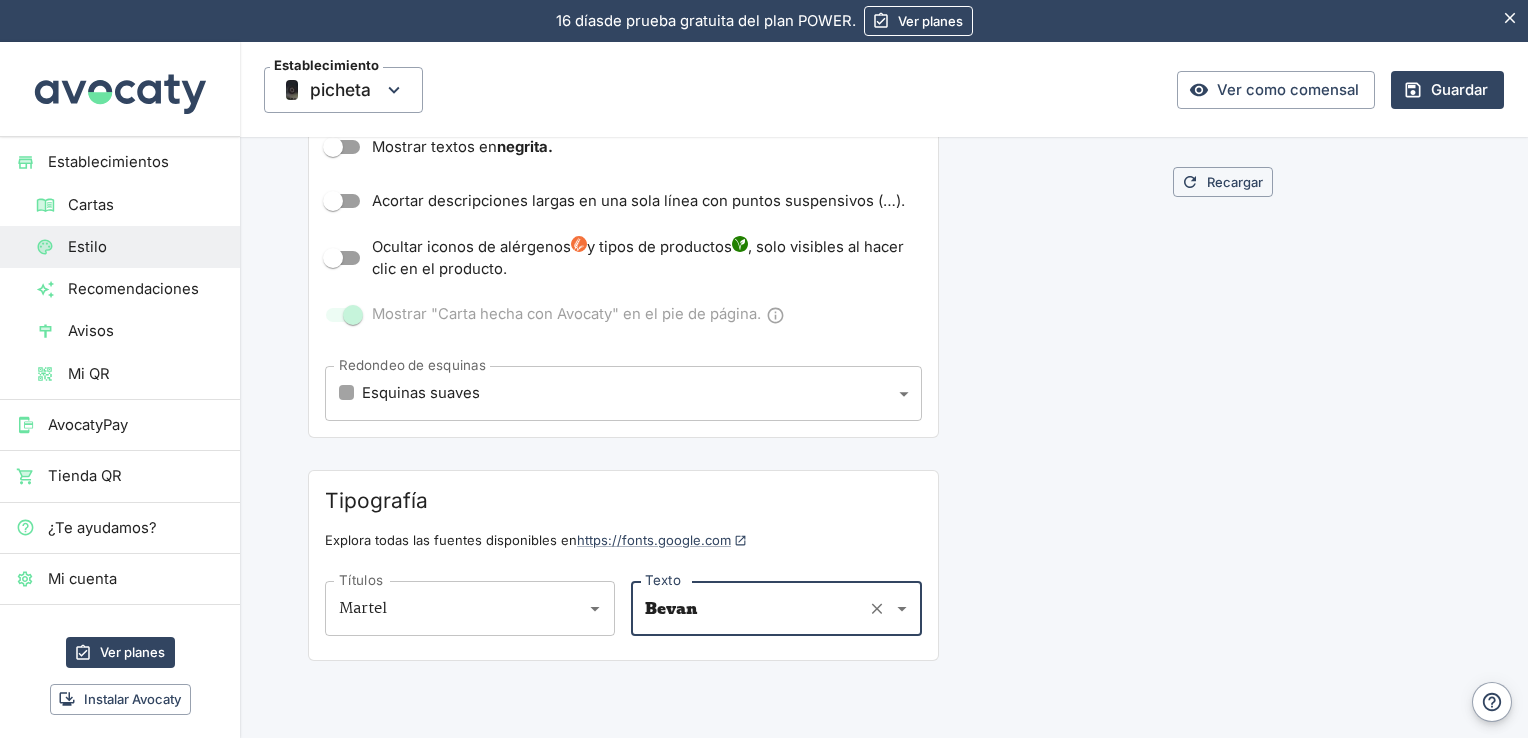 click on "Bevan" at bounding box center [748, 608] 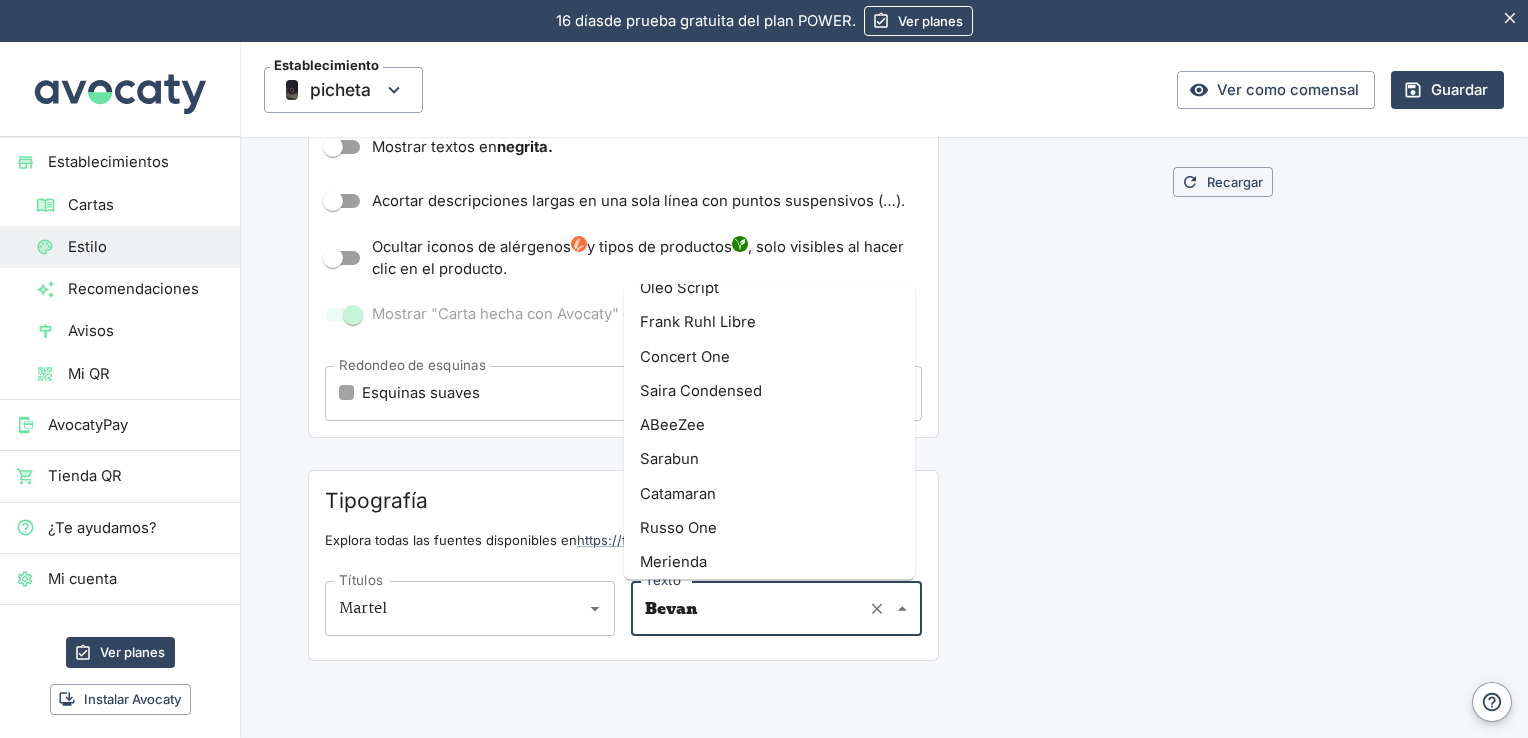 scroll, scrollTop: 4540, scrollLeft: 0, axis: vertical 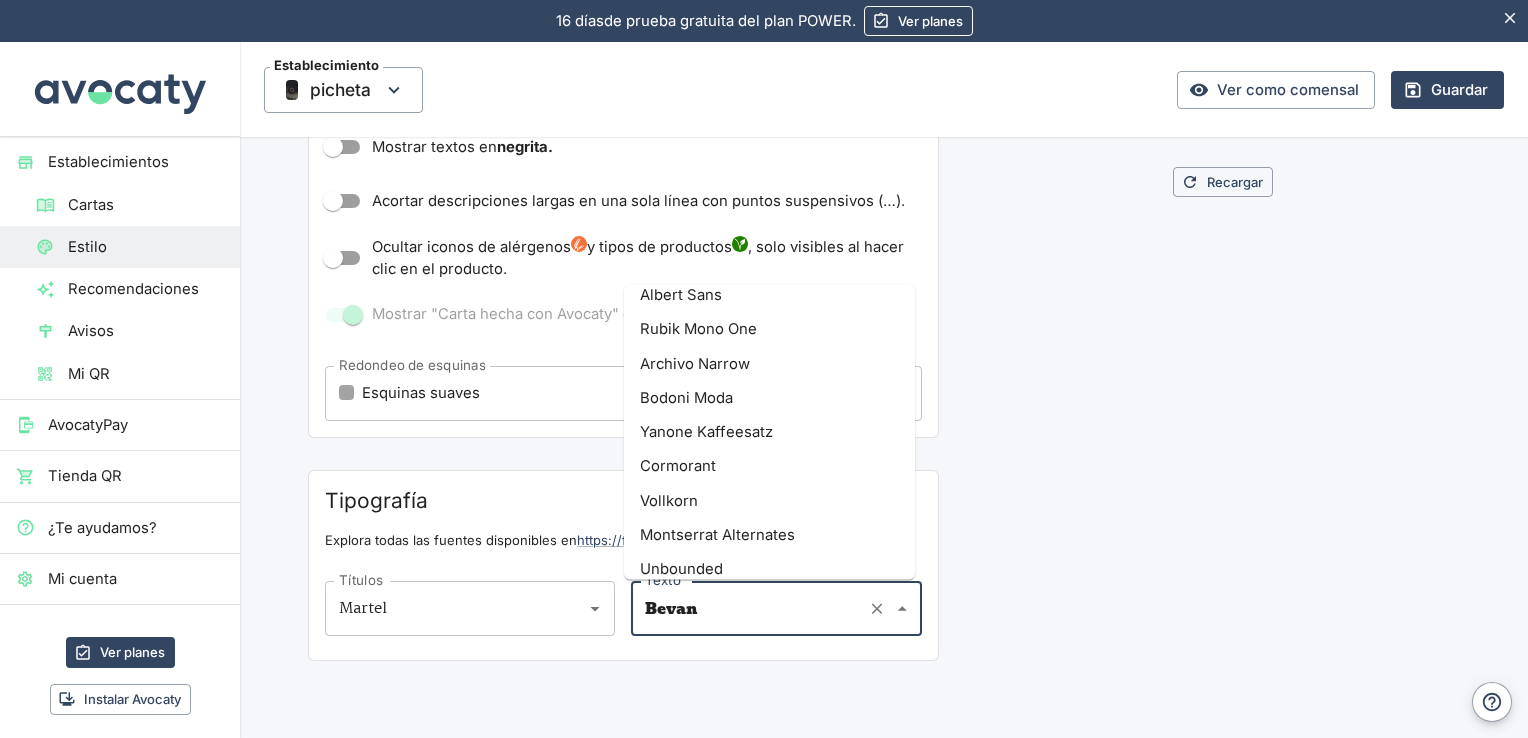 click on "Montserrat Alternates" at bounding box center [769, 535] 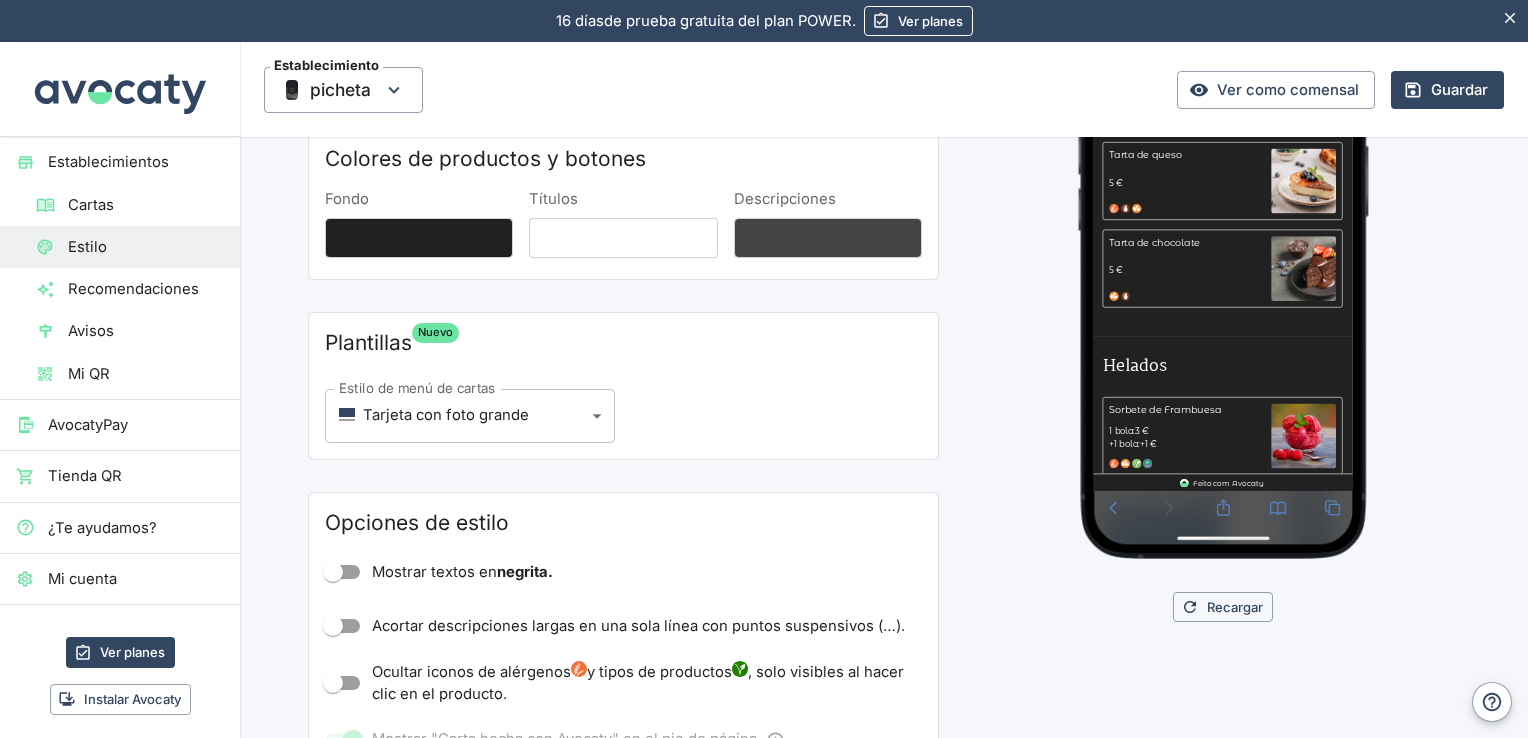 scroll, scrollTop: 256, scrollLeft: 0, axis: vertical 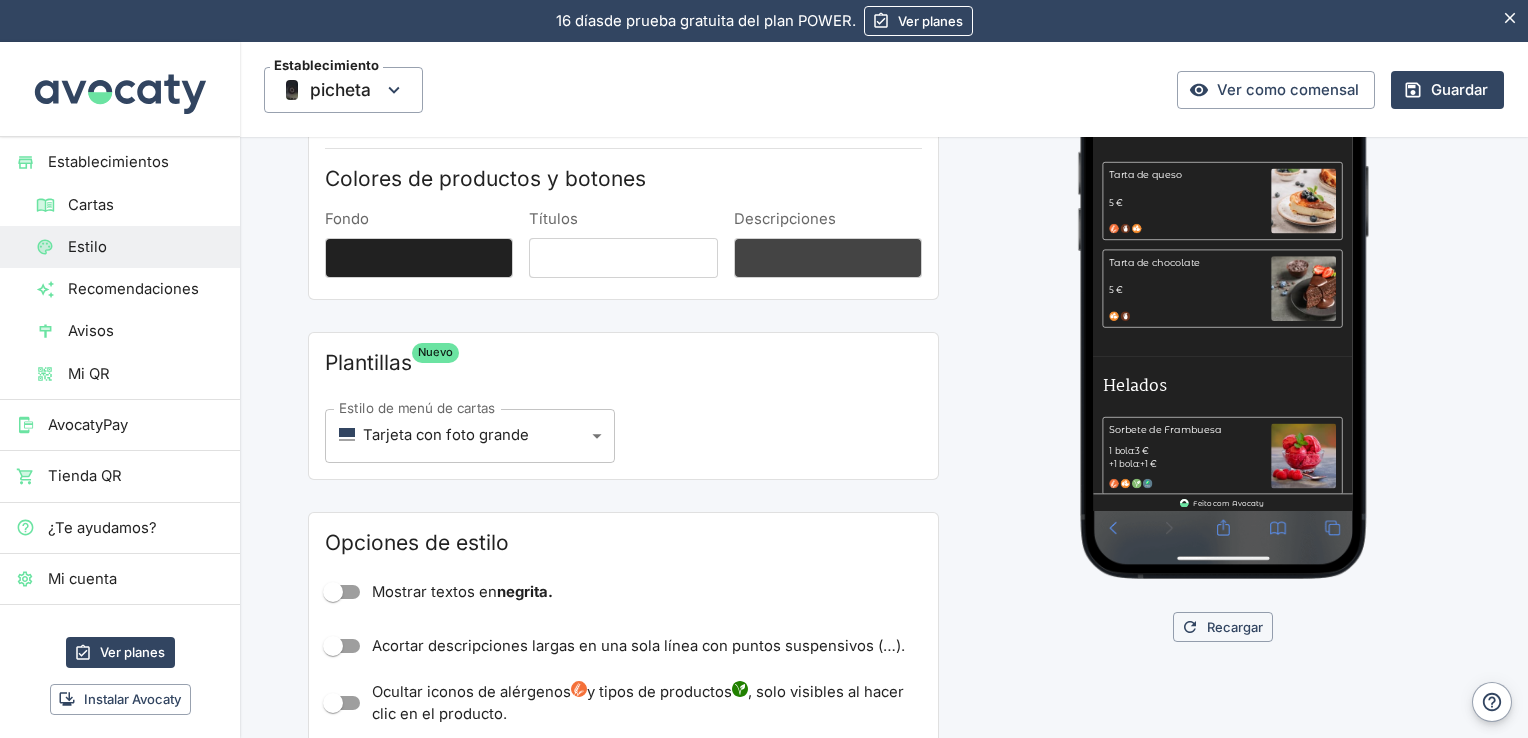 click on "Recargar" at bounding box center [1223, 627] 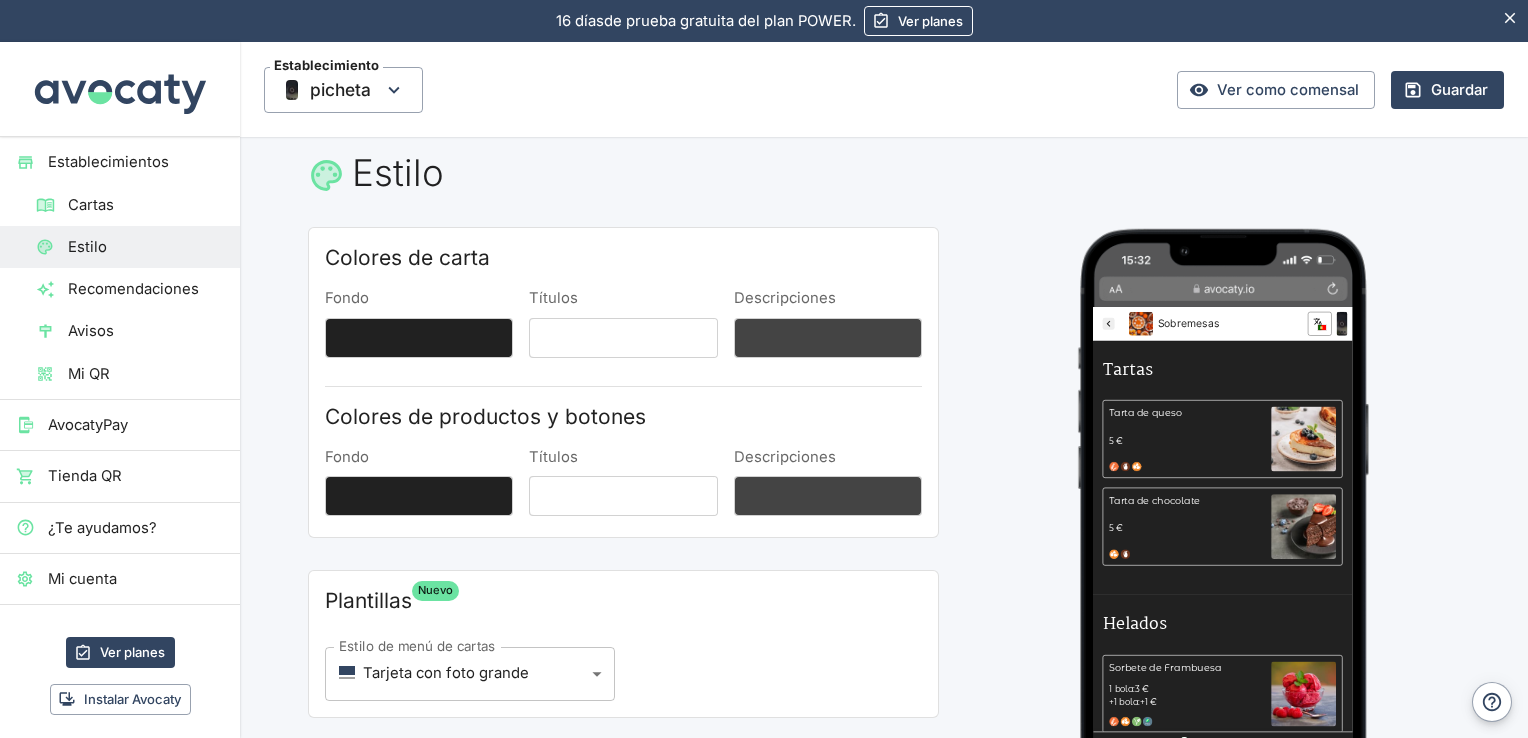 scroll, scrollTop: 16, scrollLeft: 0, axis: vertical 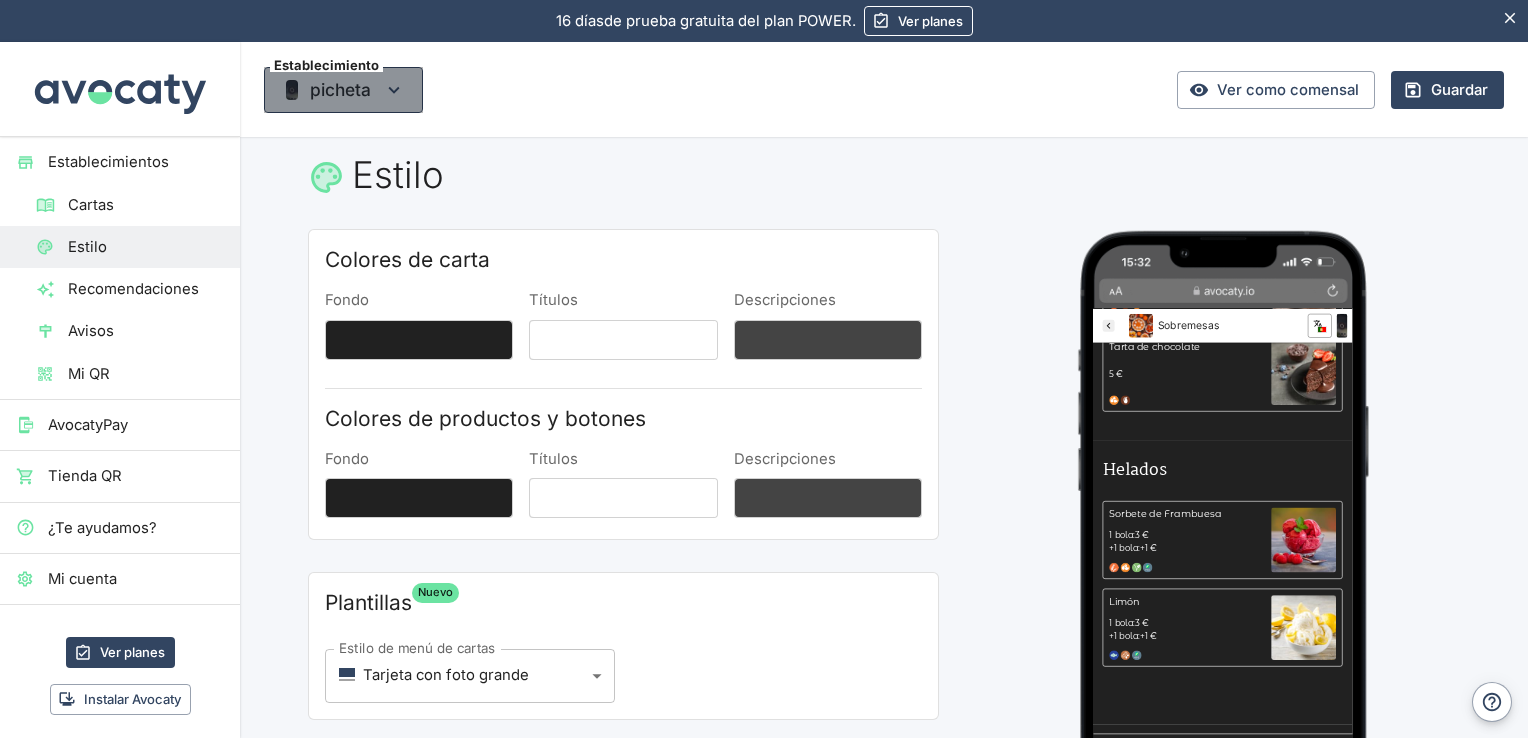 click on "picheta" at bounding box center (340, 90) 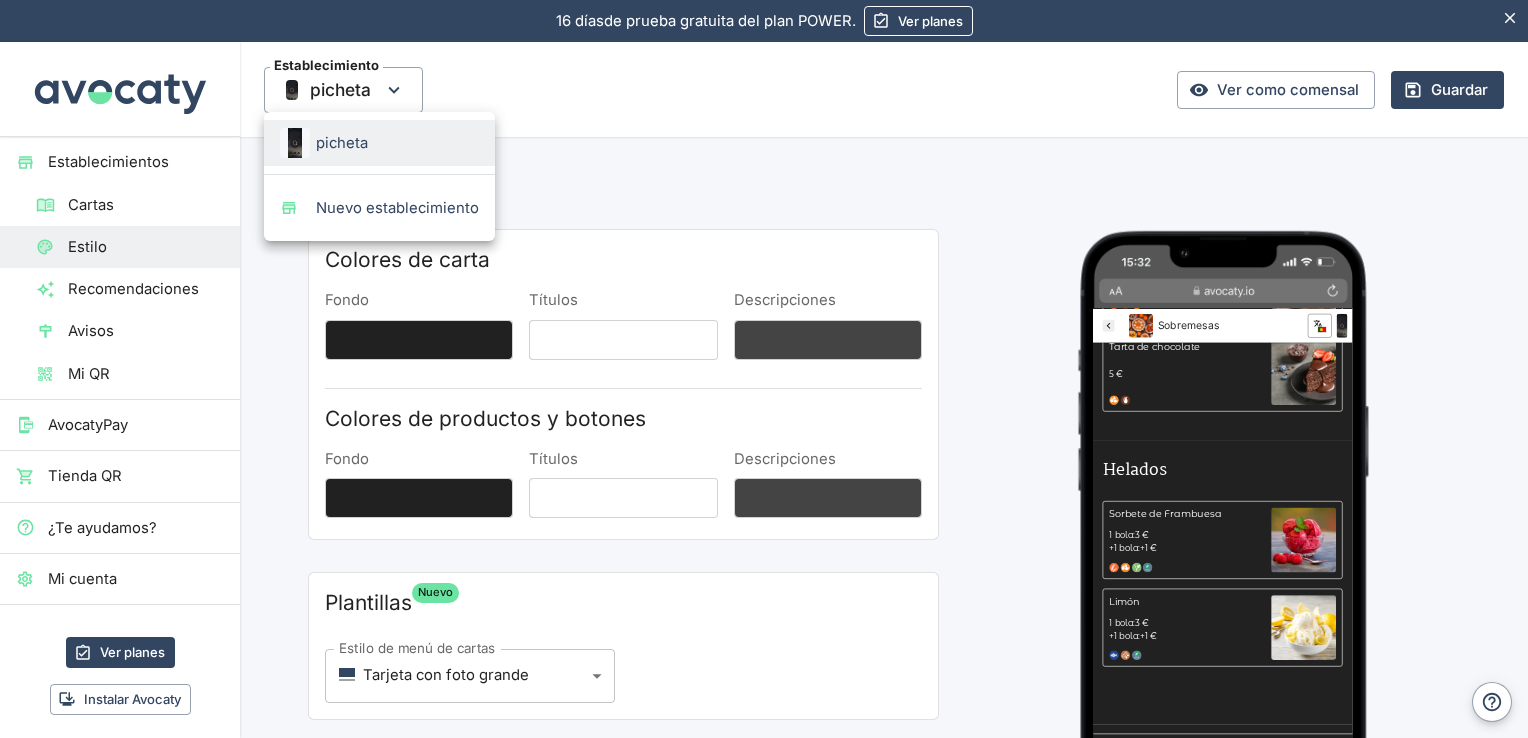 click on "picheta" at bounding box center (397, 143) 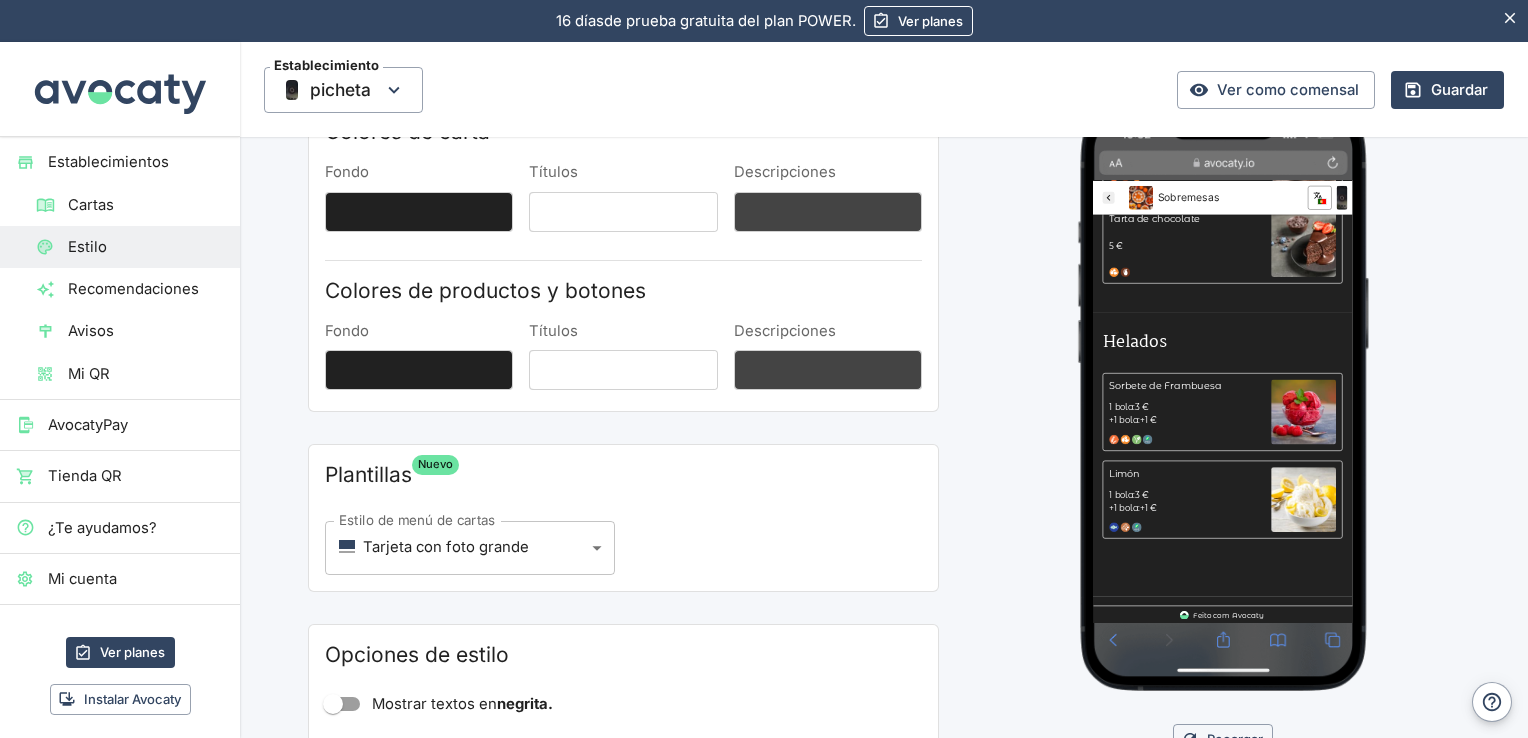 scroll, scrollTop: 145, scrollLeft: 0, axis: vertical 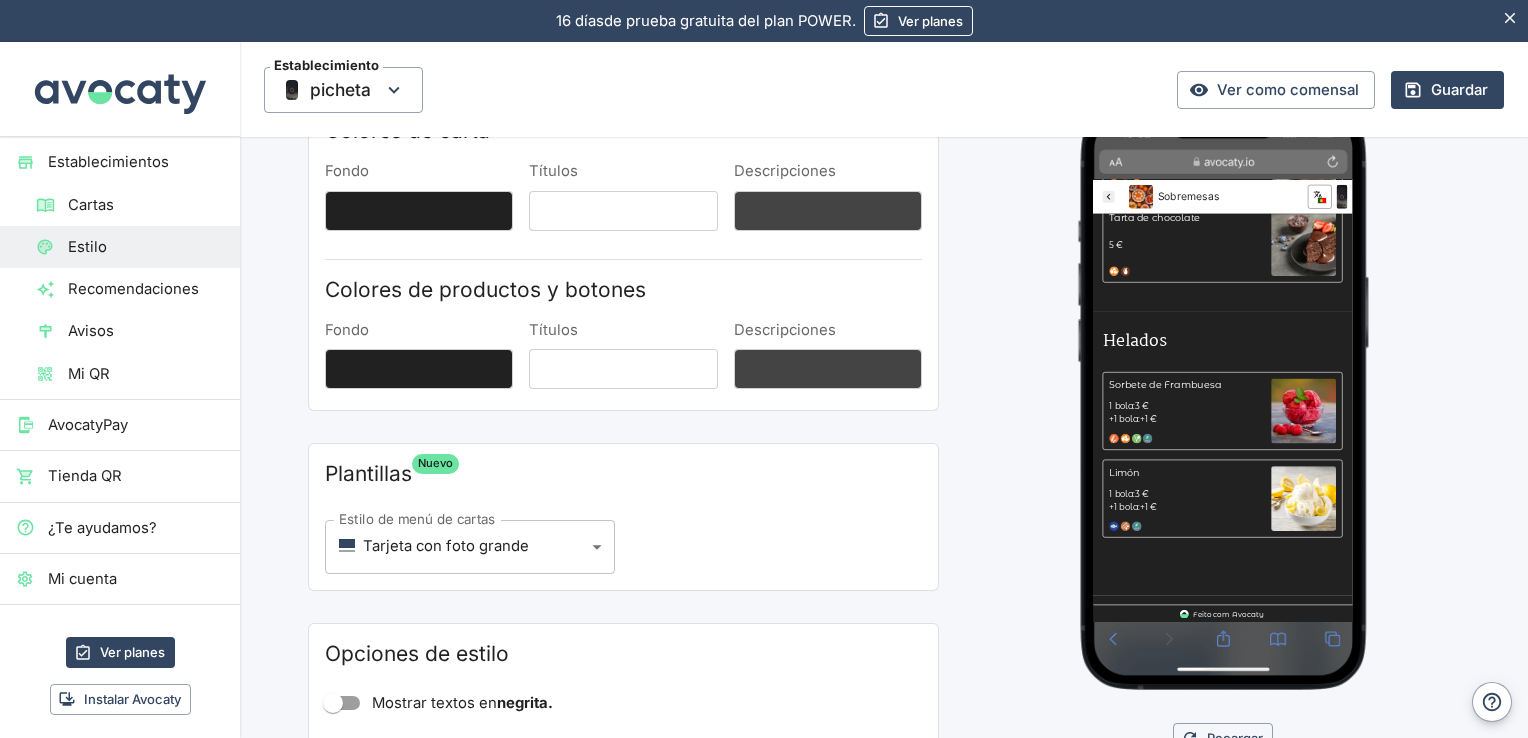 click on "Recomendaciones" at bounding box center [146, 289] 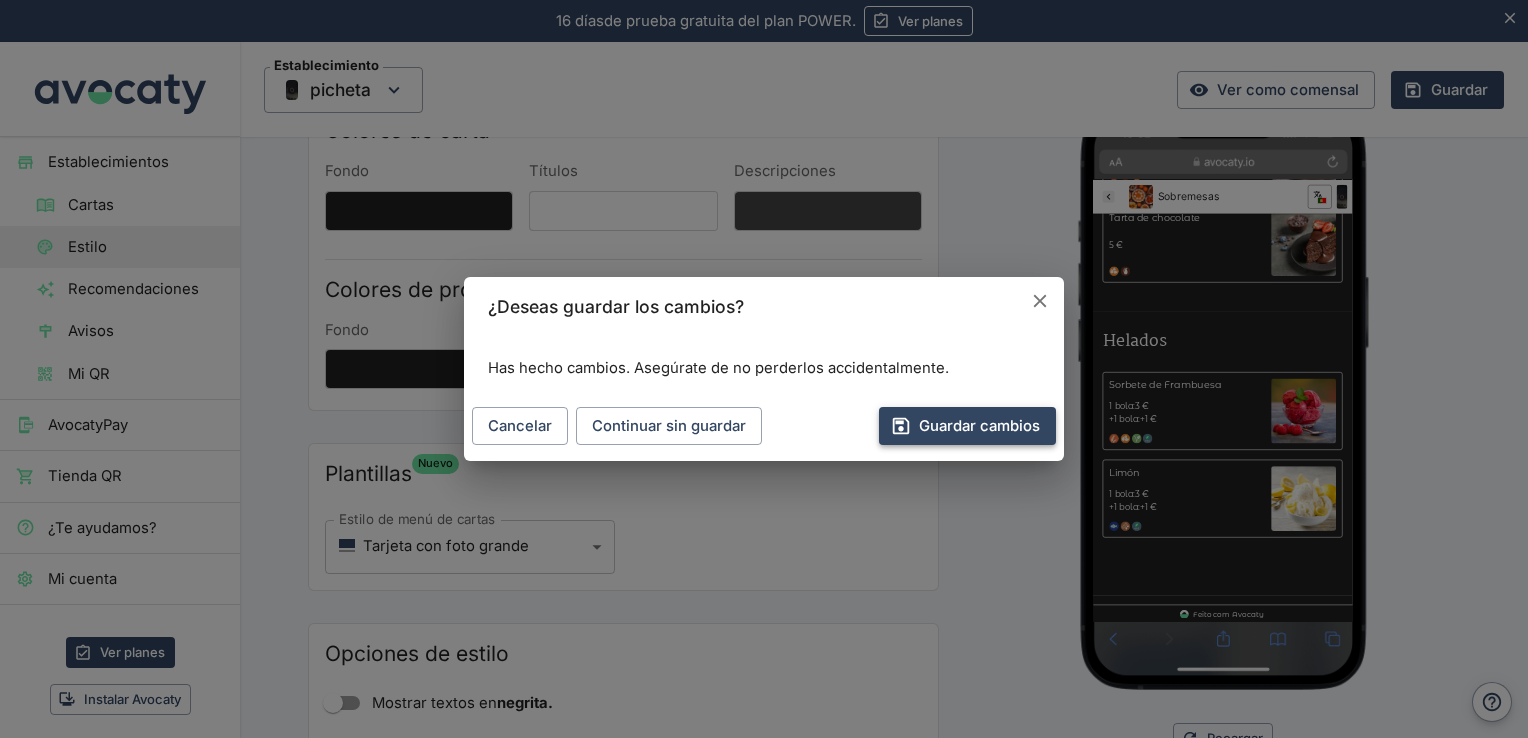 click on "Guardar cambios" at bounding box center (967, 426) 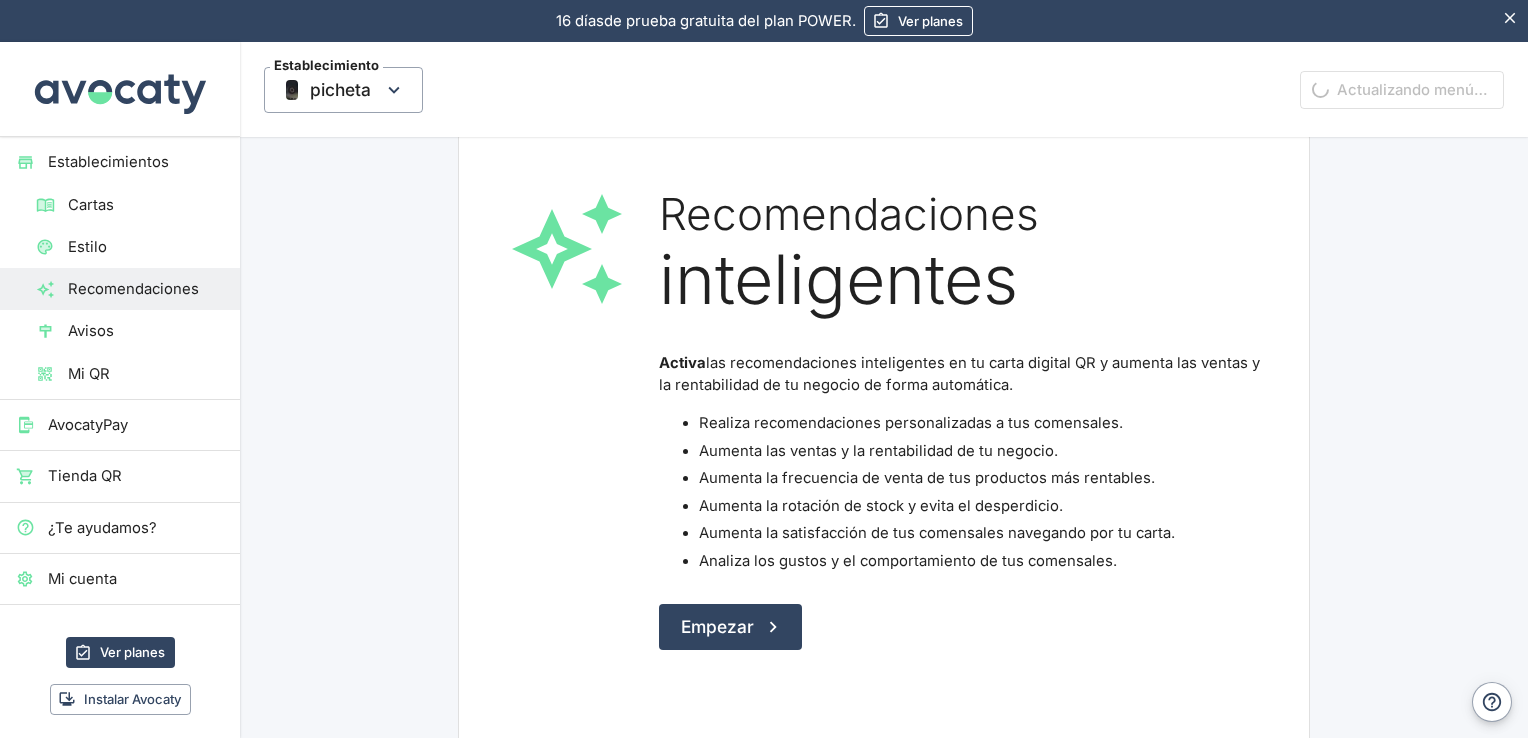 scroll, scrollTop: 196, scrollLeft: 0, axis: vertical 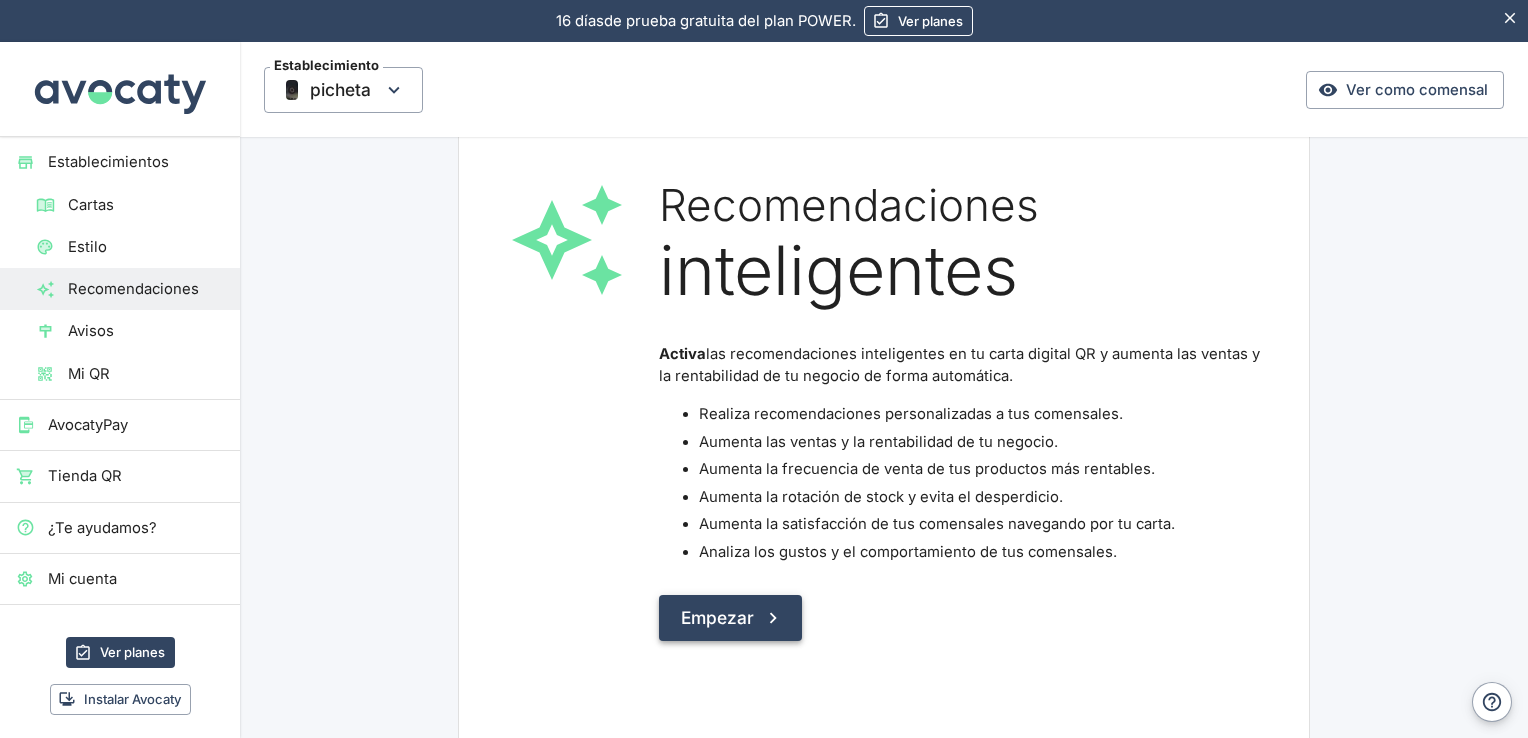 click on "Empezar" at bounding box center [730, 618] 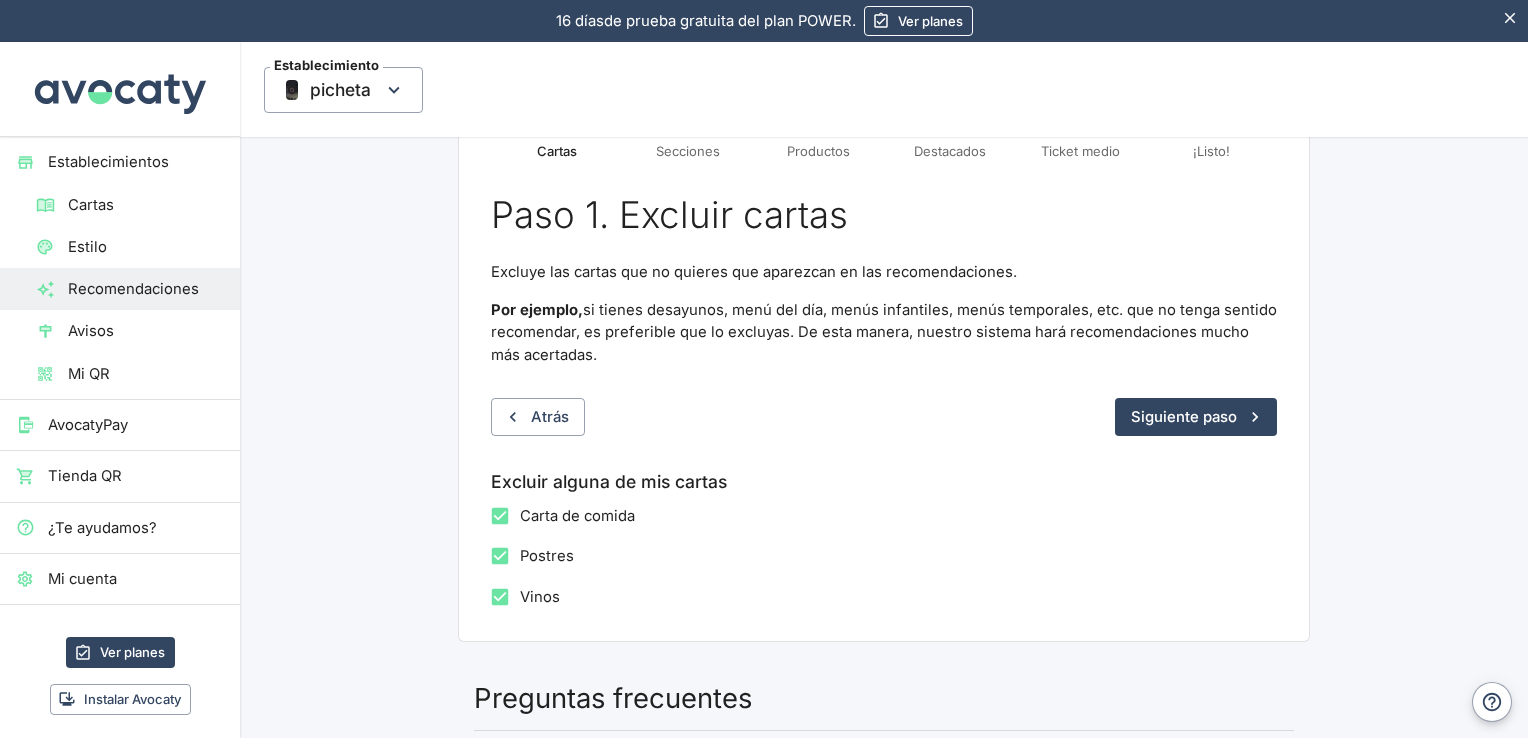 scroll, scrollTop: 244, scrollLeft: 0, axis: vertical 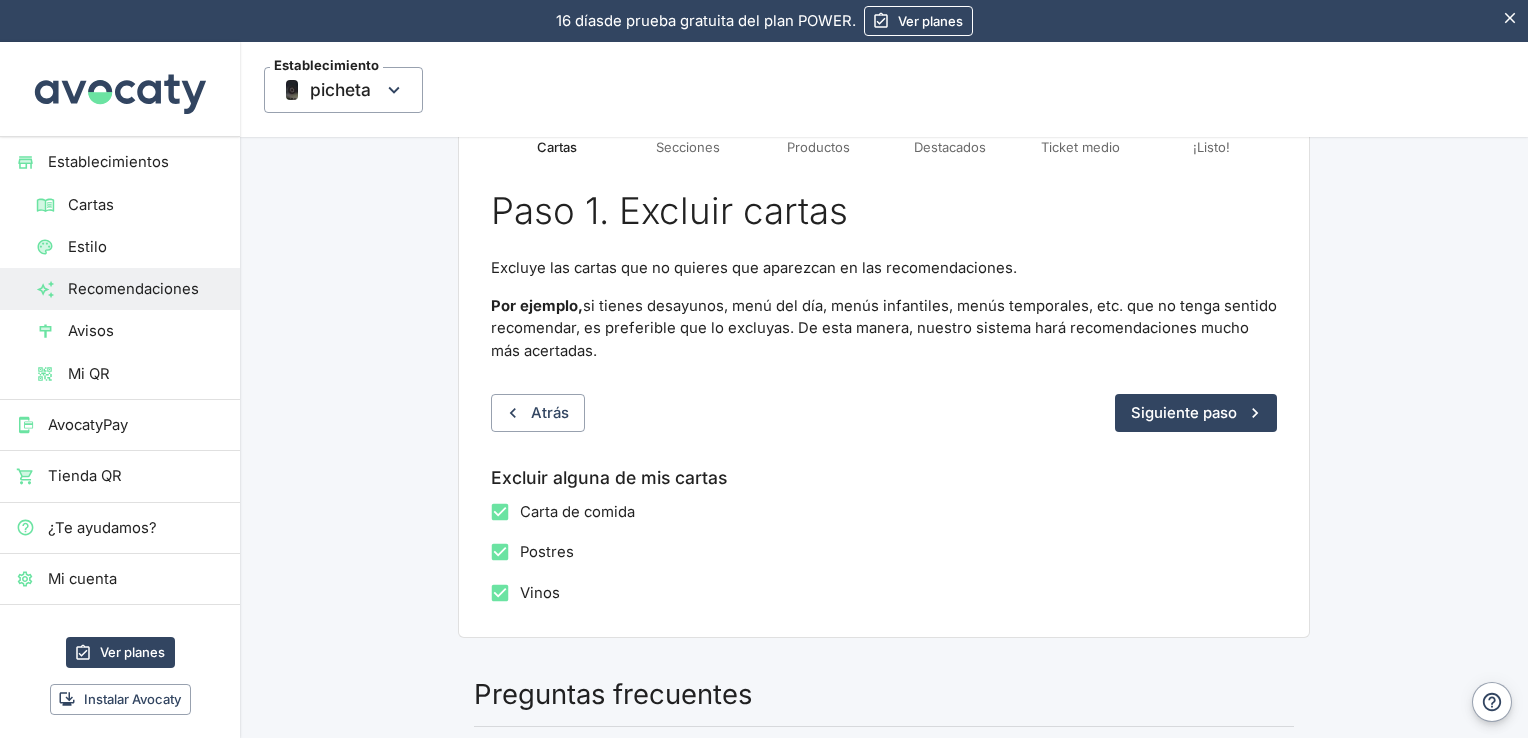 click on "Paso 1. Excluir cartas Excluye las cartas que no quieres que aparezcan en las recomendaciones. Por ejemplo,  si tienes desayunos, menú del día, menús infantiles, menús temporales, etc. que no tenga sentido recomendar, es preferible que lo excluyas. De esta manera, nuestro sistema hará recomendaciones mucho más acertadas. Atrás Siguiente paso Excluir alguna de mis cartas Carta de comida Postres Vinos" at bounding box center (884, 401) 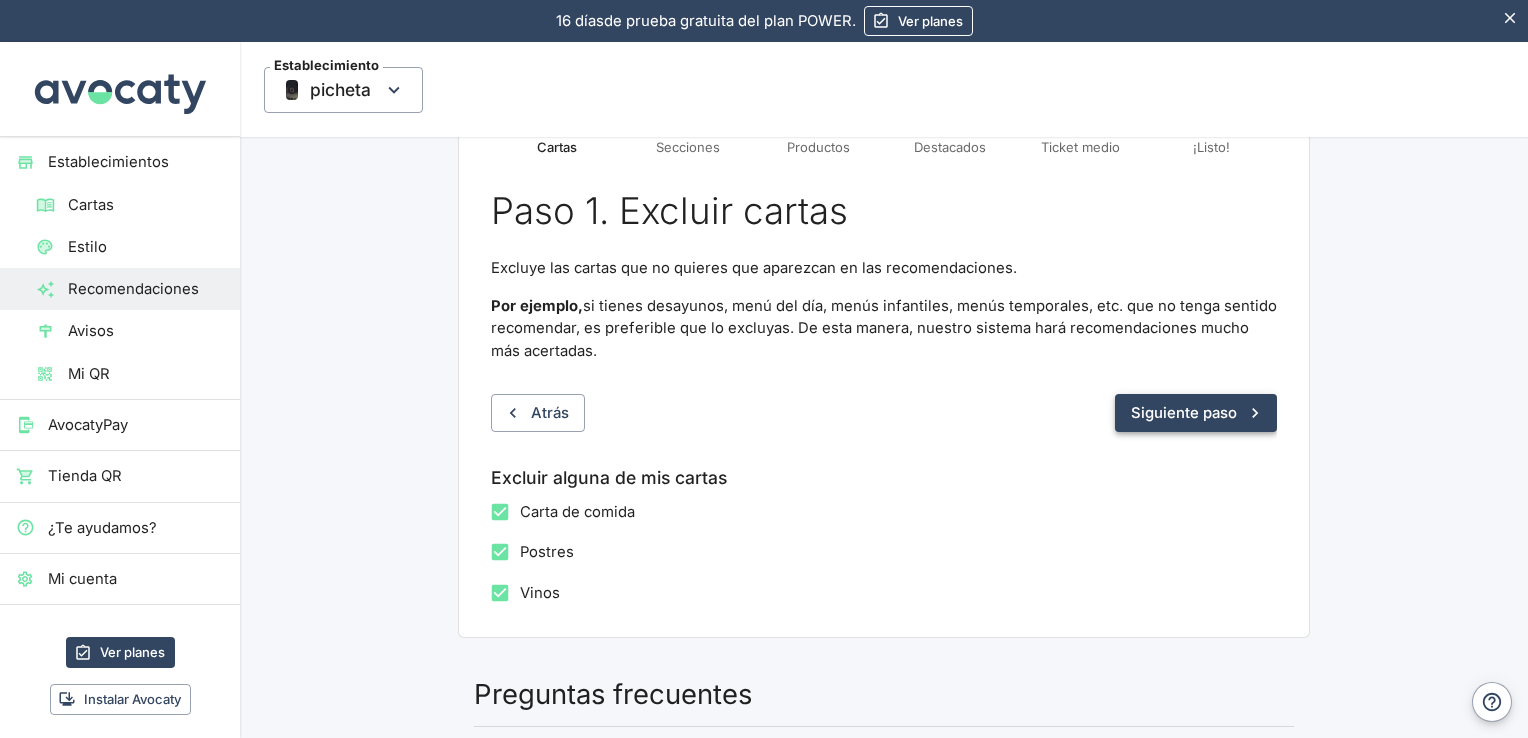 click on "Siguiente paso" at bounding box center (1196, 413) 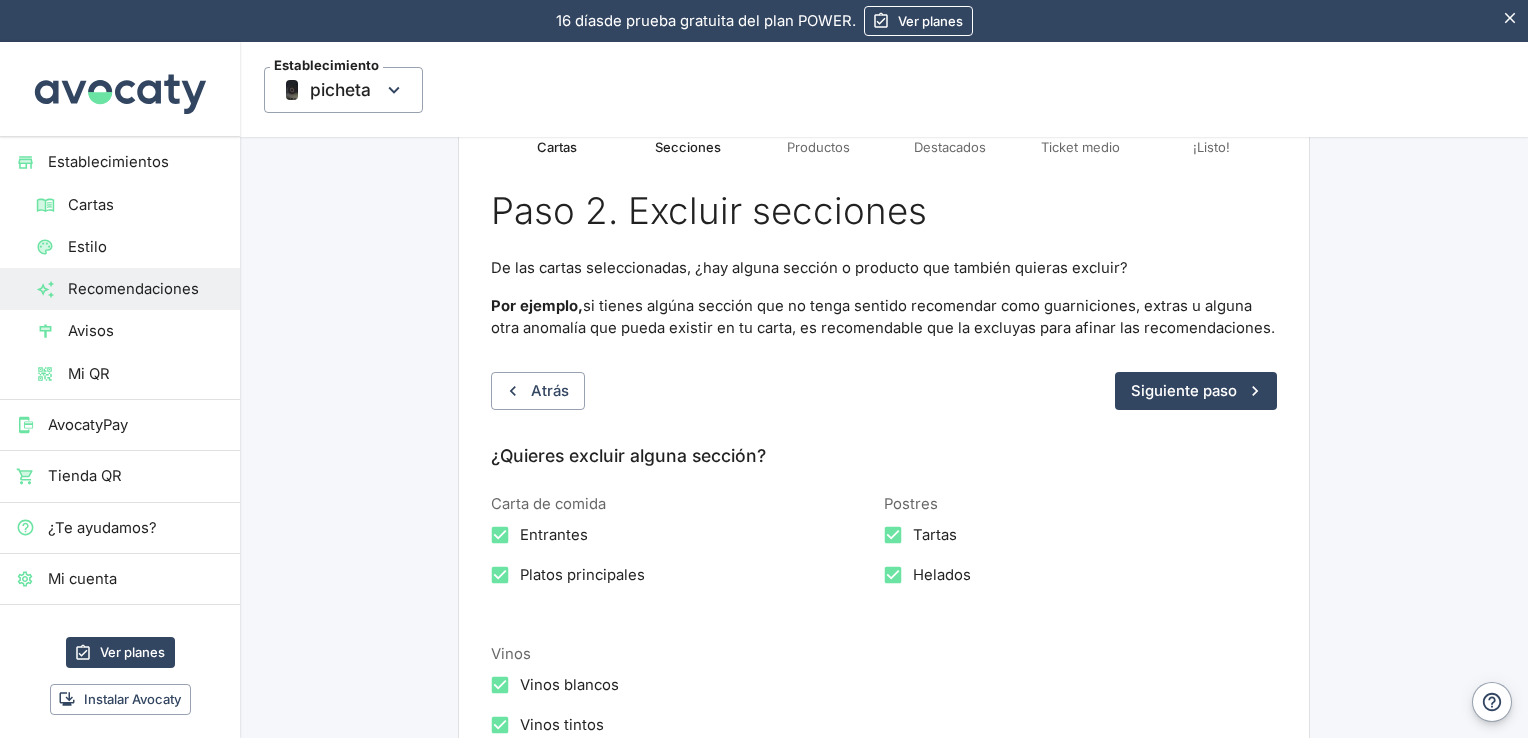 scroll, scrollTop: 0, scrollLeft: 0, axis: both 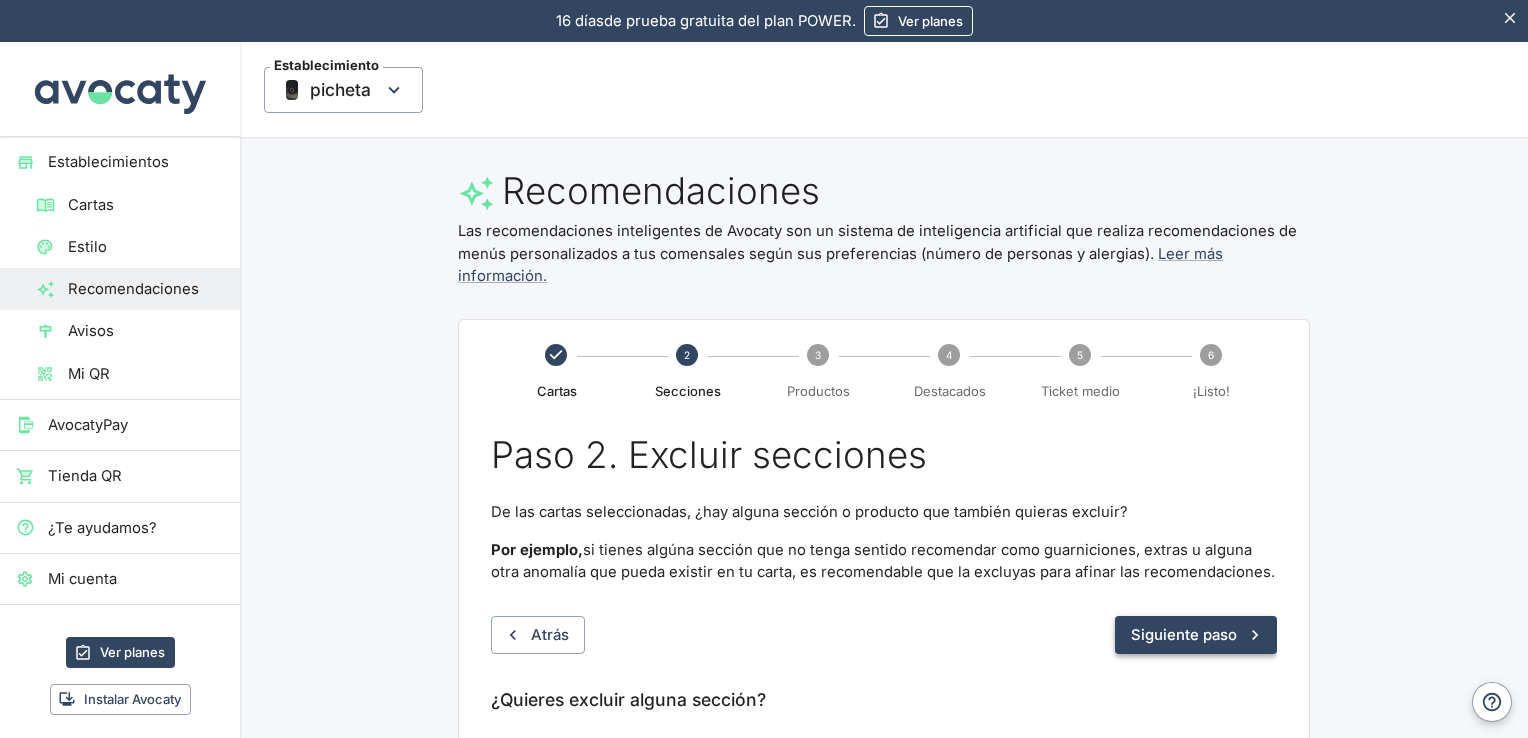 click on "Siguiente paso" at bounding box center (1196, 635) 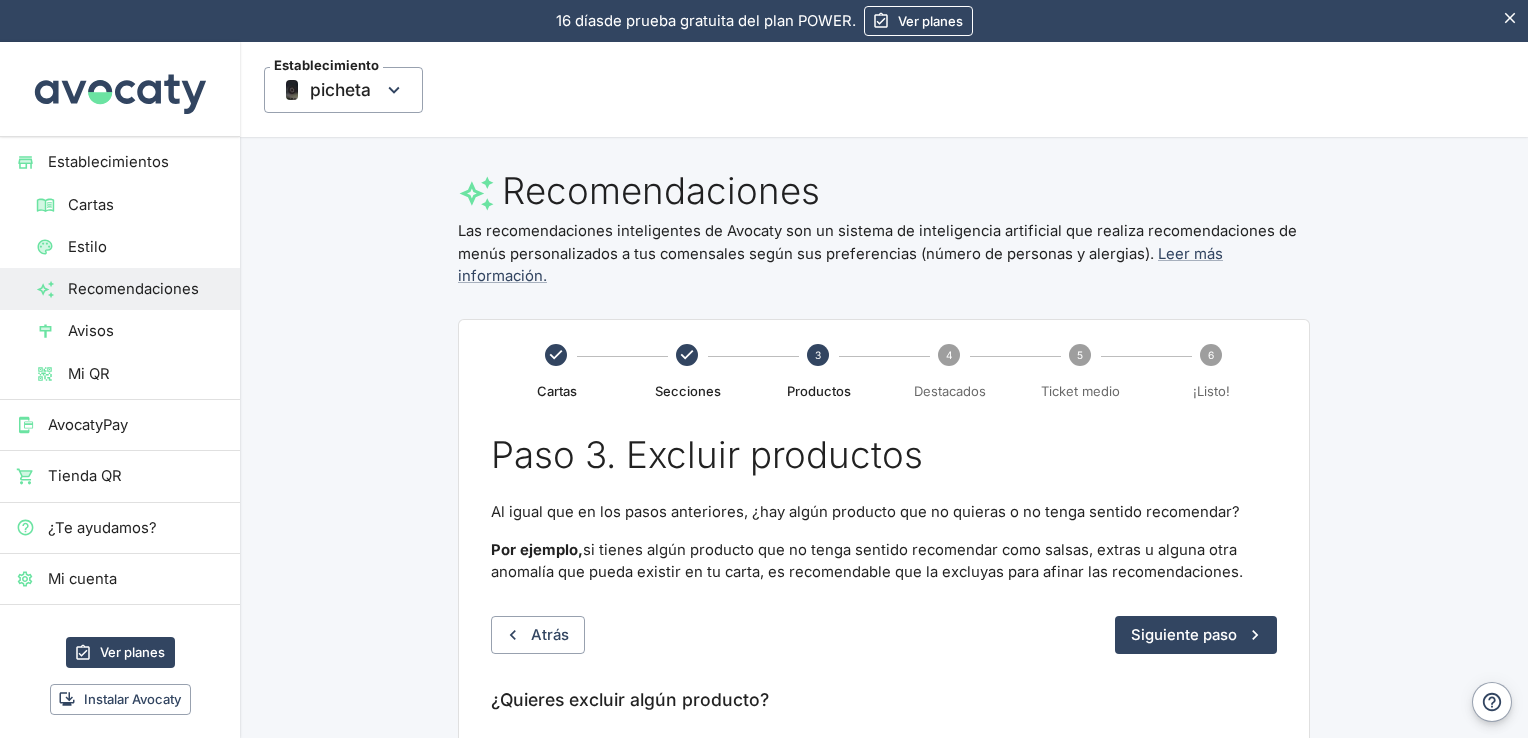 click on "Siguiente paso" at bounding box center (1196, 635) 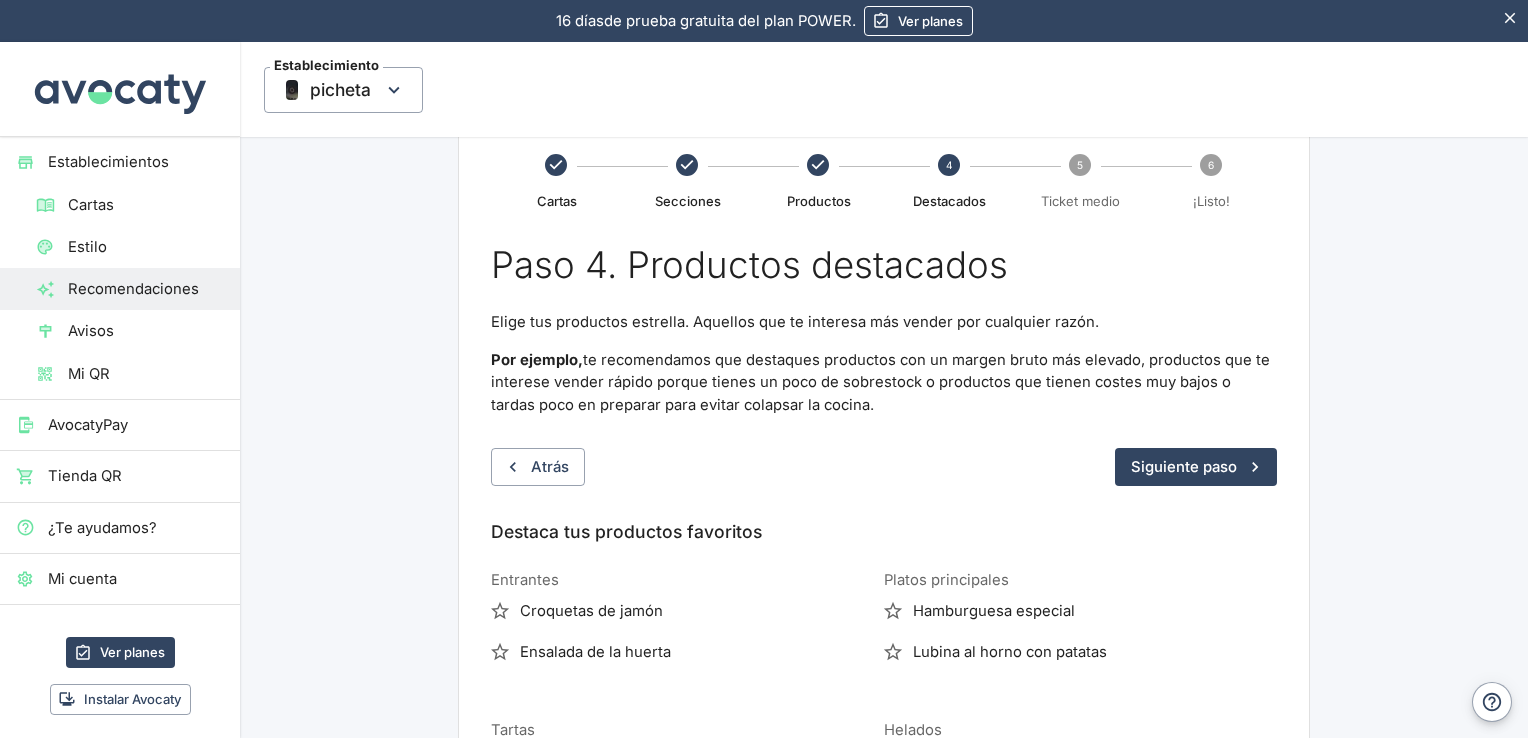 scroll, scrollTop: 204, scrollLeft: 0, axis: vertical 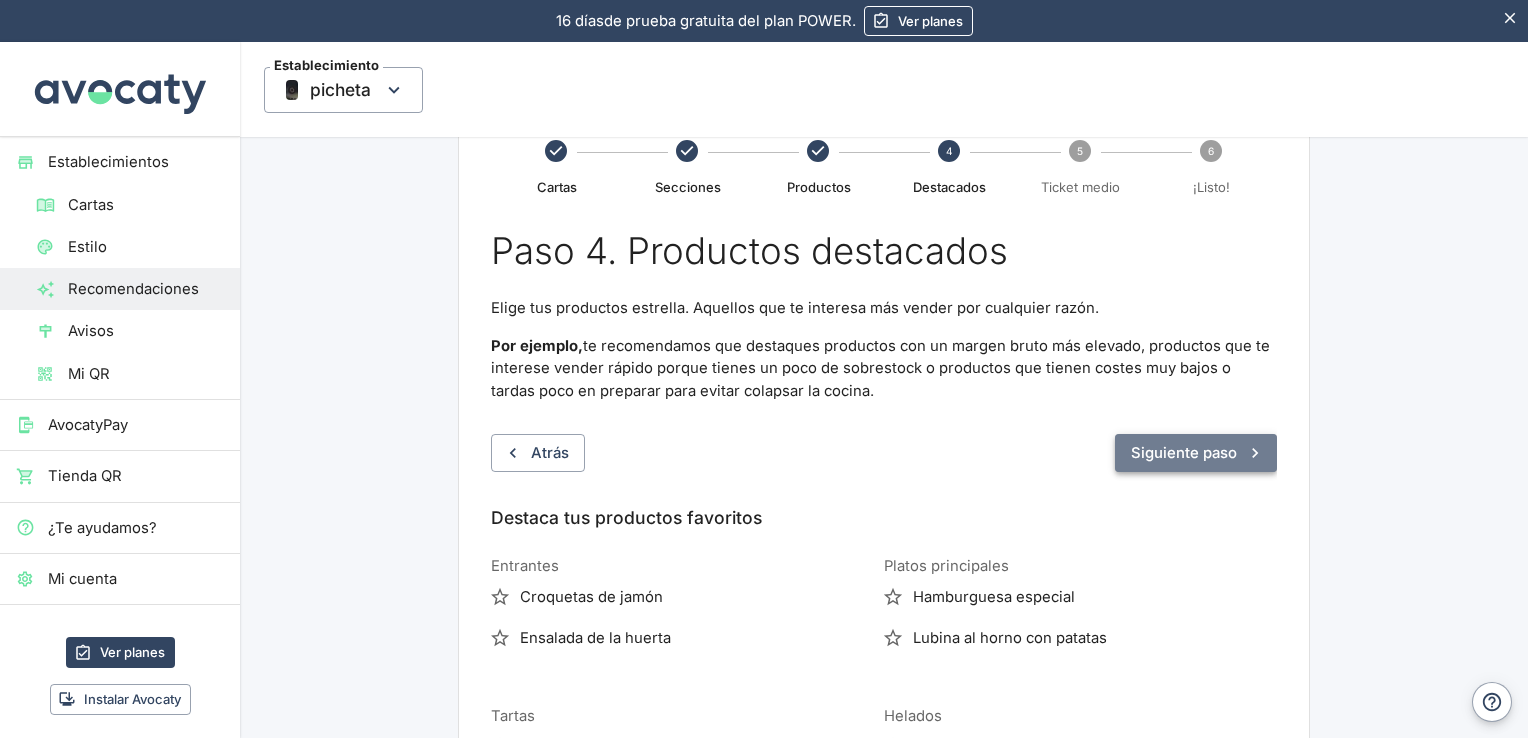 click on "Siguiente paso" at bounding box center [1196, 453] 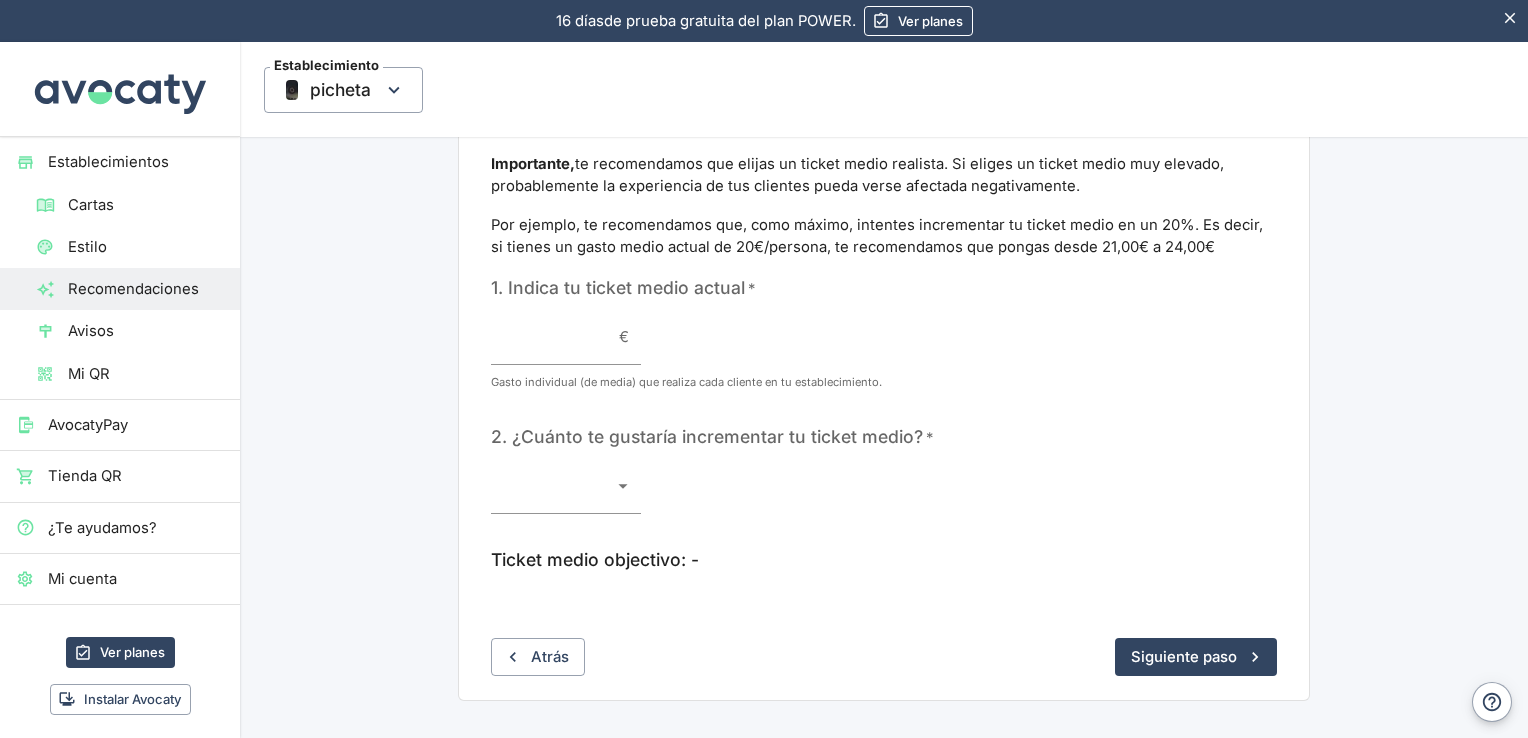 scroll, scrollTop: 387, scrollLeft: 0, axis: vertical 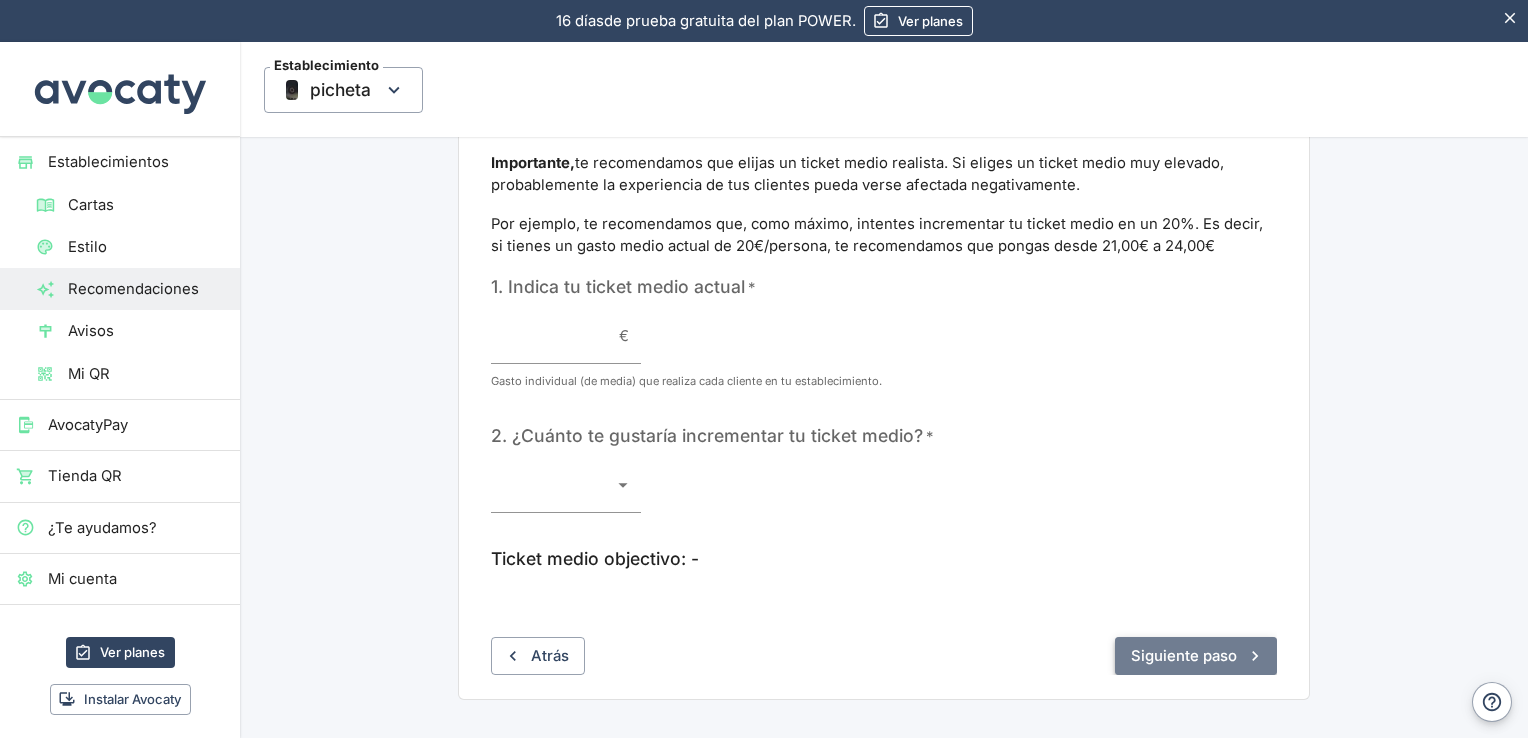 click on "Siguiente paso" at bounding box center [1196, 656] 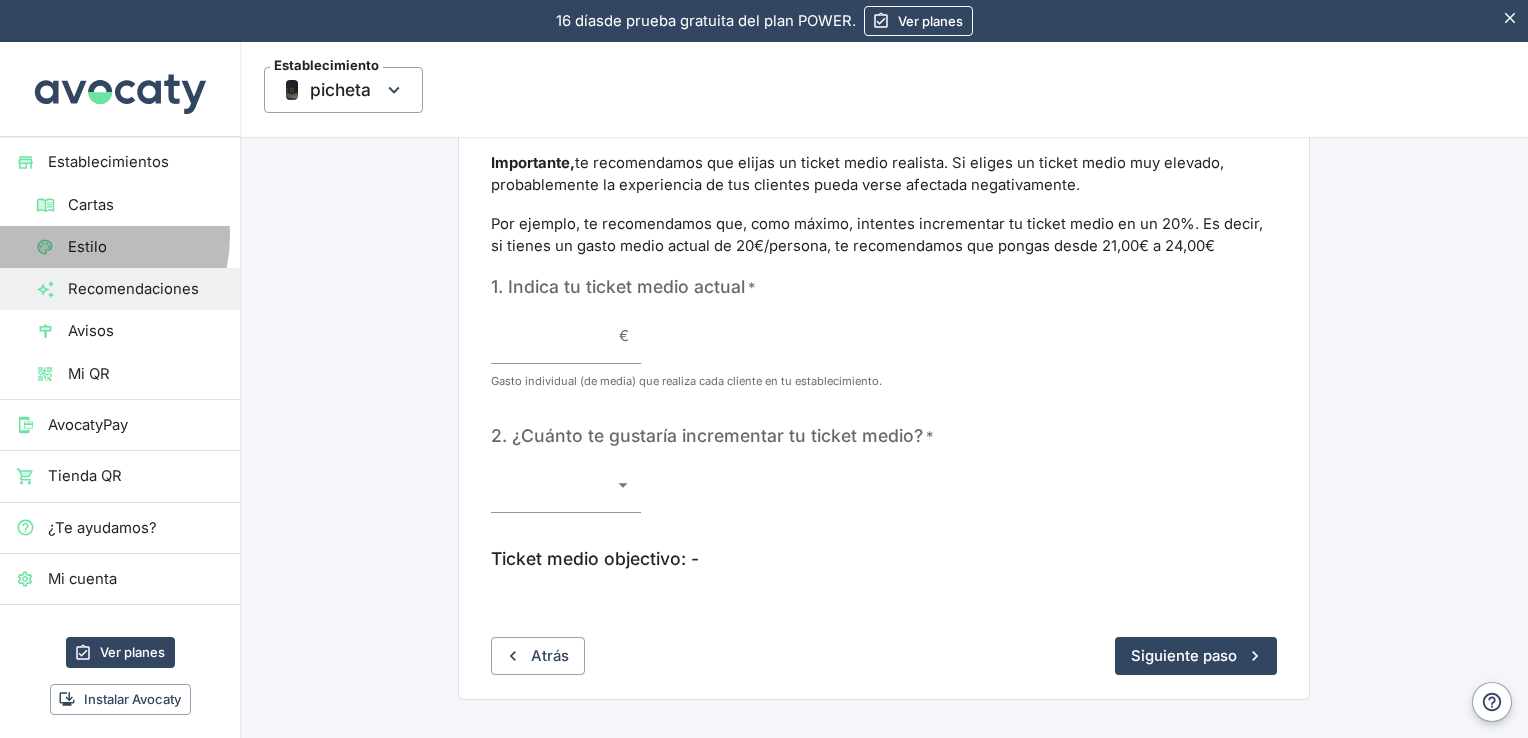 click on "Estilo" at bounding box center [146, 247] 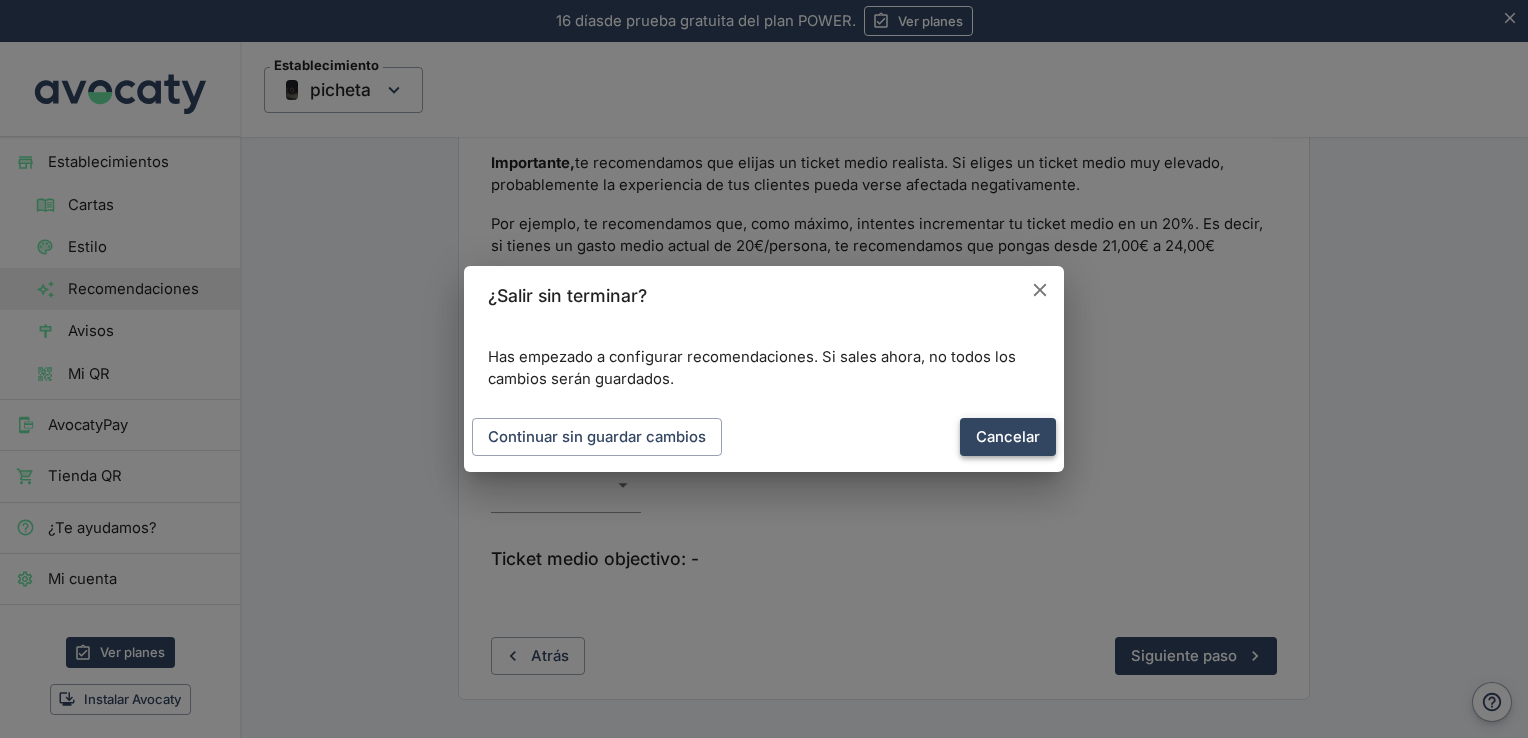 click on "Cancelar" at bounding box center (1008, 437) 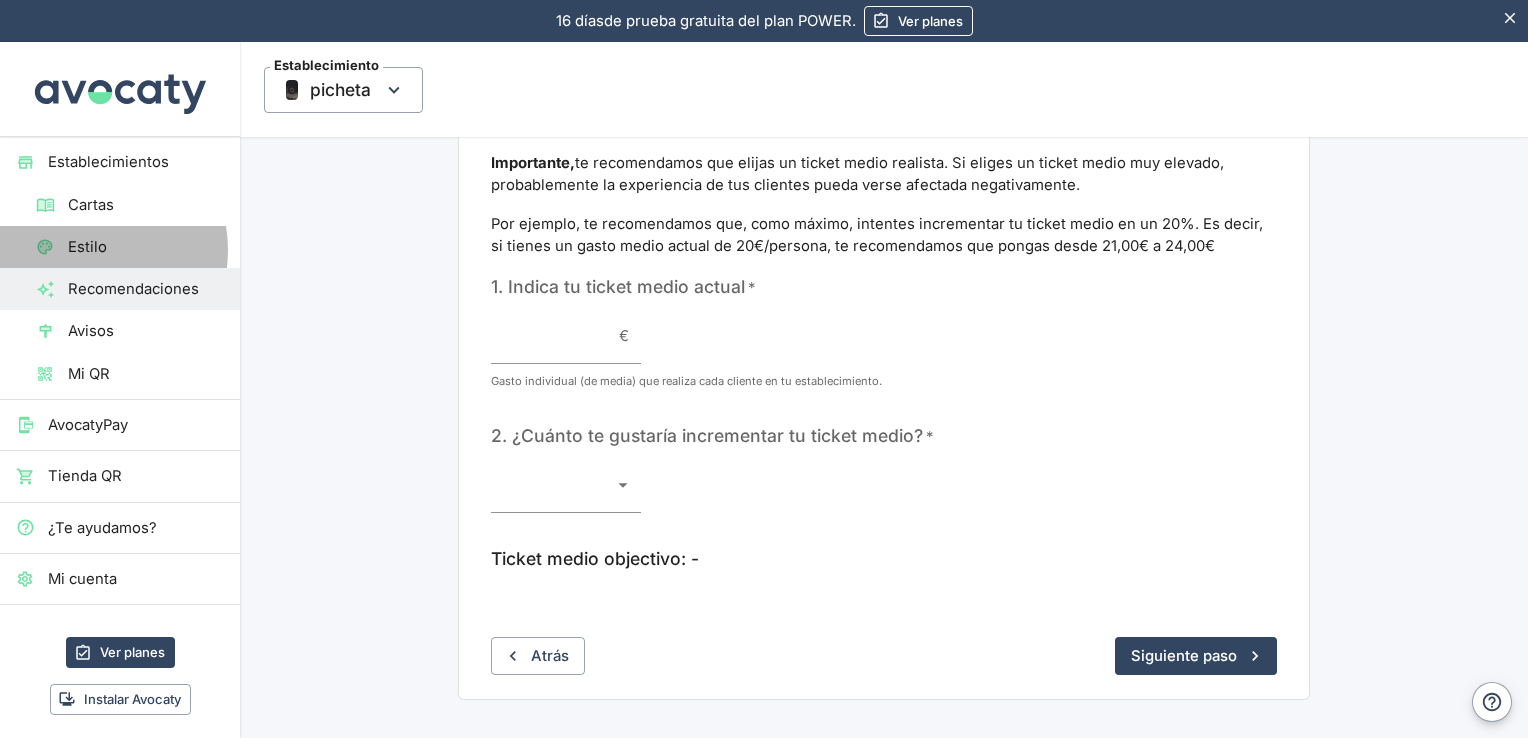 click on "Estilo" at bounding box center (146, 247) 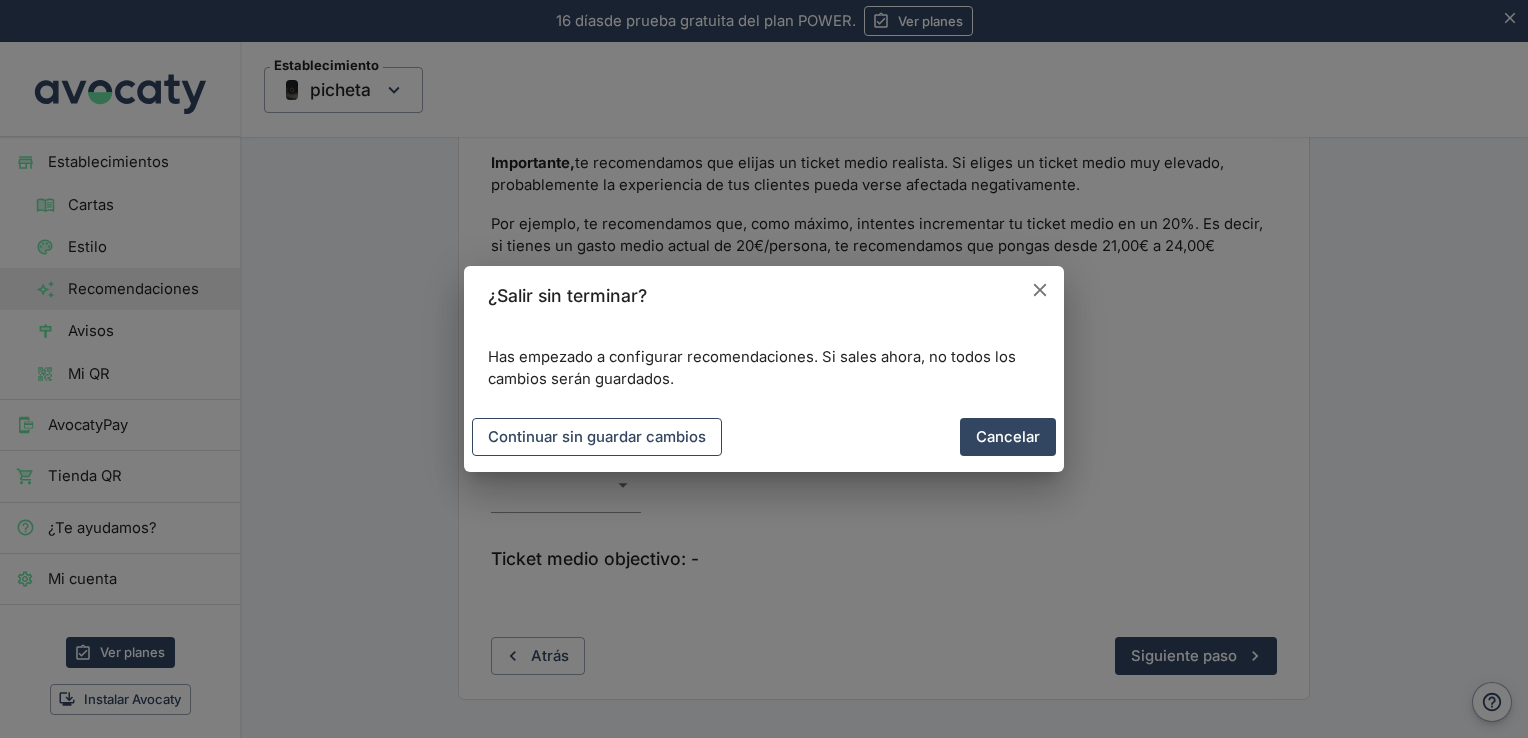 click on "Continuar sin guardar cambios" at bounding box center (597, 437) 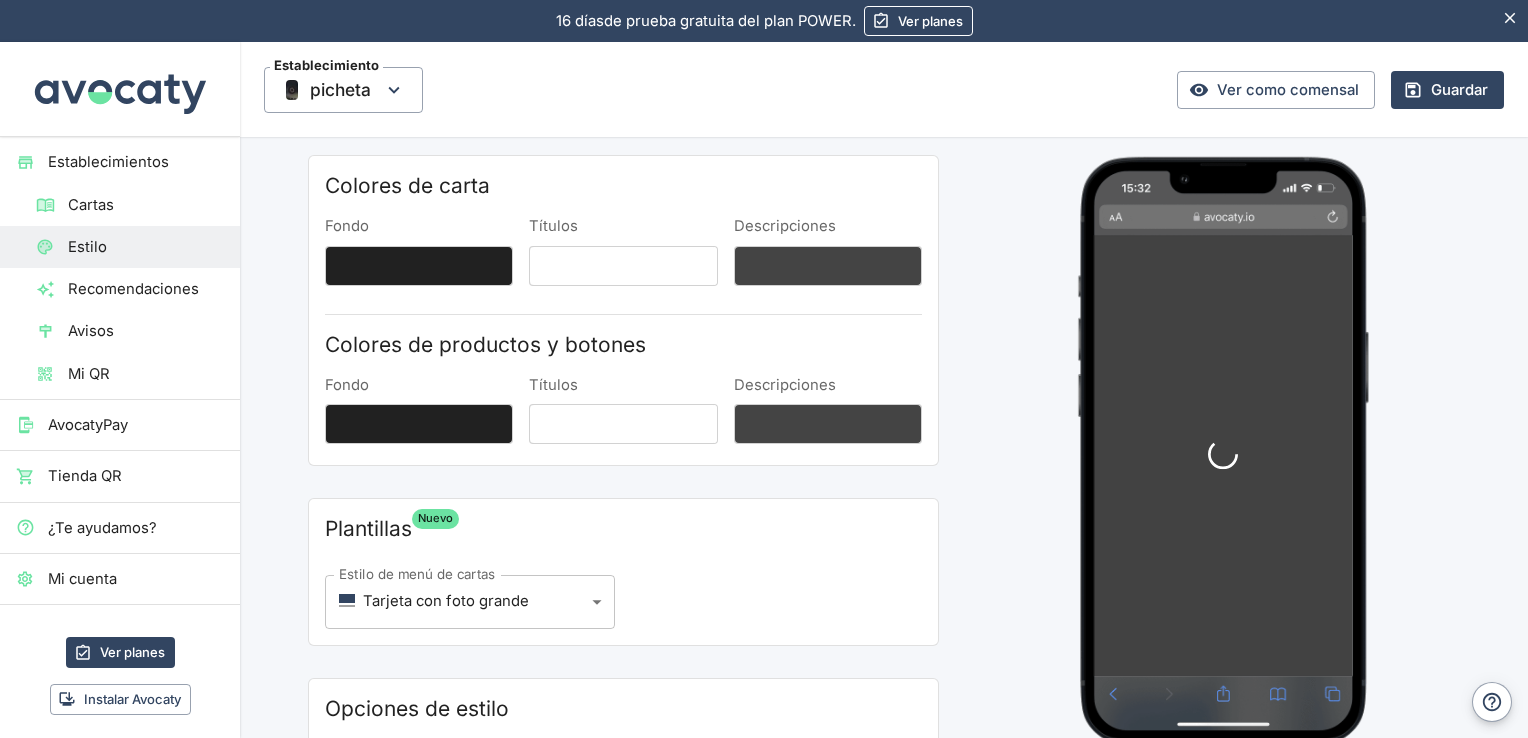 scroll, scrollTop: 0, scrollLeft: 0, axis: both 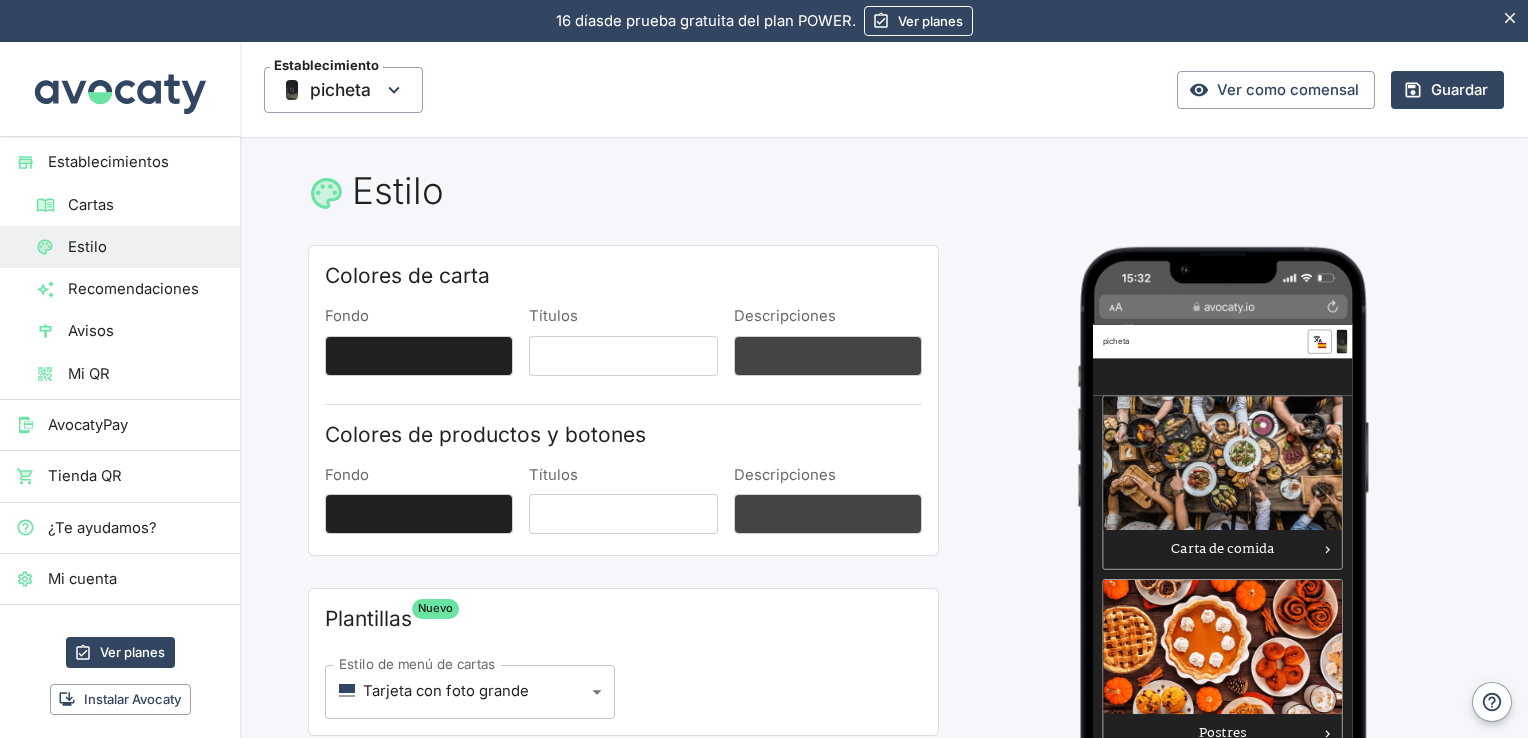 click on "Cartas" at bounding box center (146, 205) 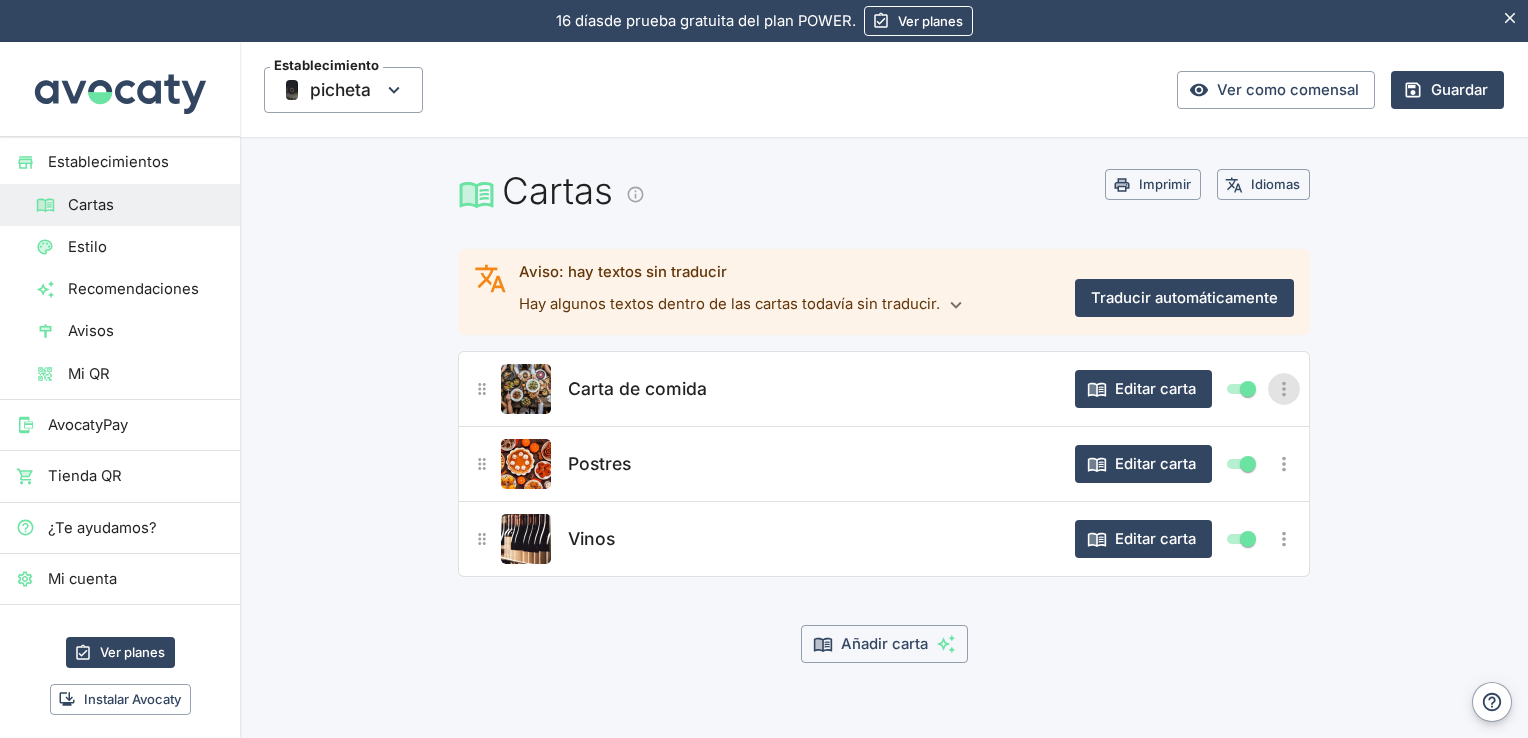 click 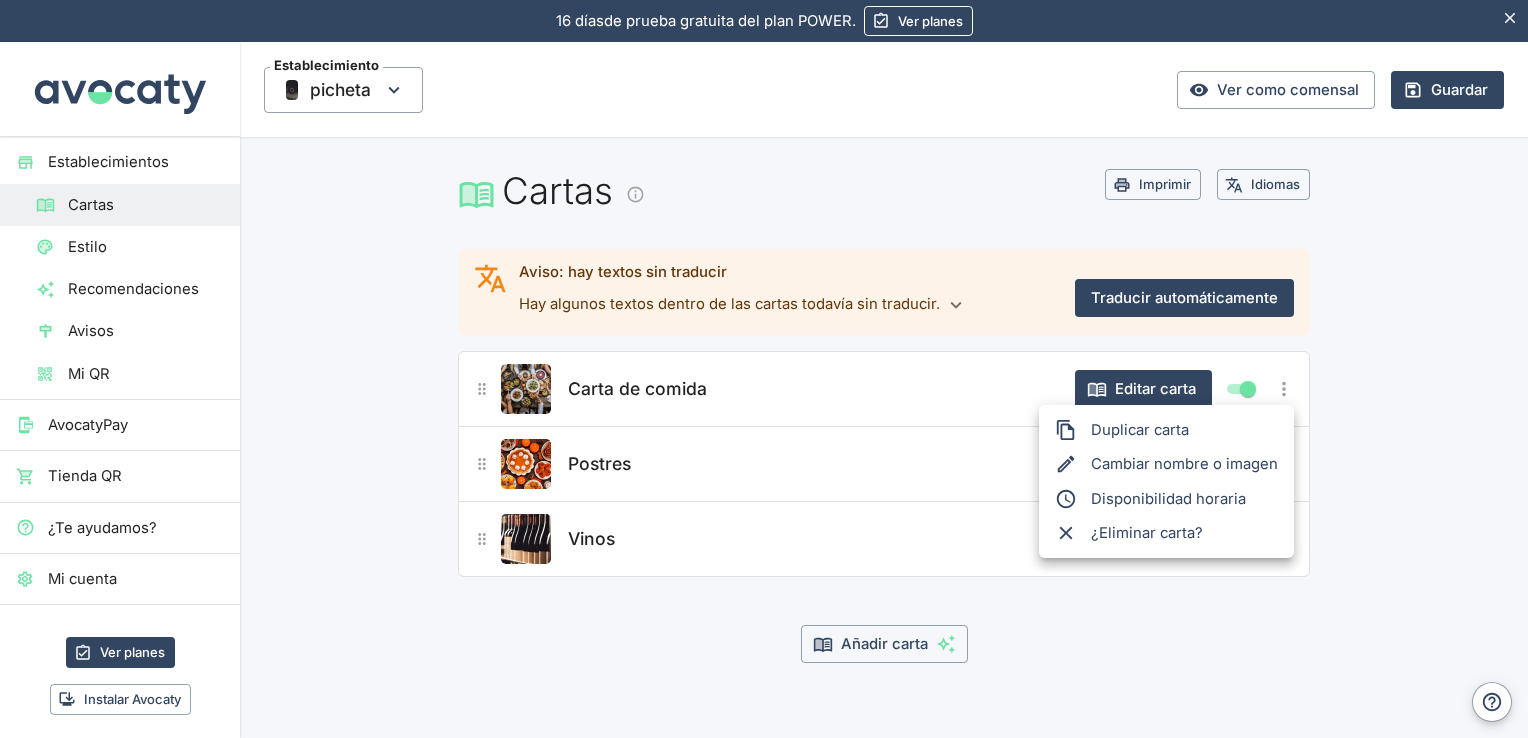 click at bounding box center [764, 369] 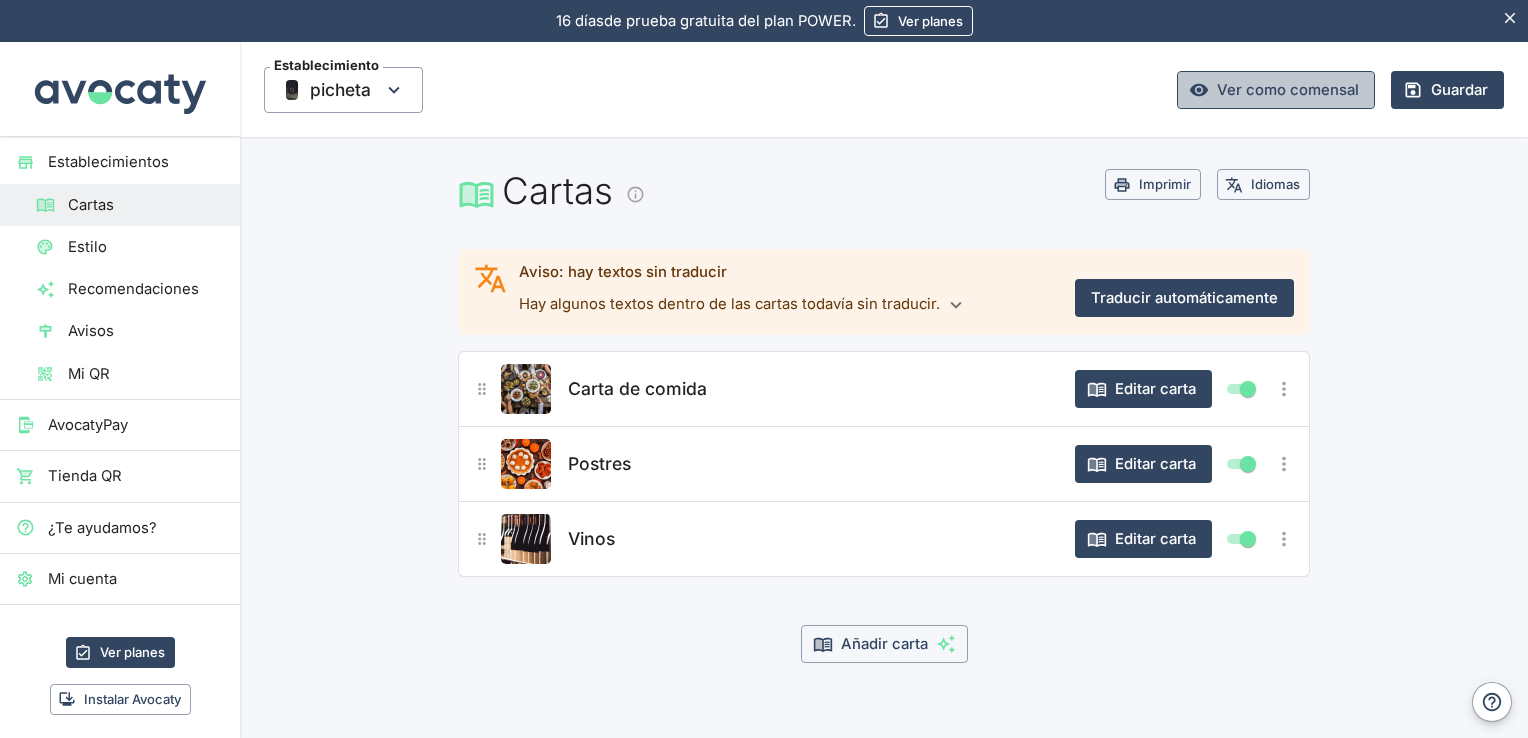 click on "Ver como comensal" at bounding box center (1276, 90) 